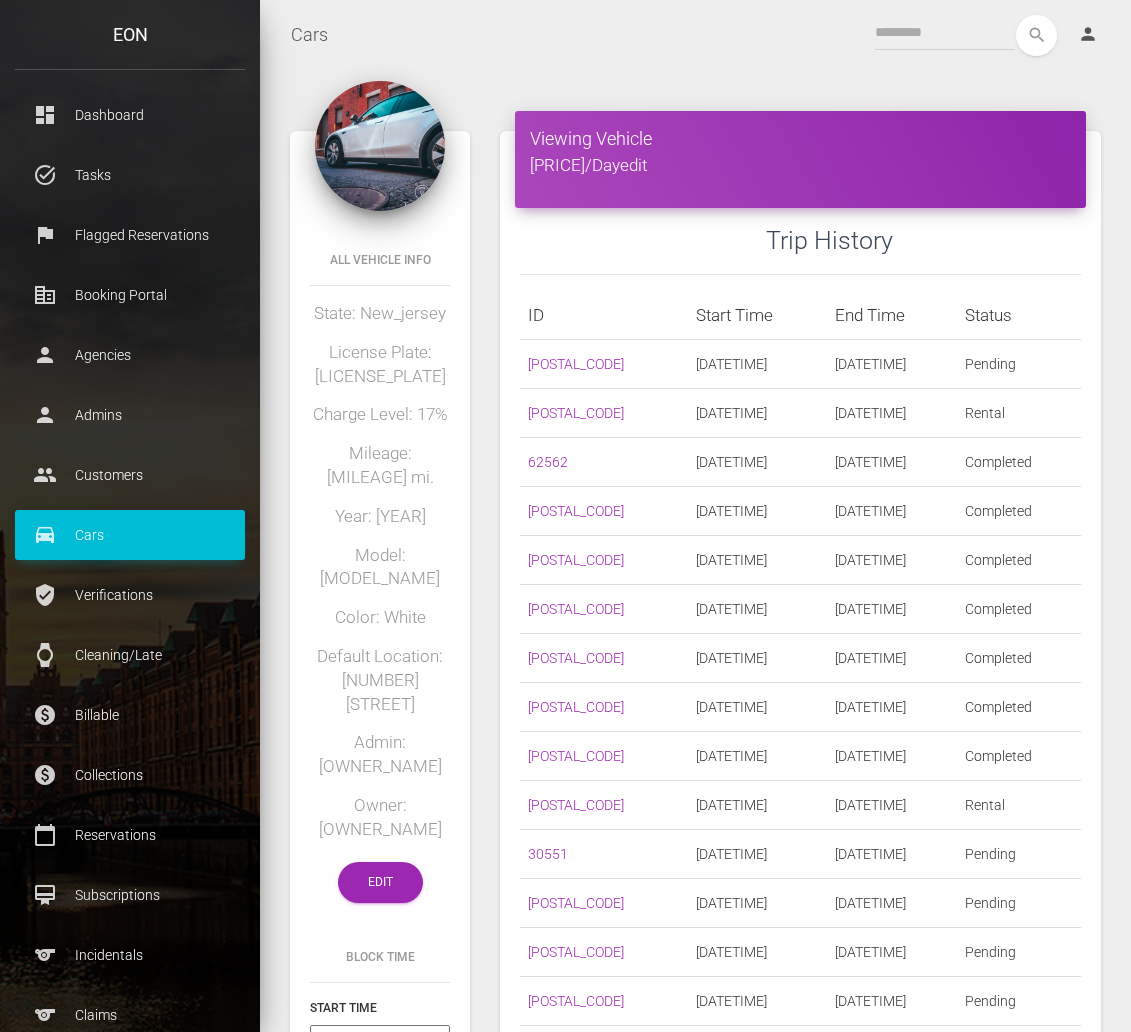 scroll, scrollTop: 0, scrollLeft: 0, axis: both 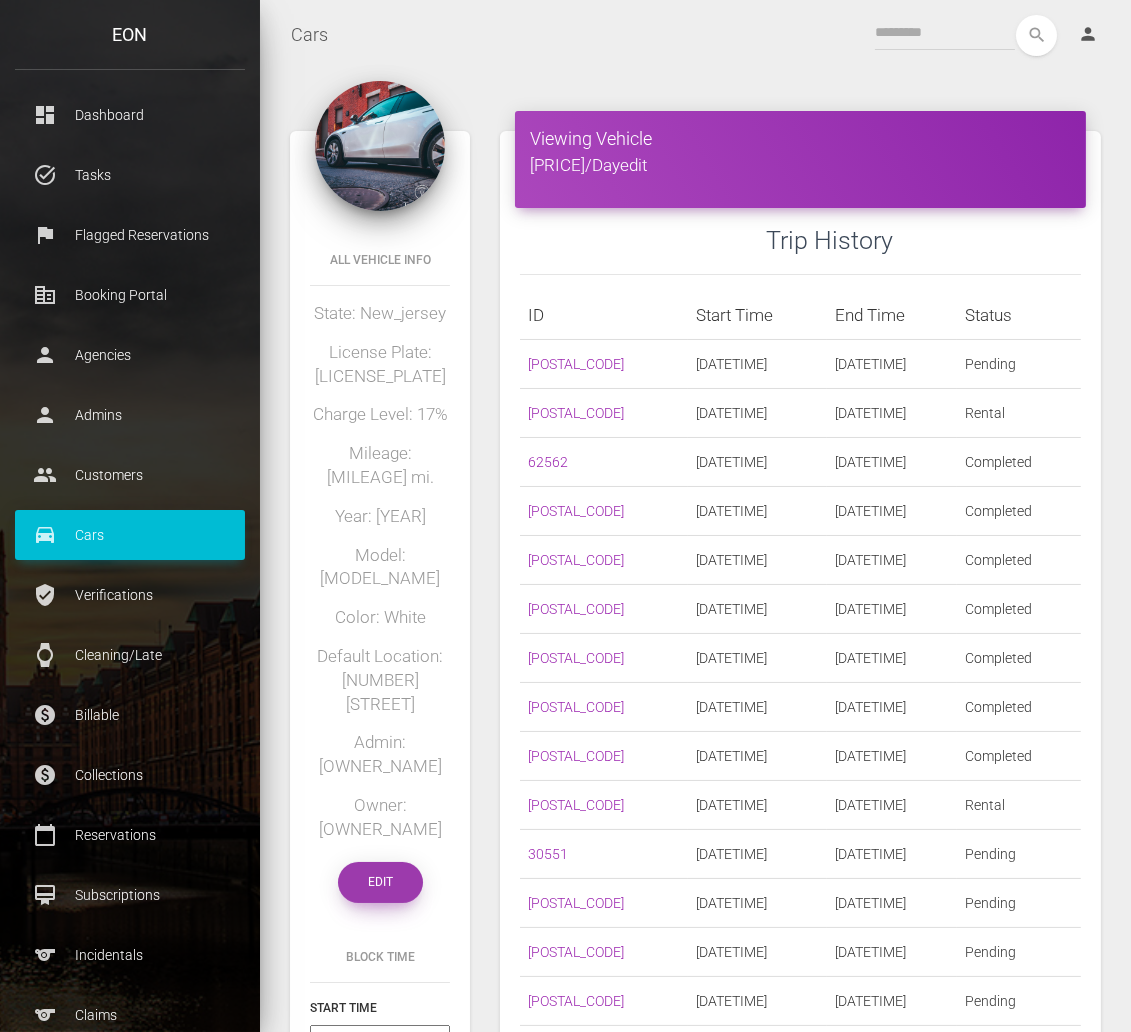 click on "Edit" at bounding box center [380, 882] 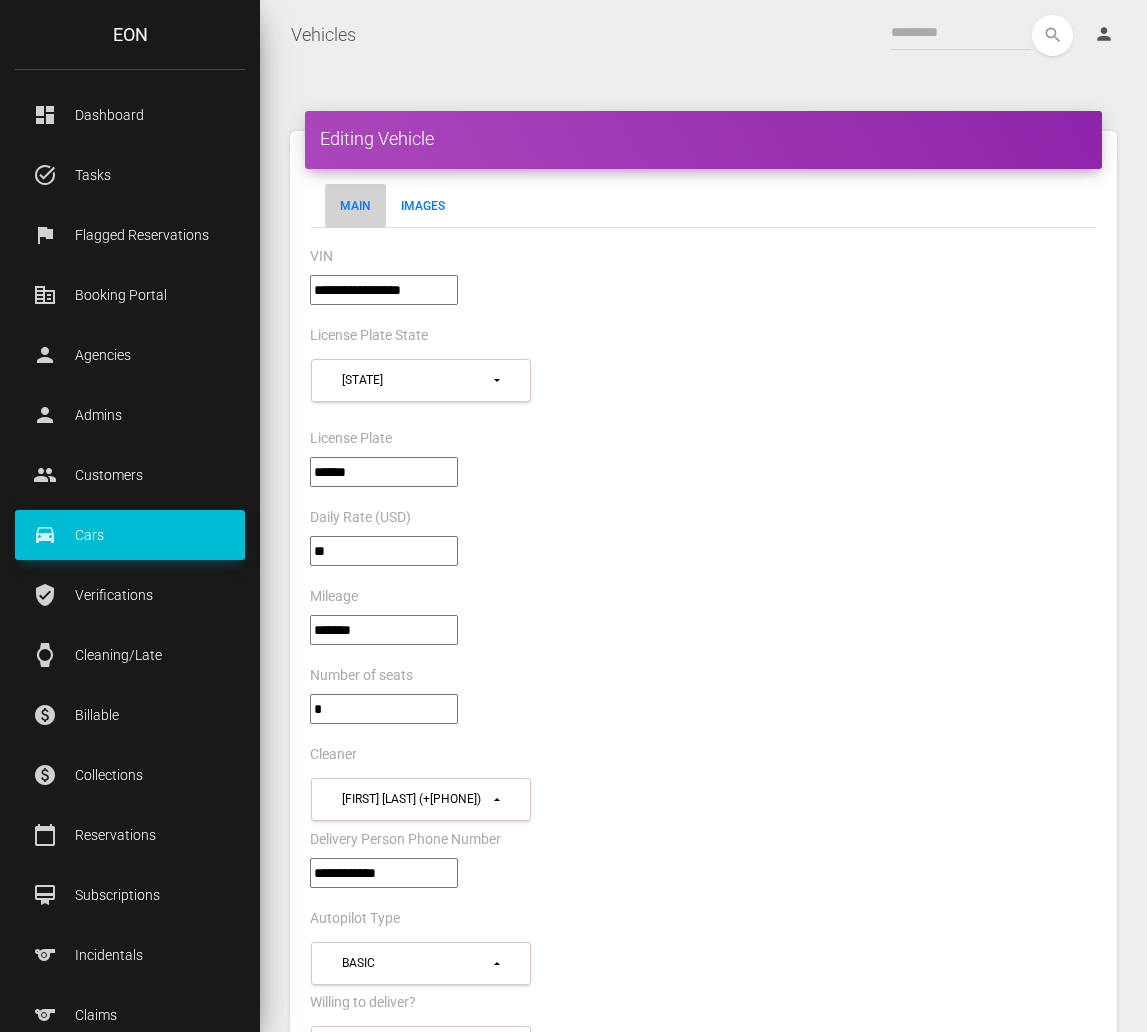 select on "*" 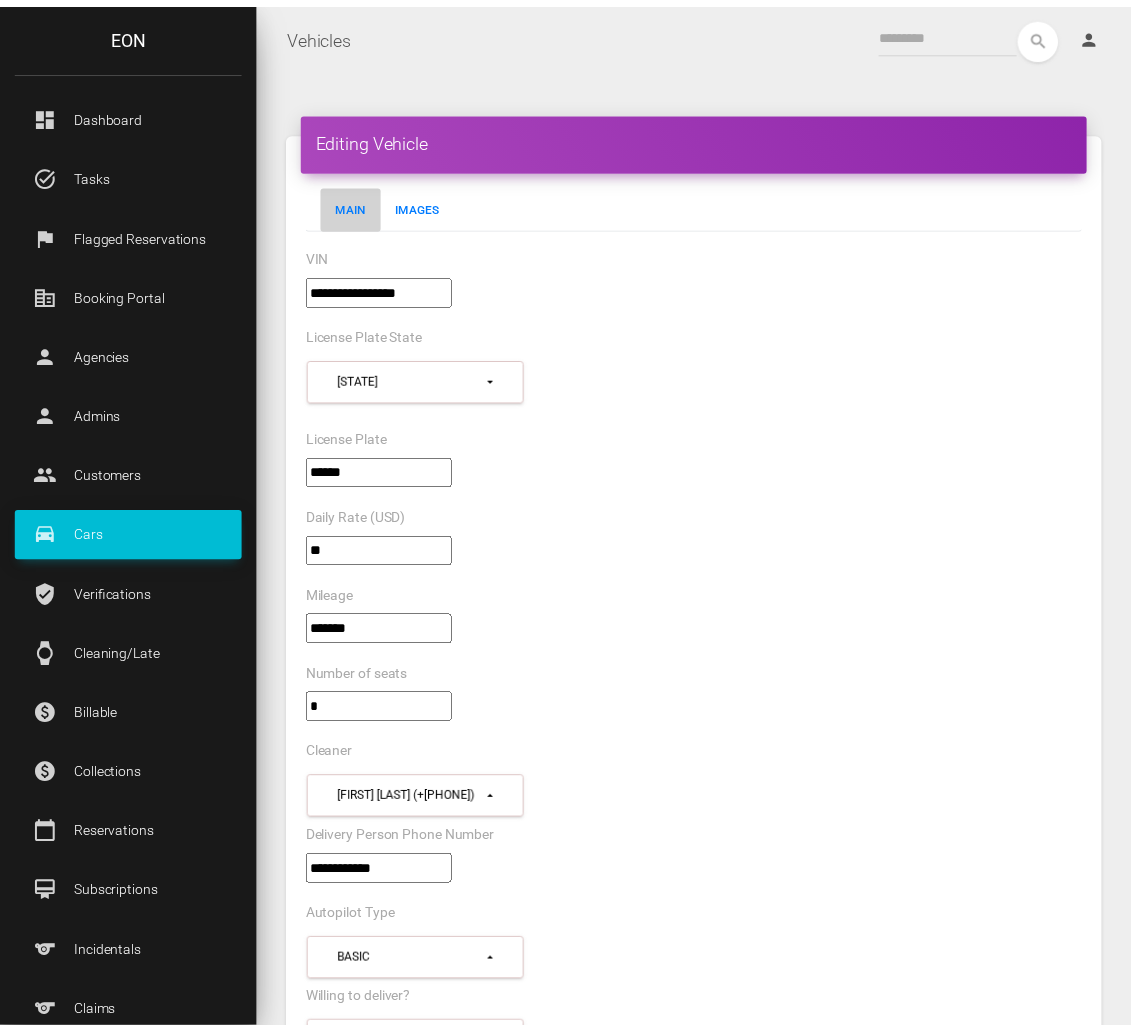 scroll, scrollTop: 0, scrollLeft: 0, axis: both 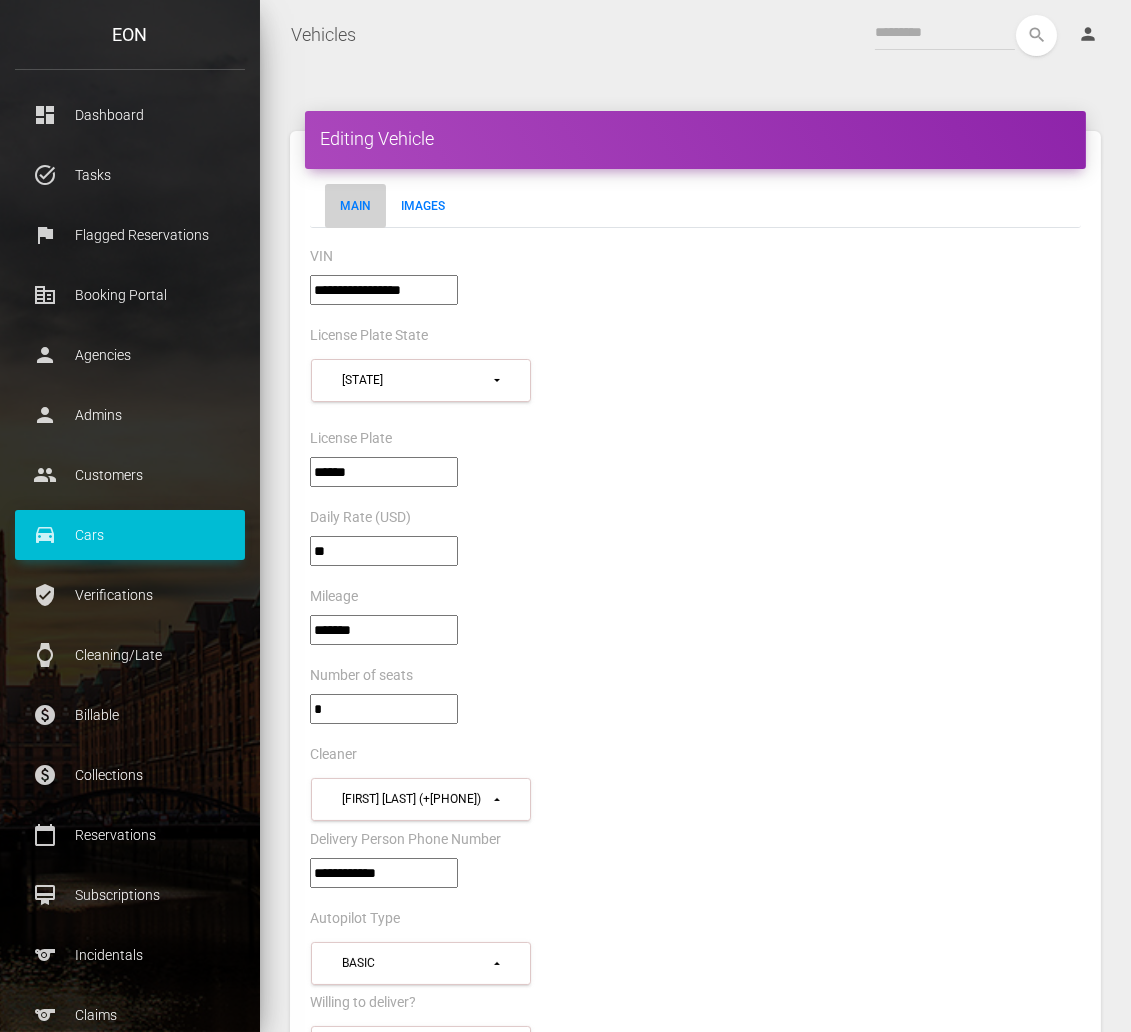 click on "**********" at bounding box center [384, 290] 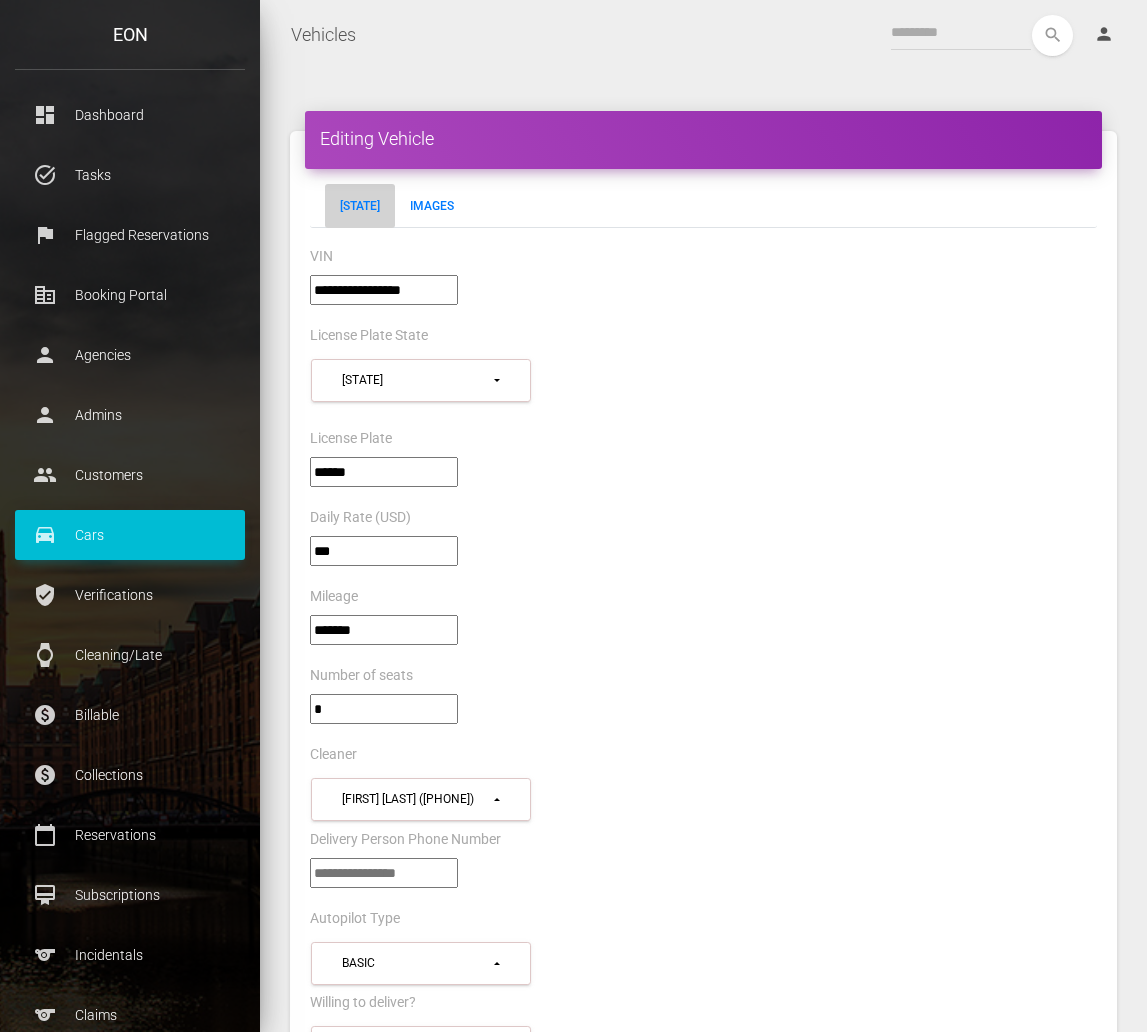 select on "*" 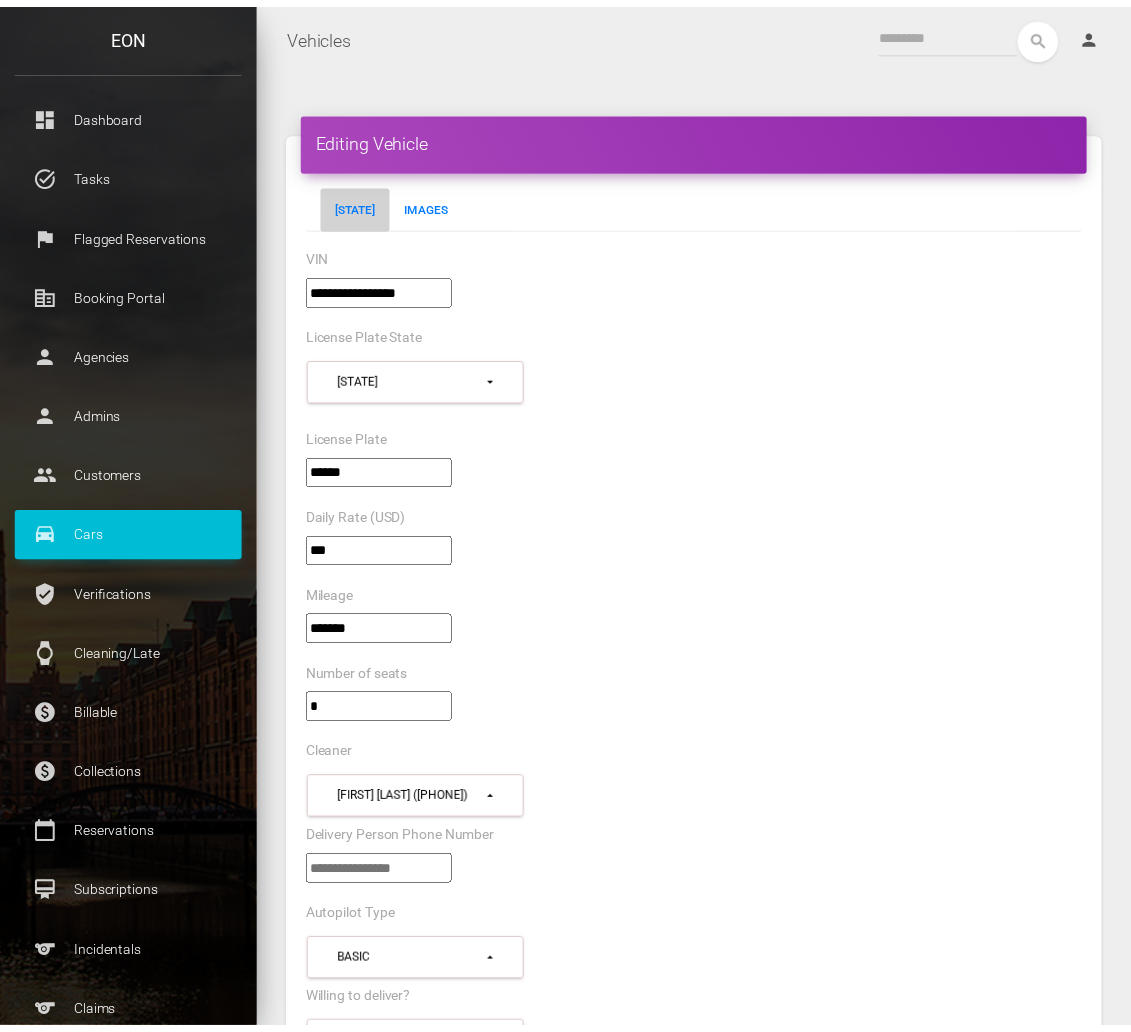 scroll, scrollTop: 0, scrollLeft: 0, axis: both 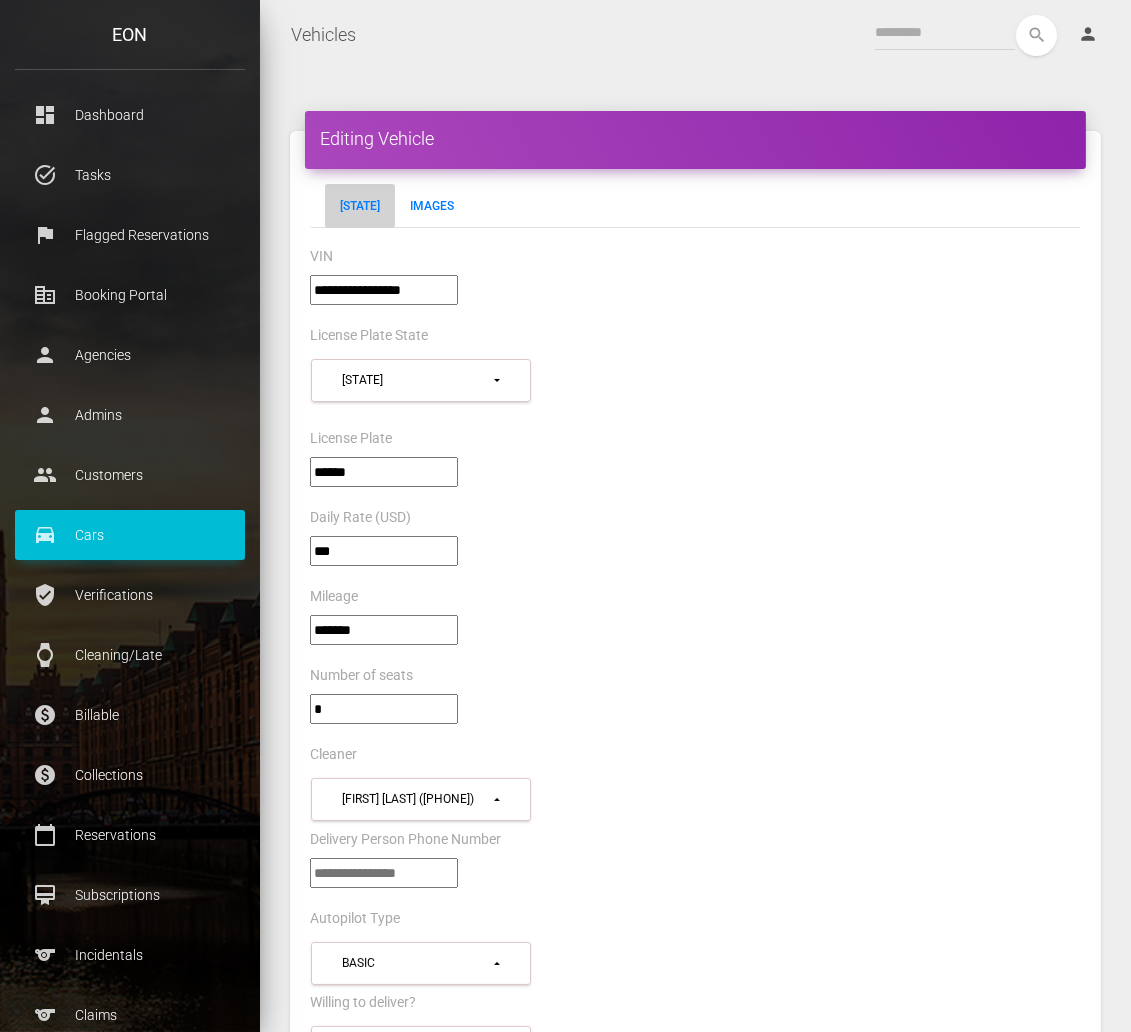click on "**********" at bounding box center (384, 290) 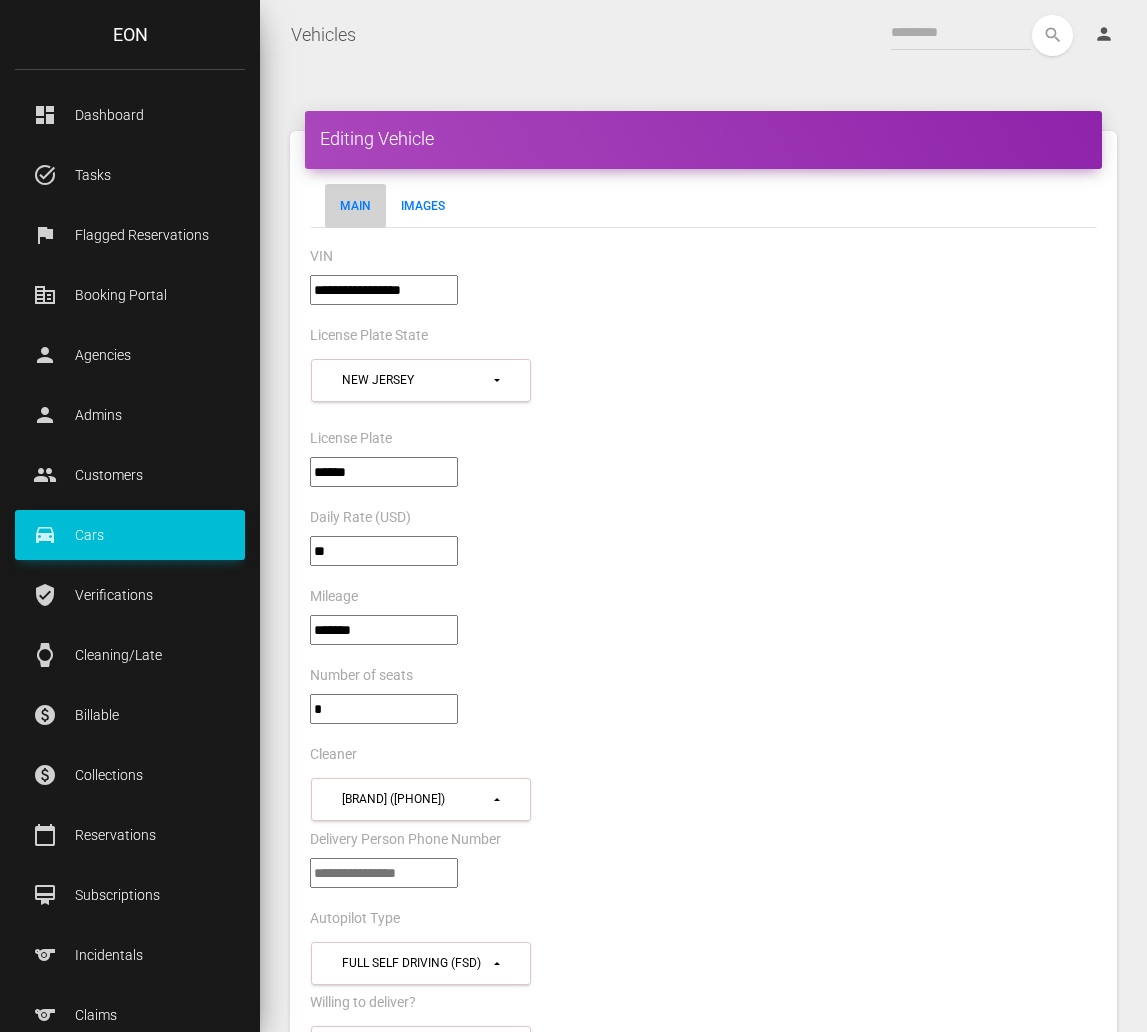 select on "*" 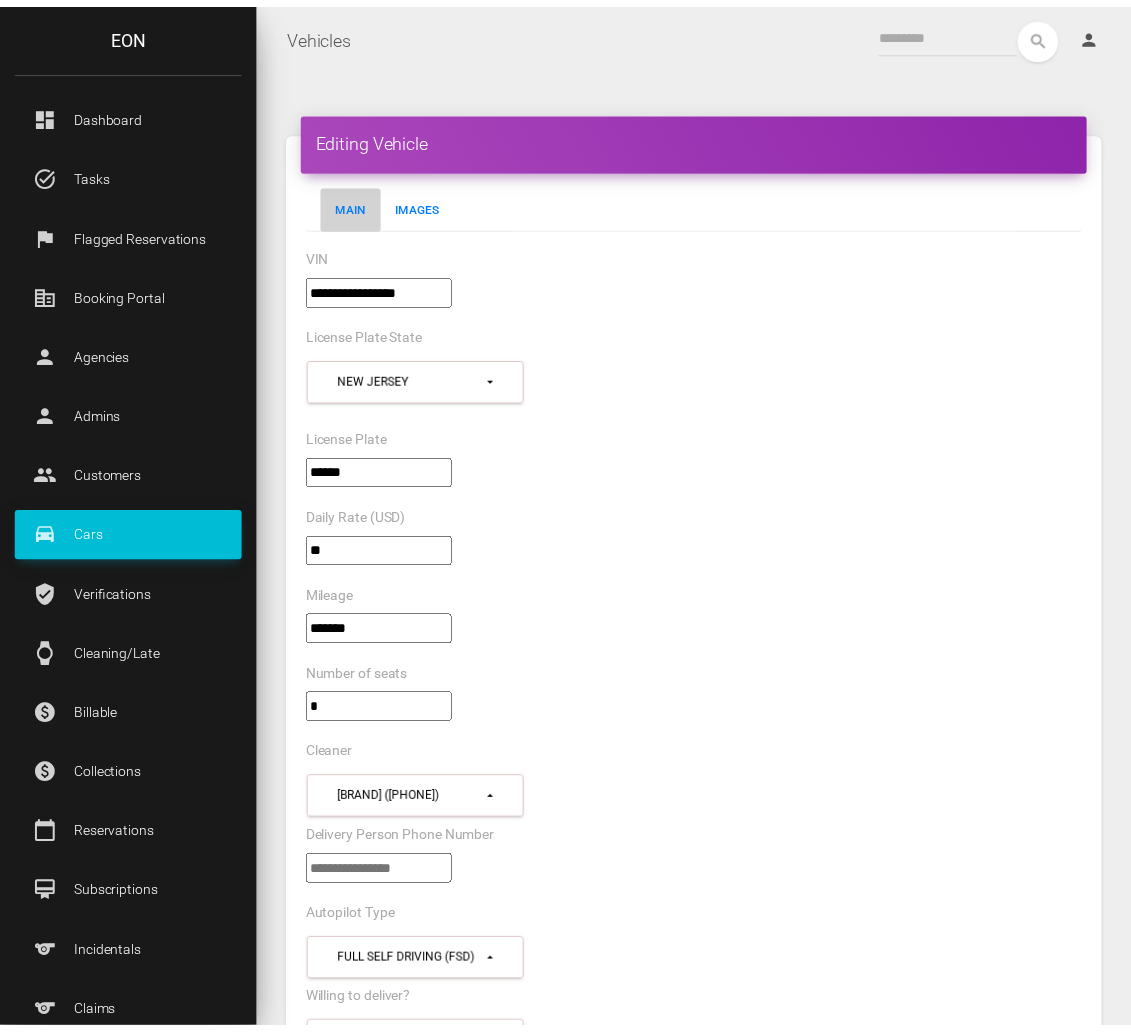 scroll, scrollTop: 0, scrollLeft: 0, axis: both 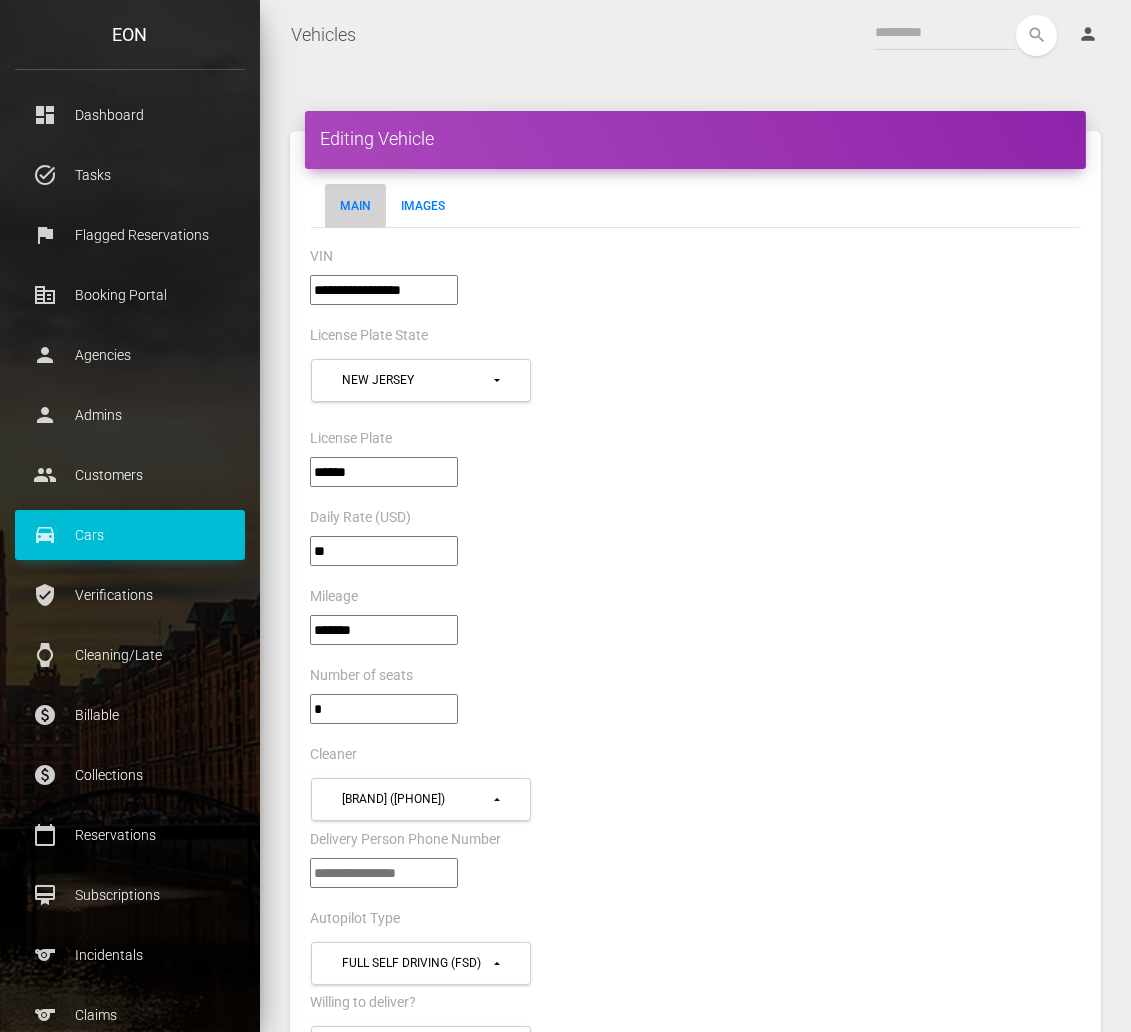 click on "**********" at bounding box center [695, 299] 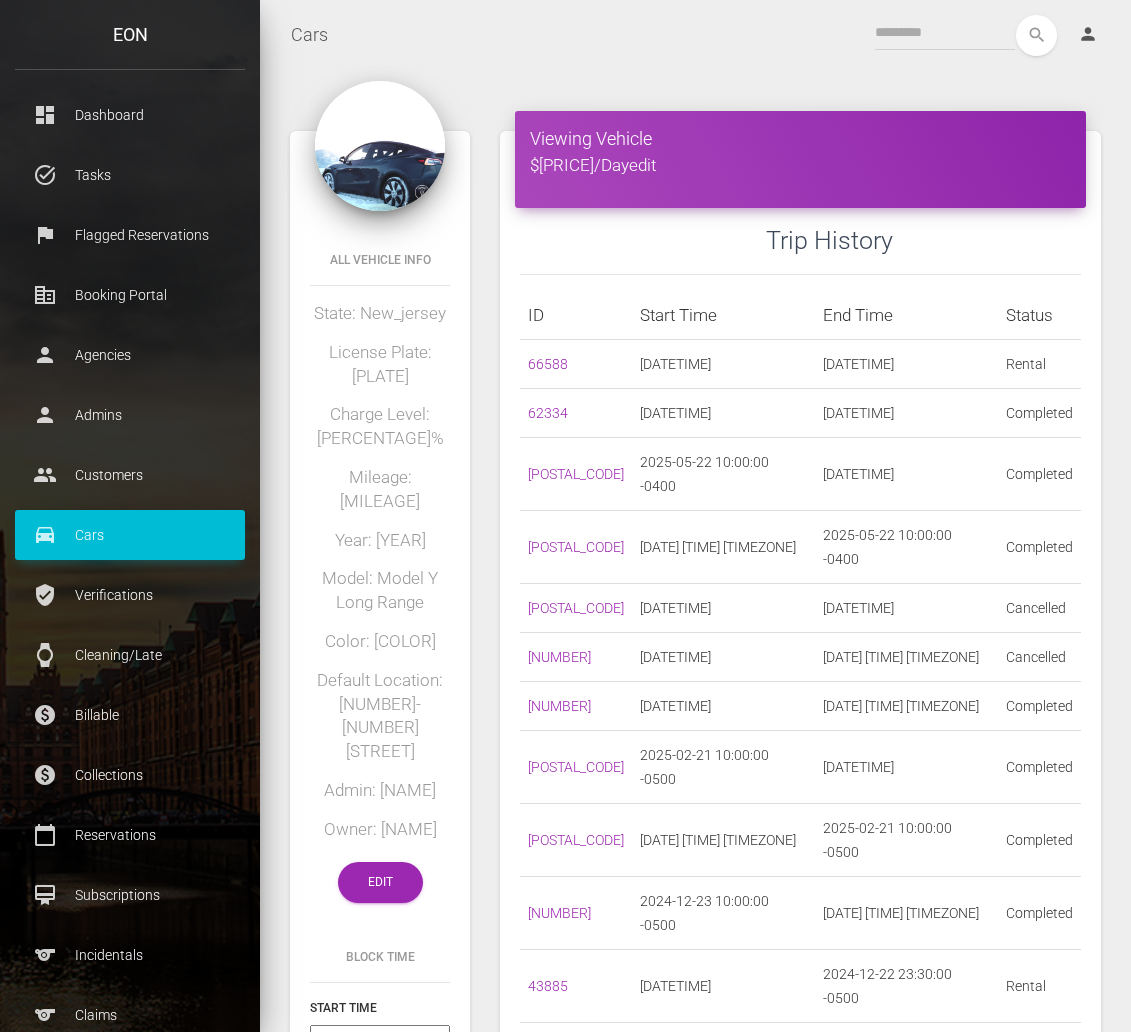 scroll, scrollTop: 0, scrollLeft: 0, axis: both 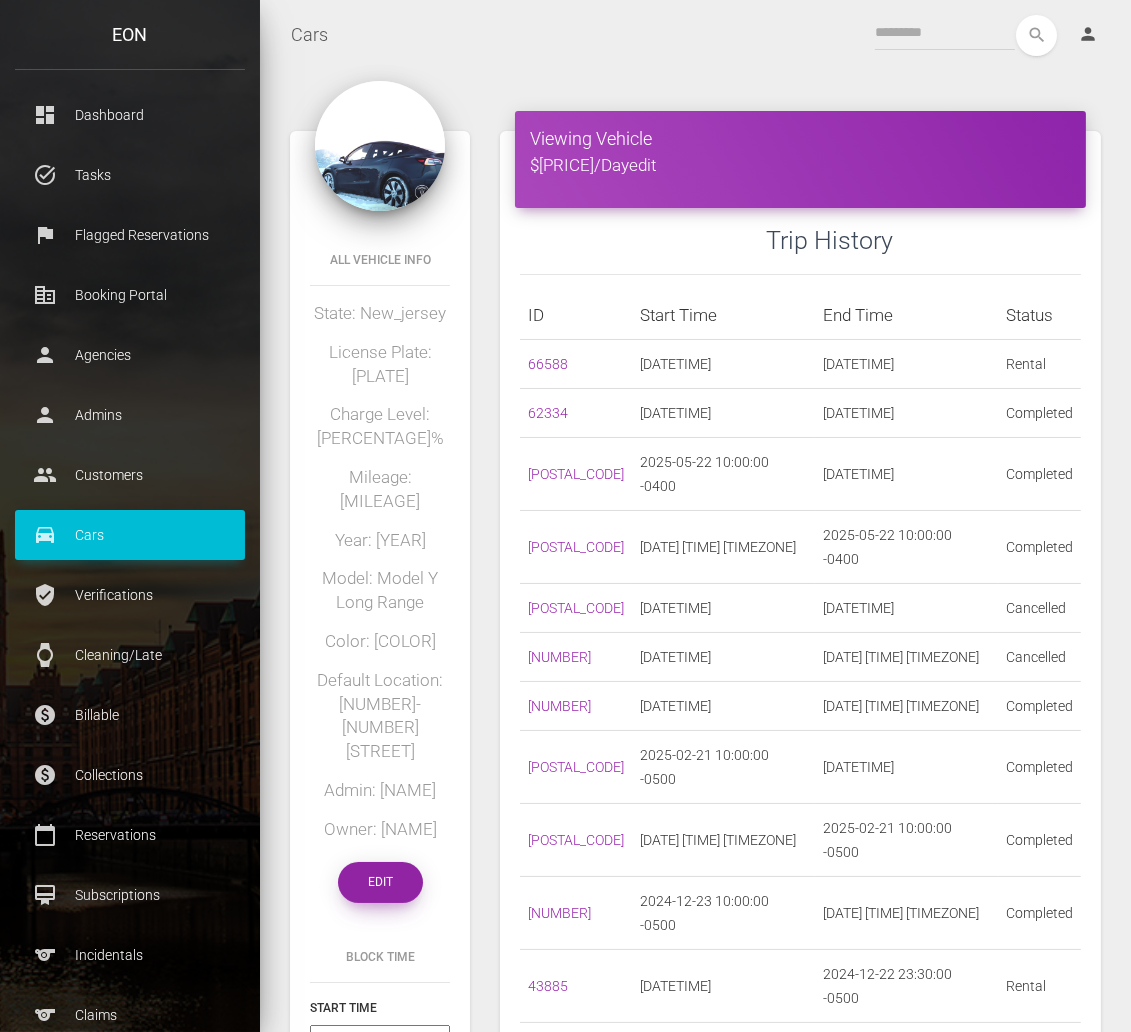 click on "Edit" at bounding box center [380, 882] 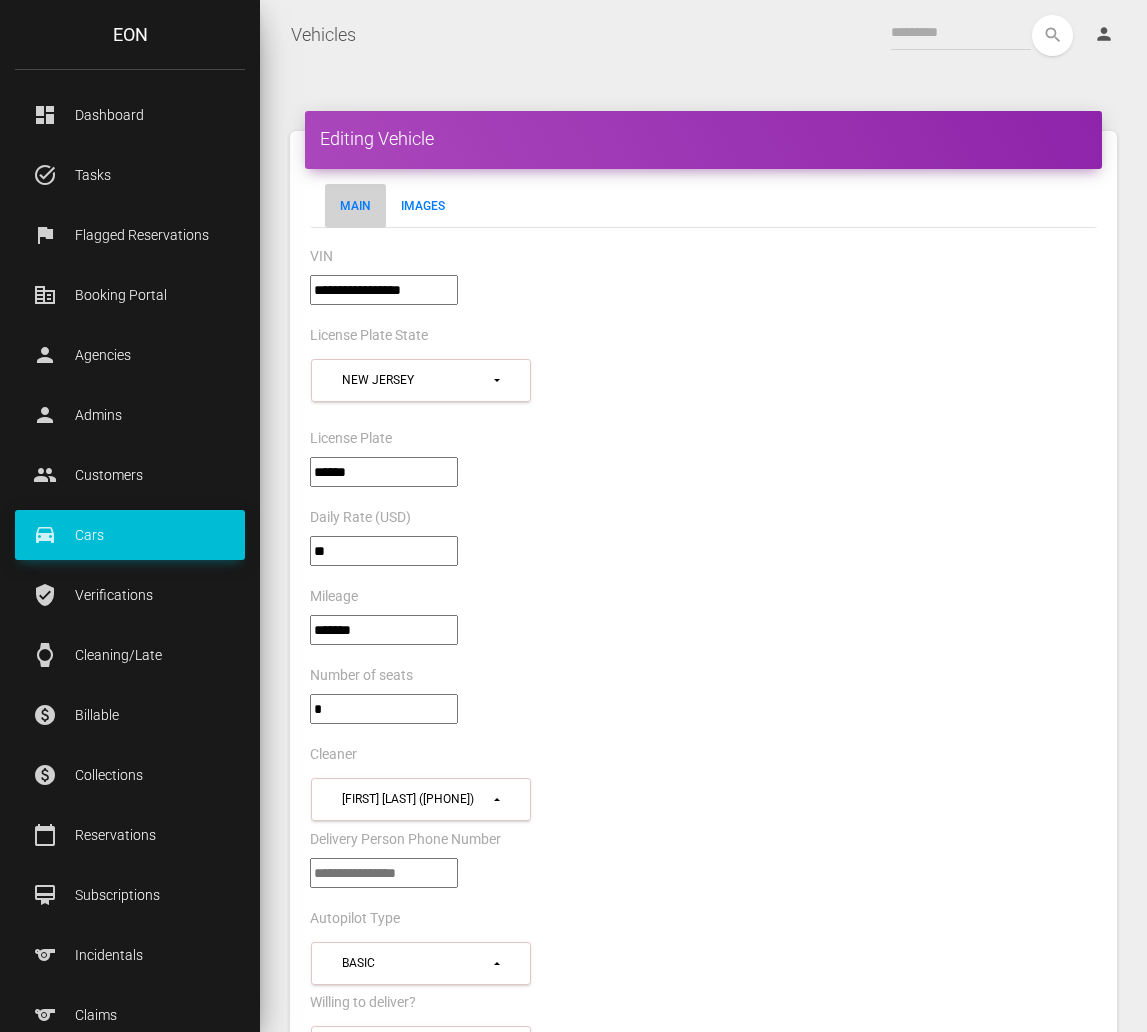 select on "*" 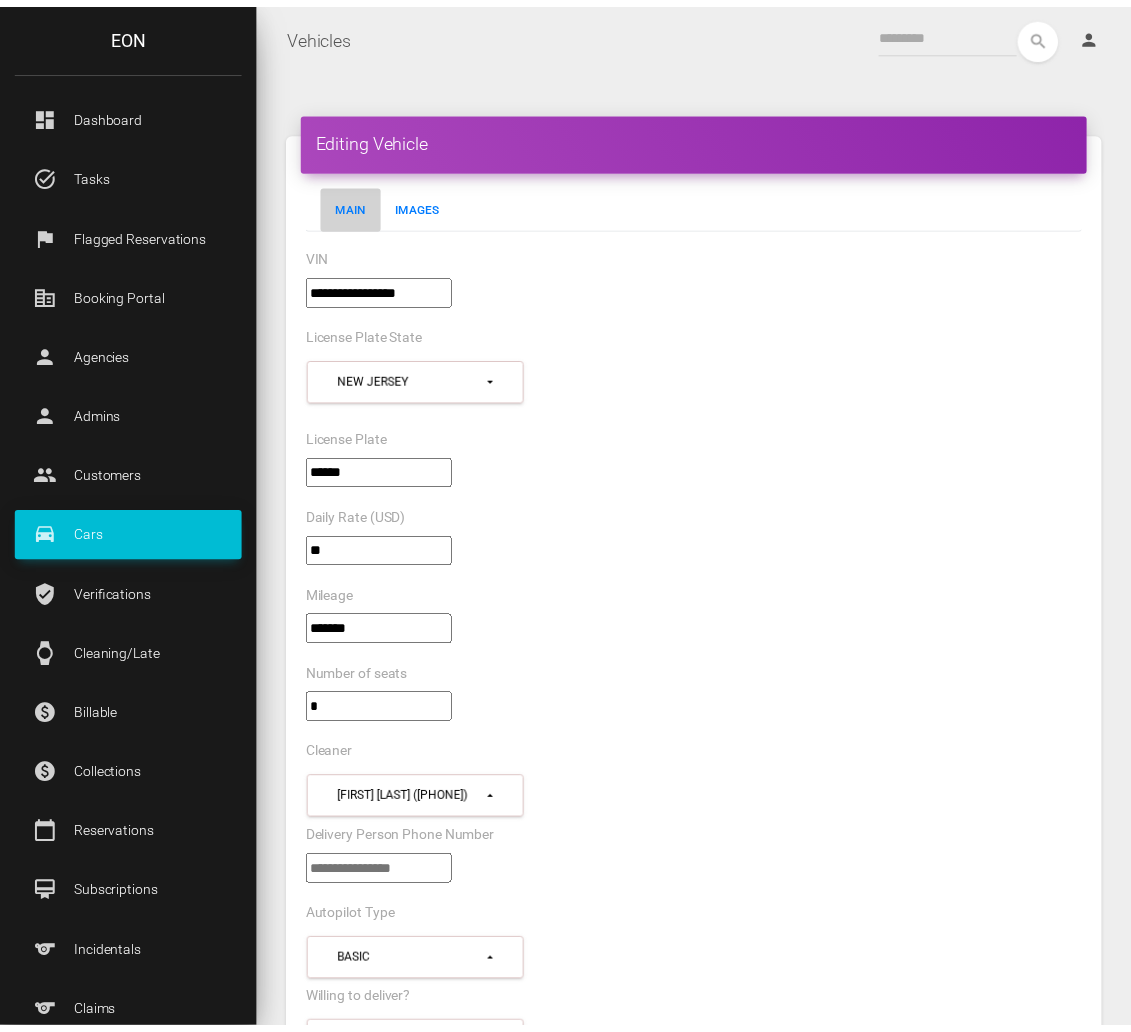 scroll, scrollTop: 0, scrollLeft: 0, axis: both 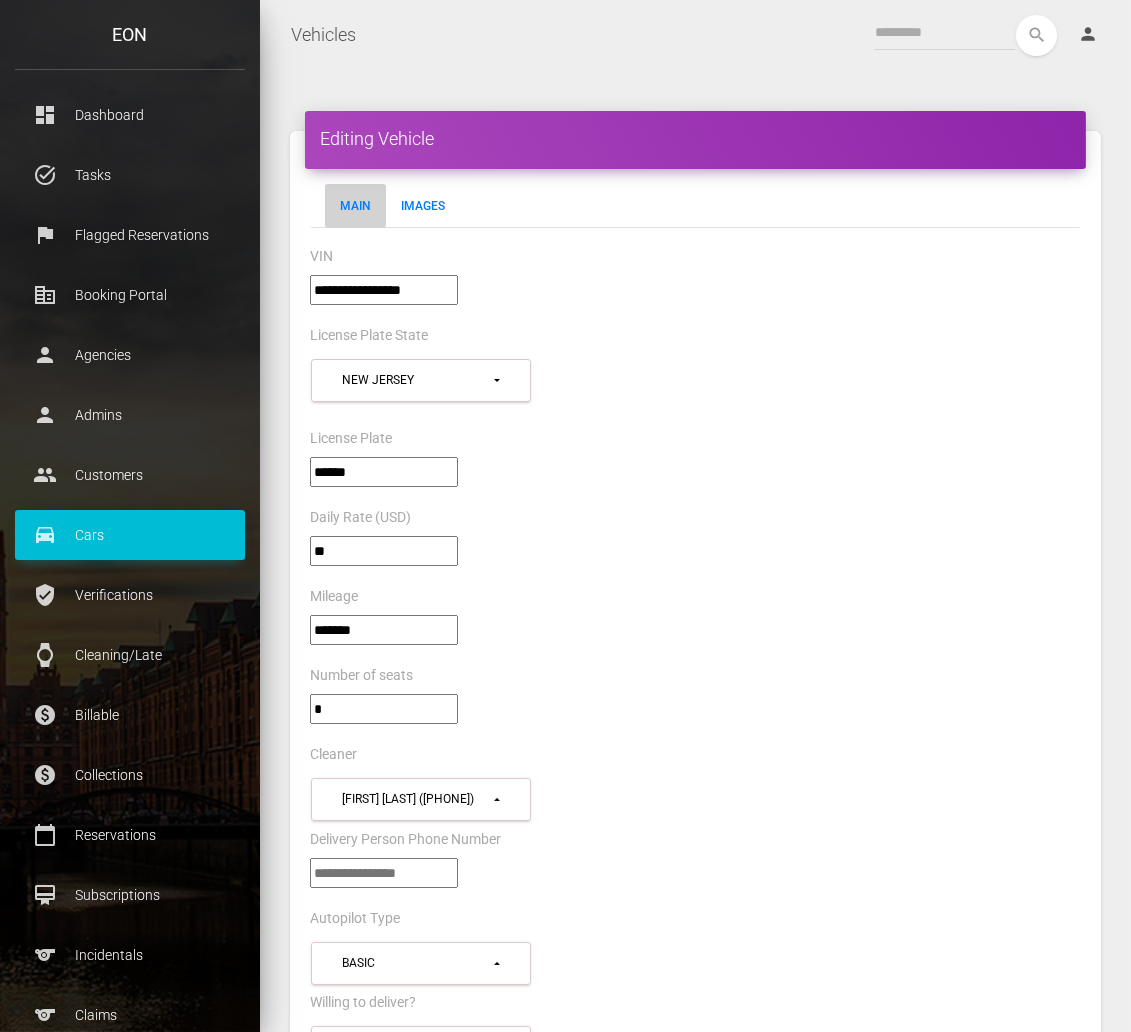click on "**********" at bounding box center (384, 290) 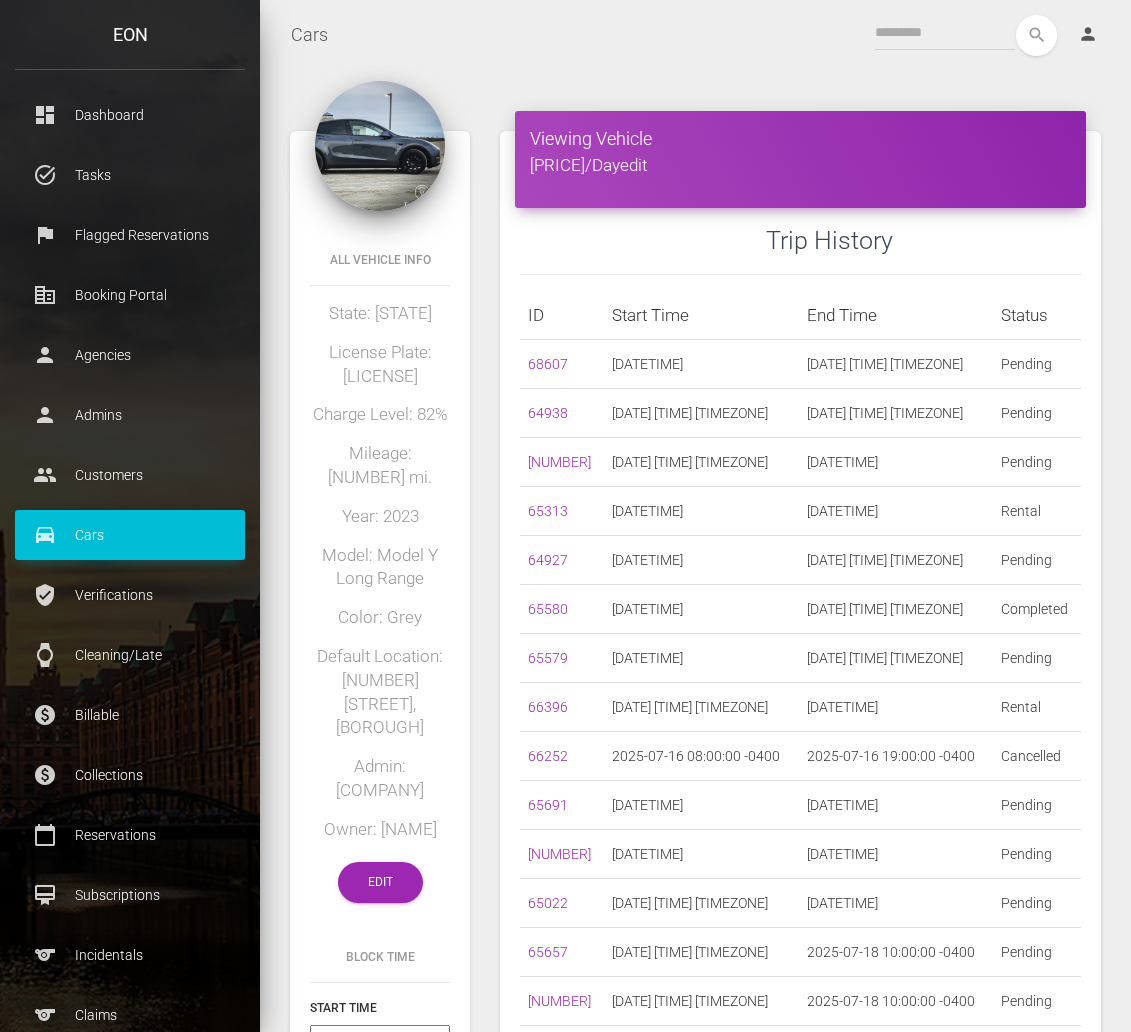 scroll, scrollTop: 0, scrollLeft: 0, axis: both 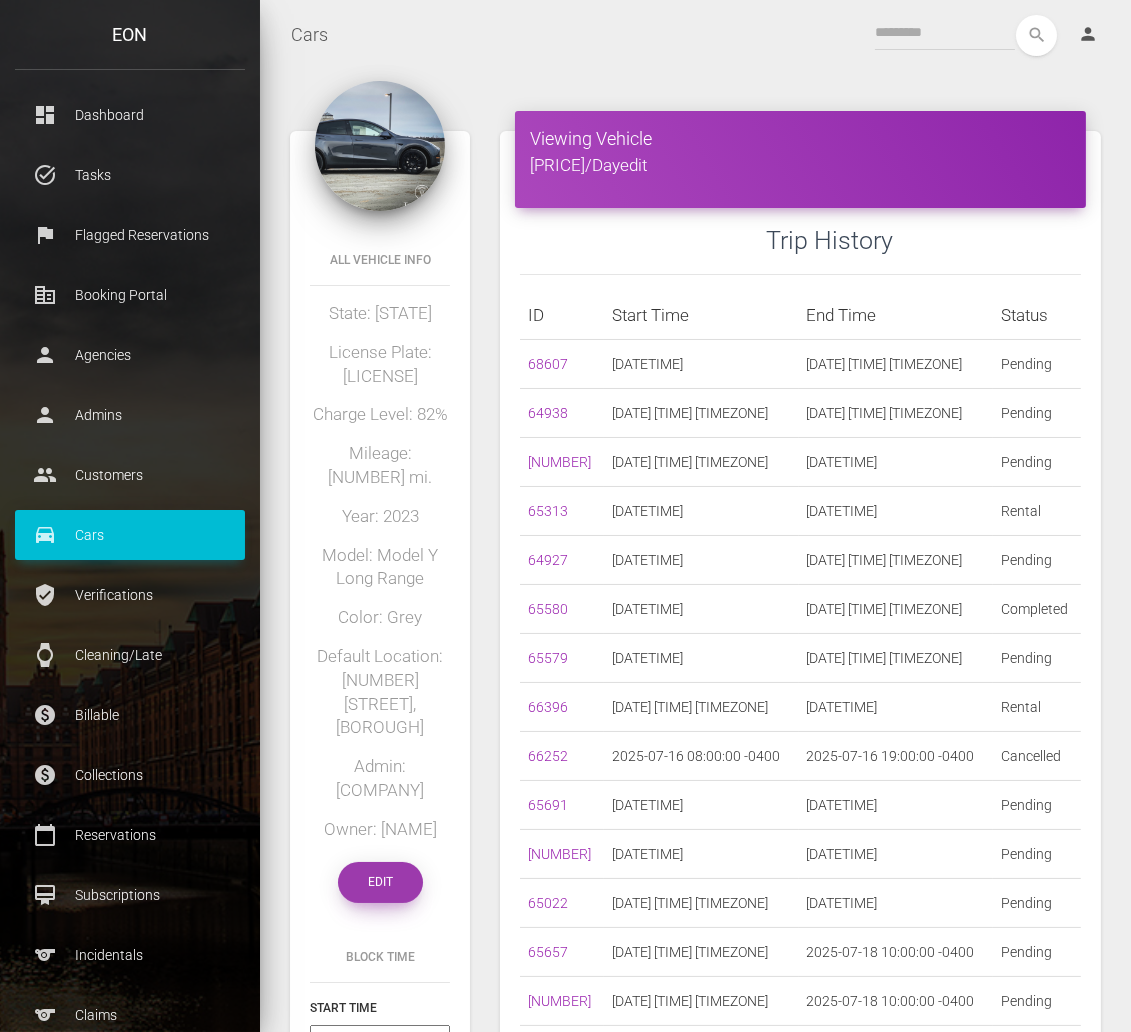 click on "Edit" at bounding box center (380, 882) 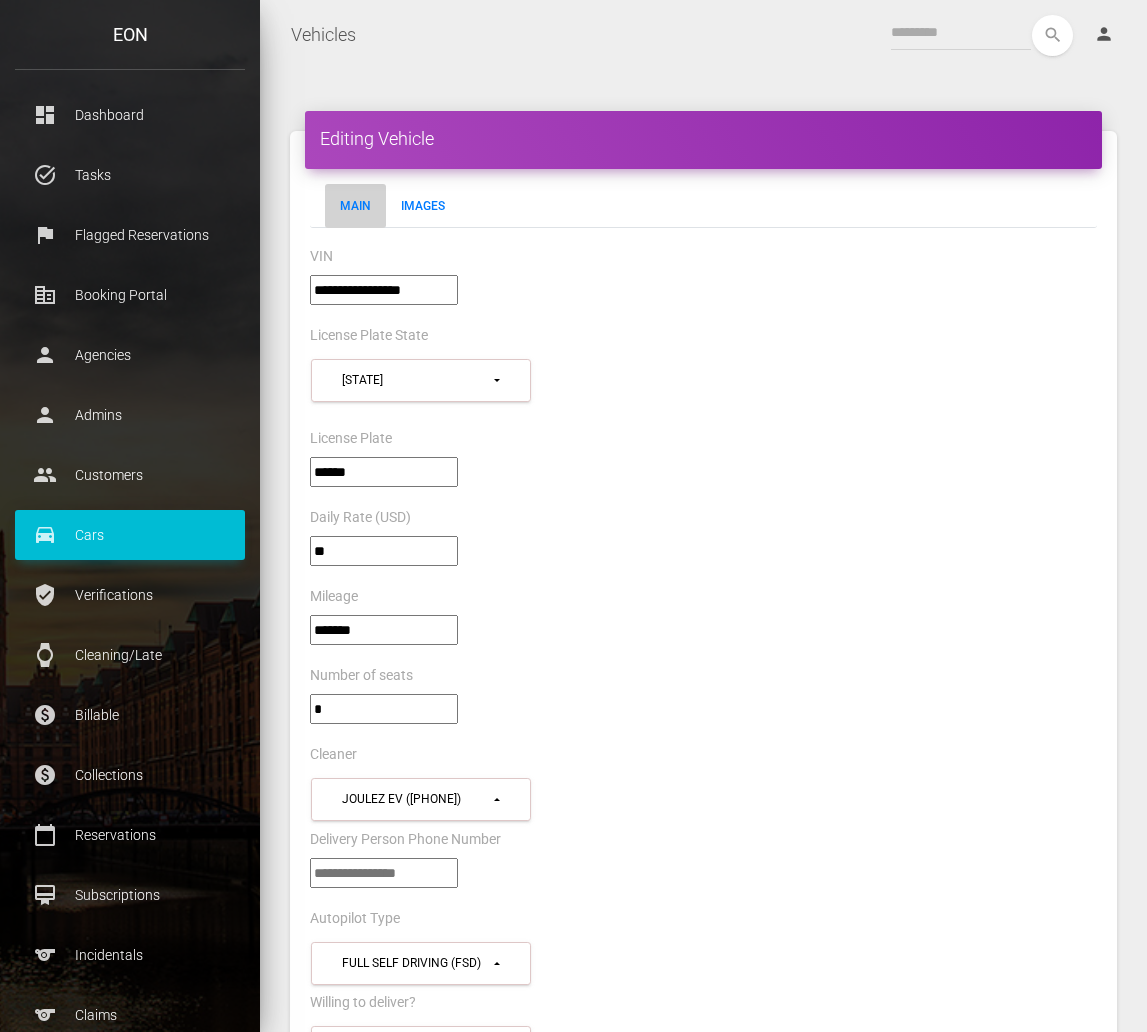 select on "*" 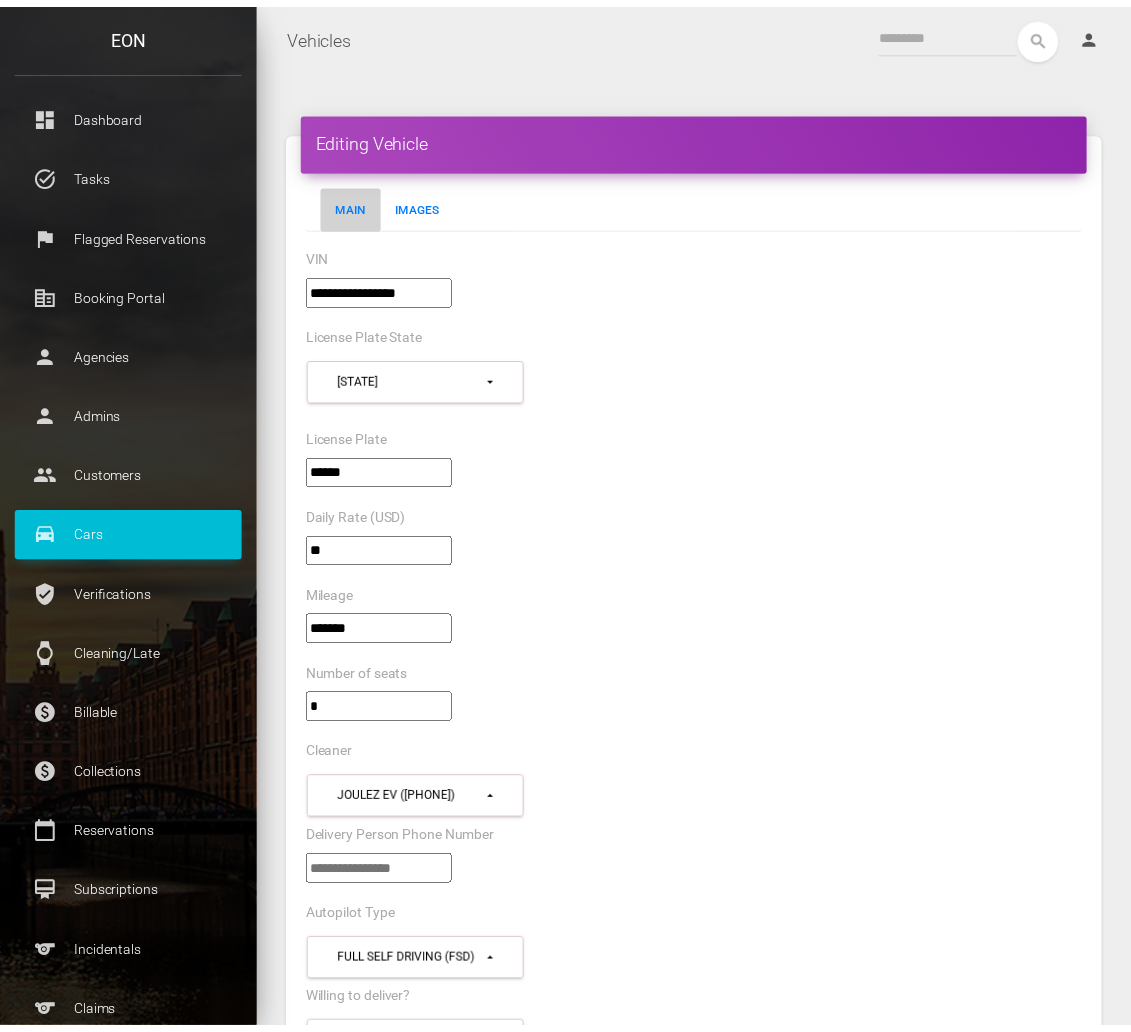 scroll, scrollTop: 0, scrollLeft: 0, axis: both 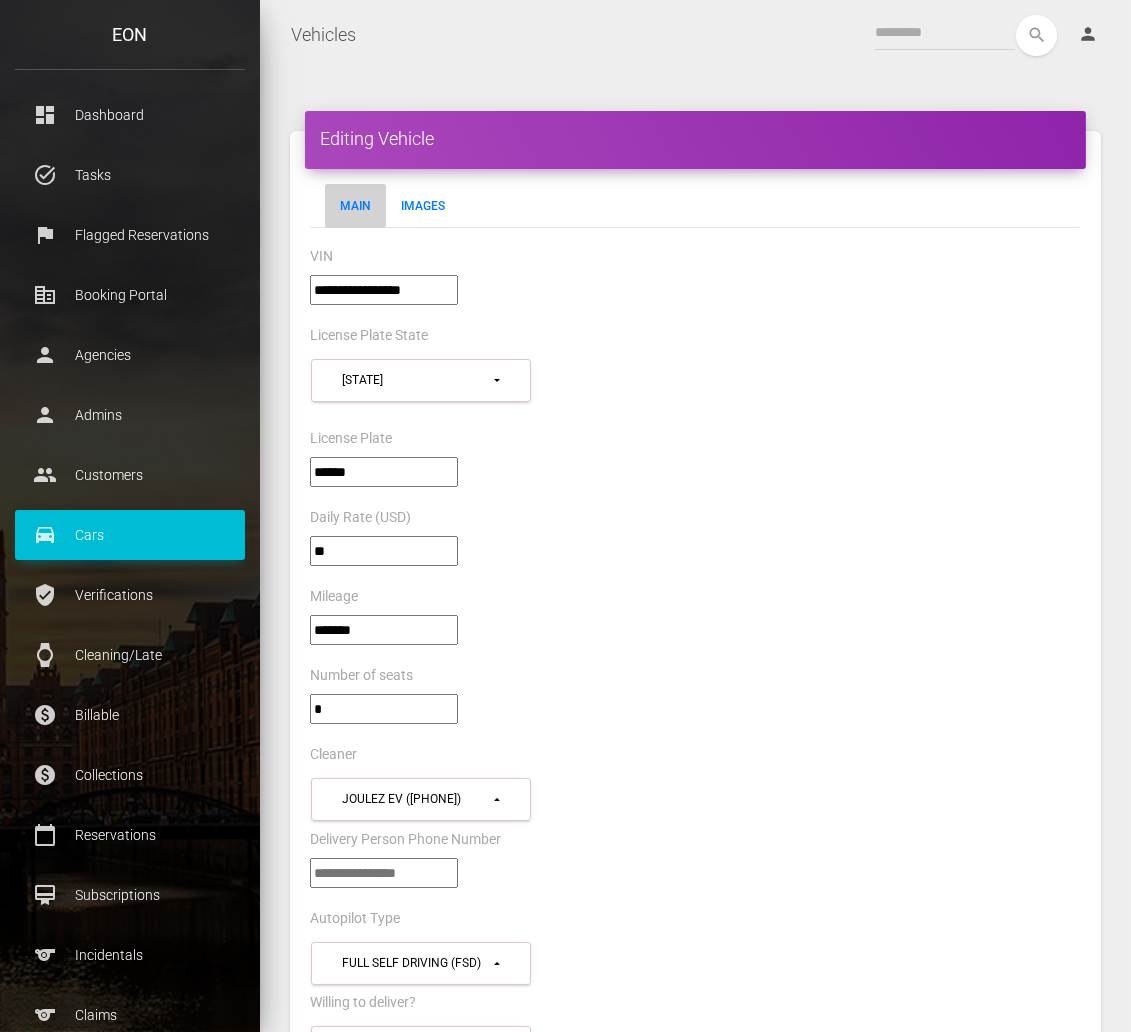 click on "**********" at bounding box center [384, 290] 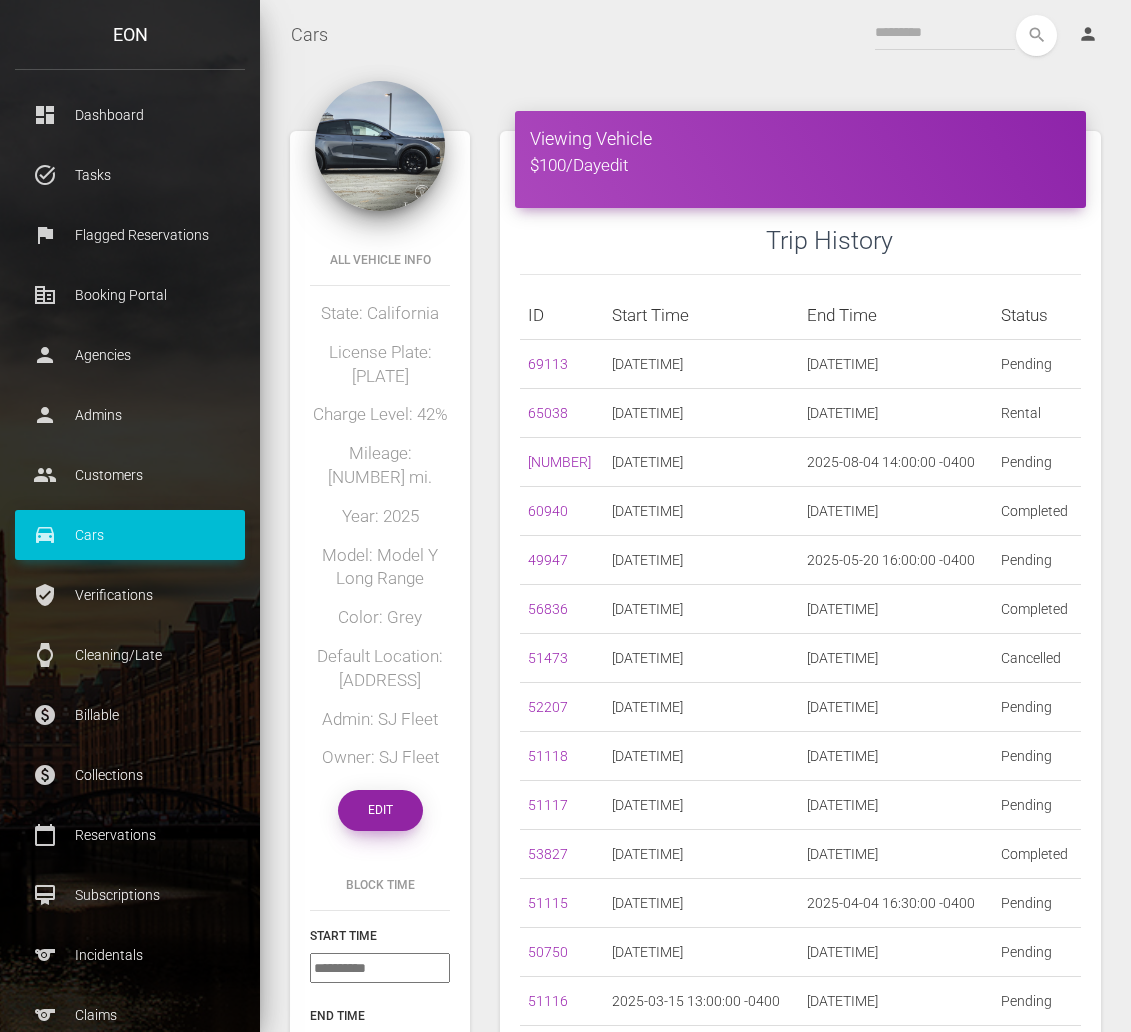 scroll, scrollTop: 0, scrollLeft: 0, axis: both 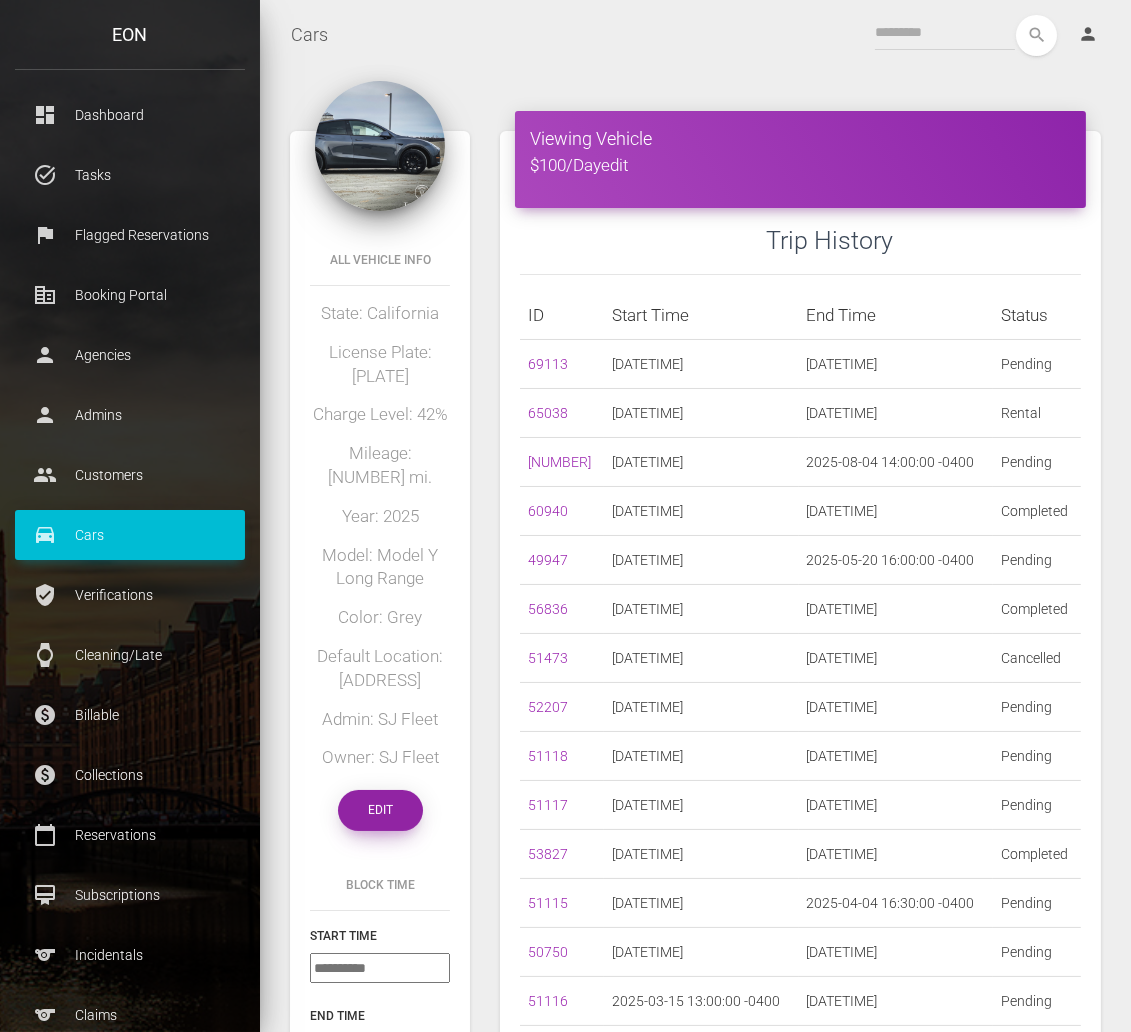 click on "Edit" at bounding box center (380, 810) 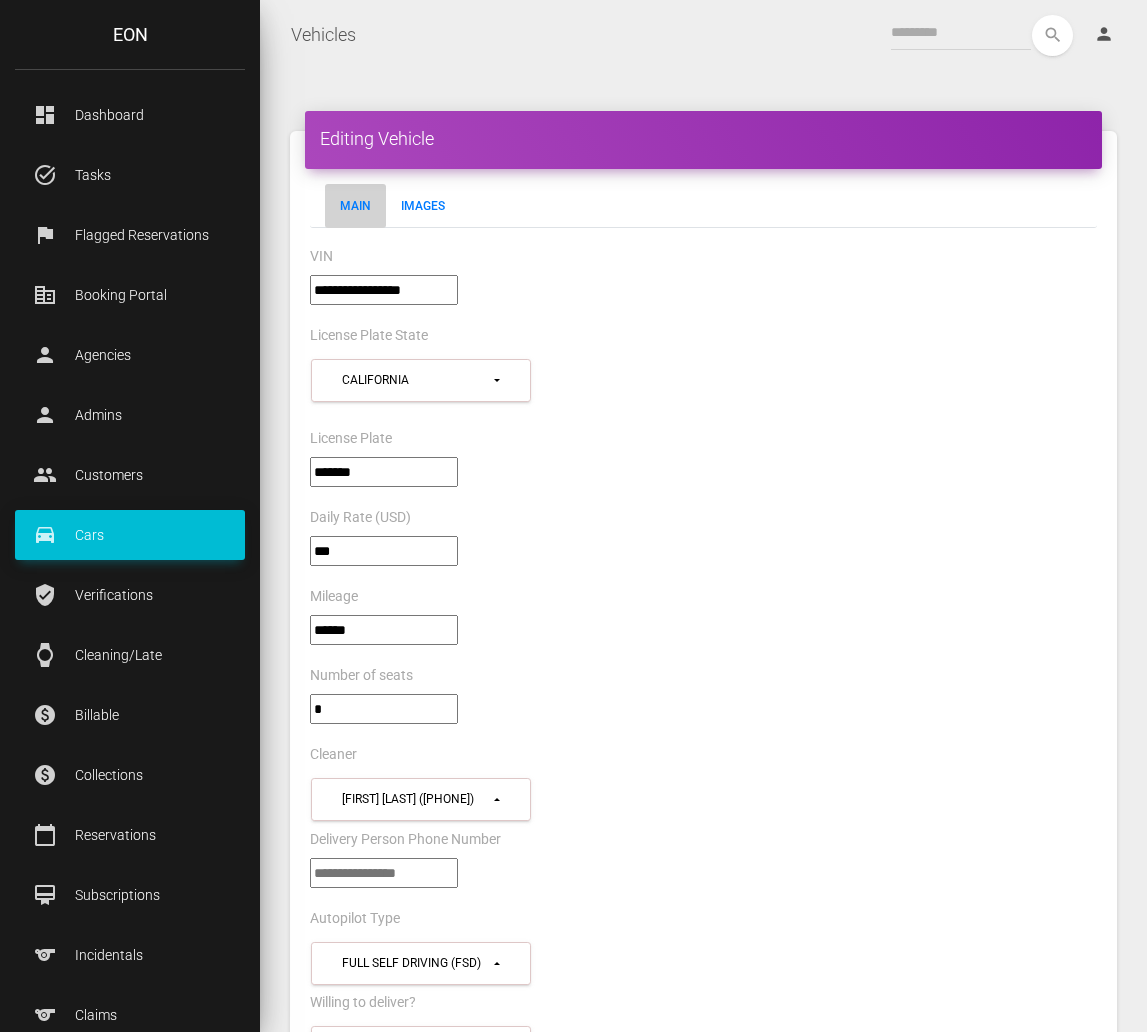 select on "*" 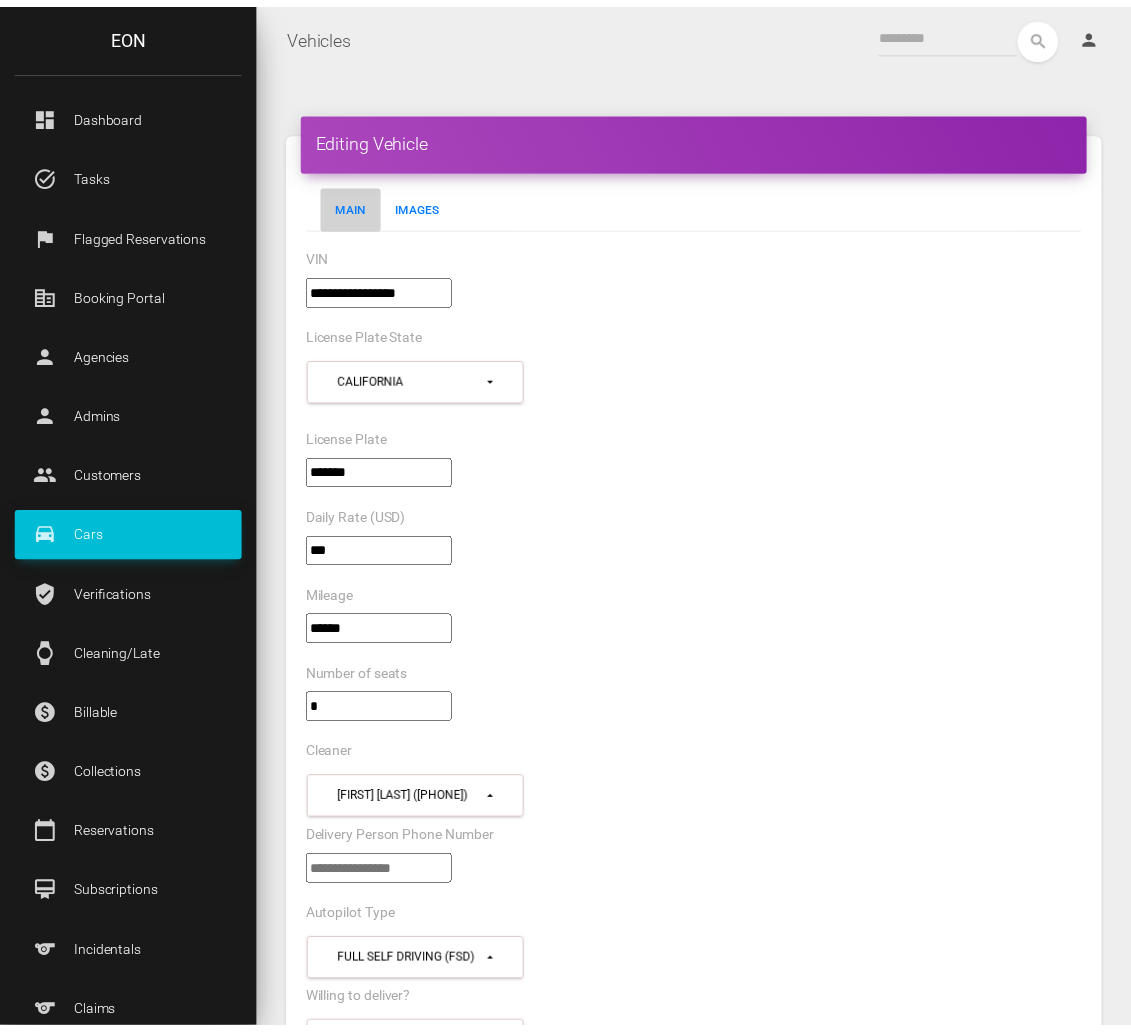 scroll, scrollTop: 0, scrollLeft: 0, axis: both 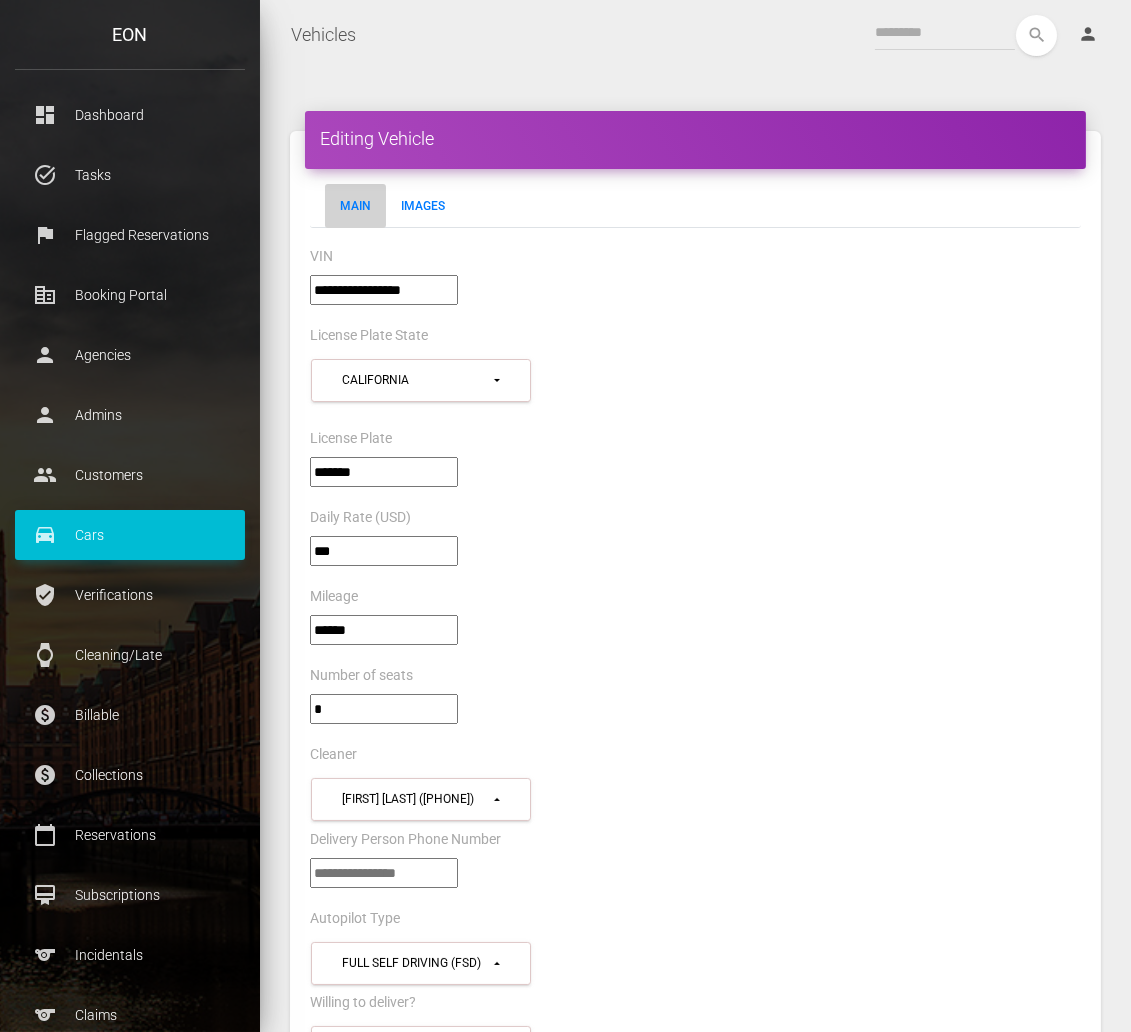 click on "**********" at bounding box center [384, 290] 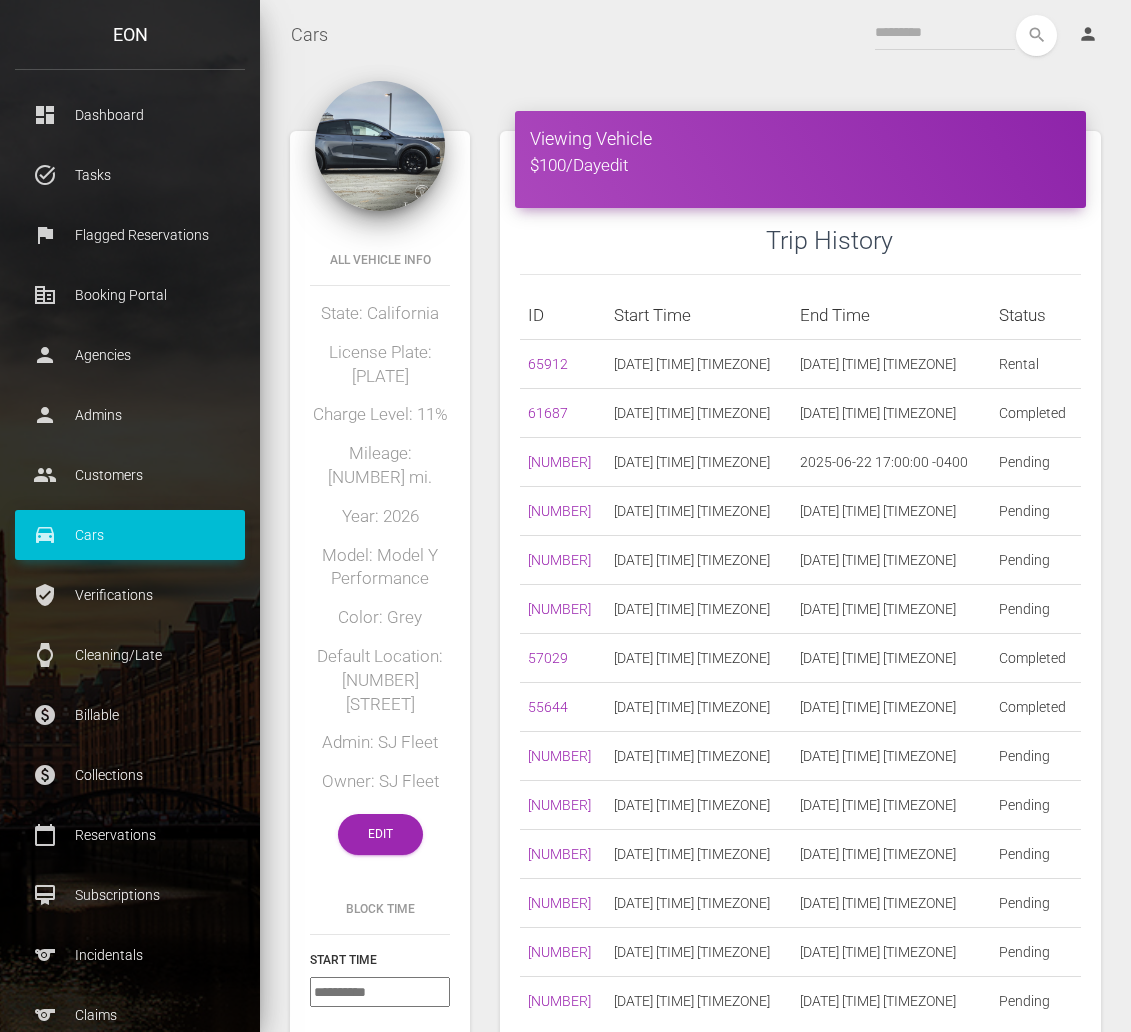 scroll, scrollTop: 0, scrollLeft: 0, axis: both 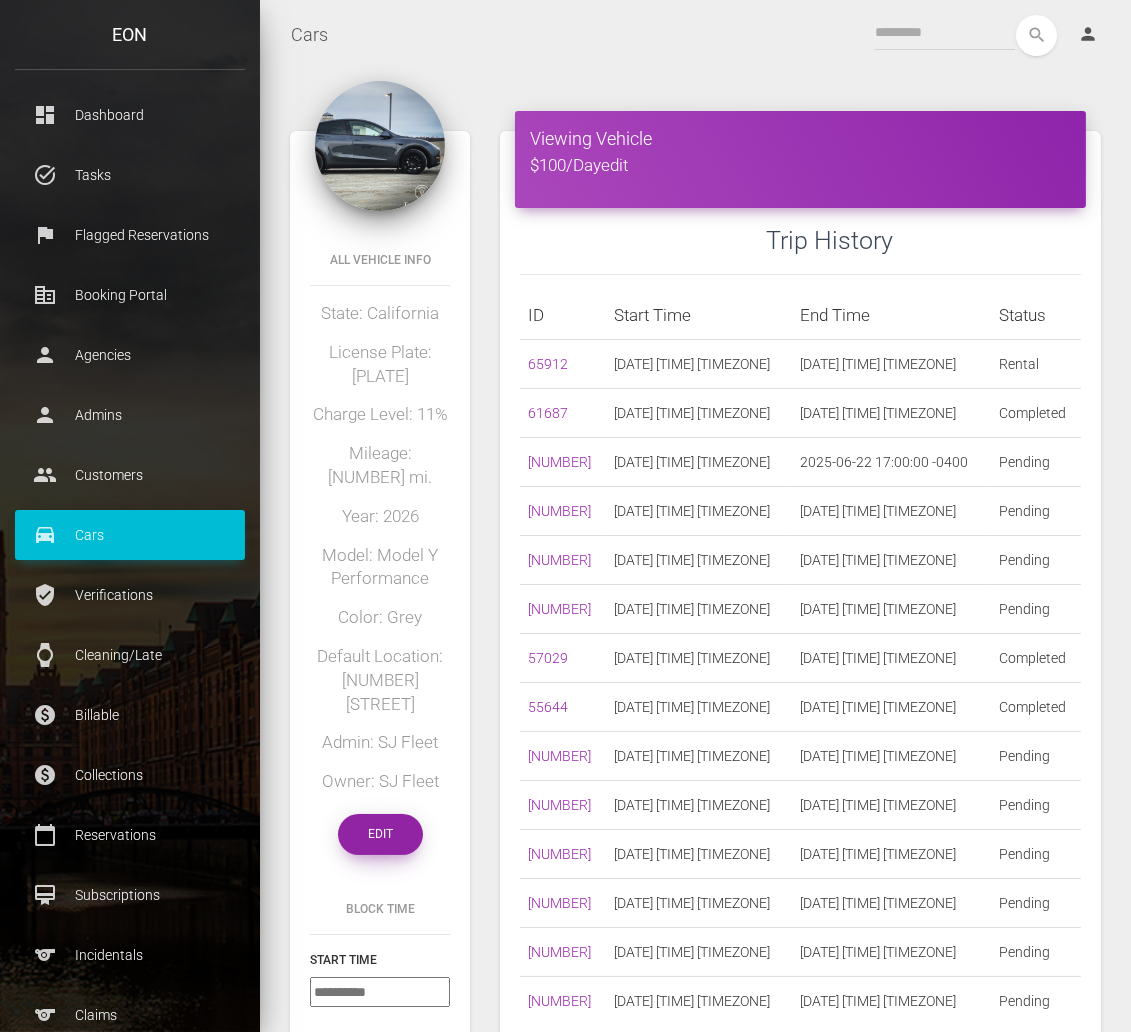 click on "Edit" at bounding box center (380, 834) 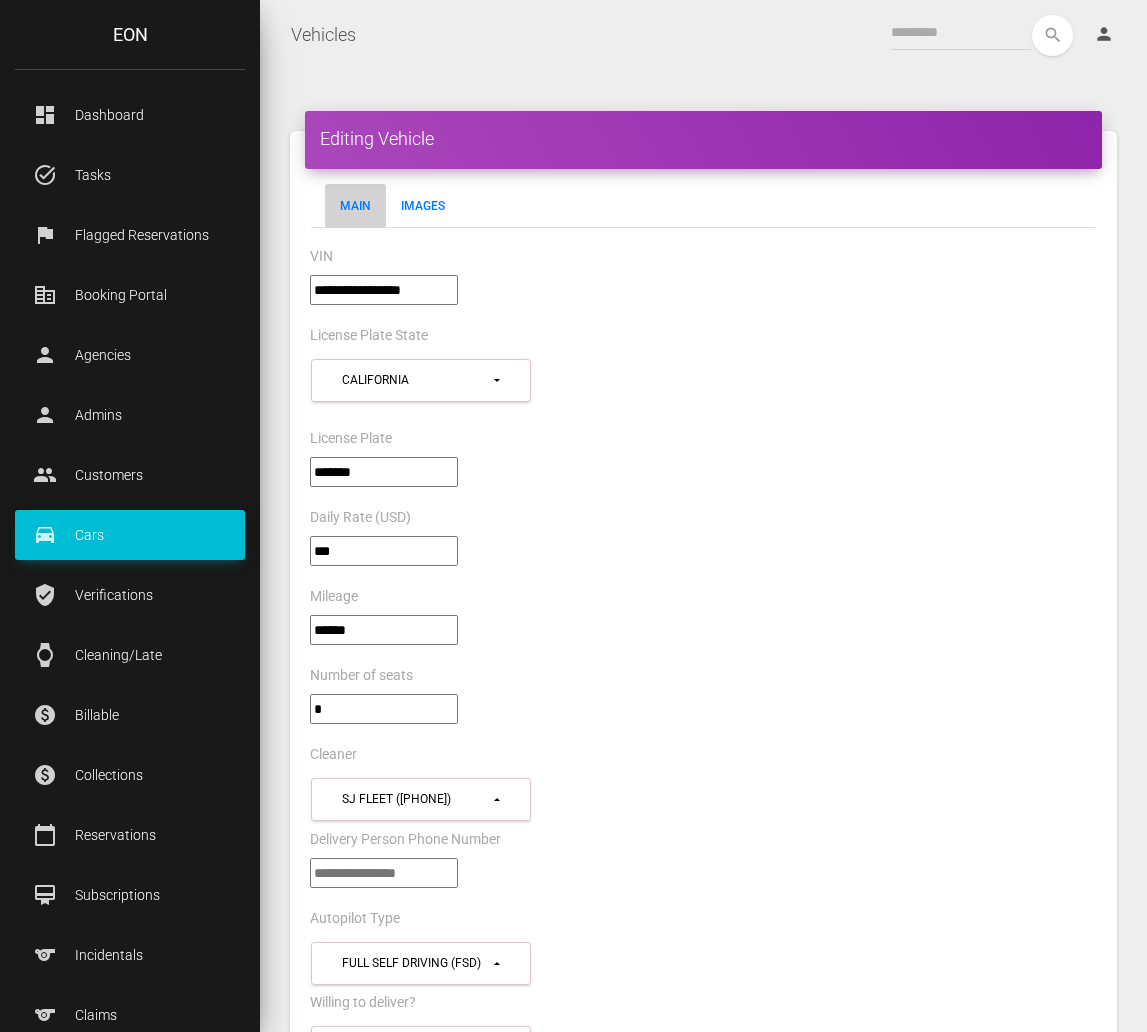 select on "*" 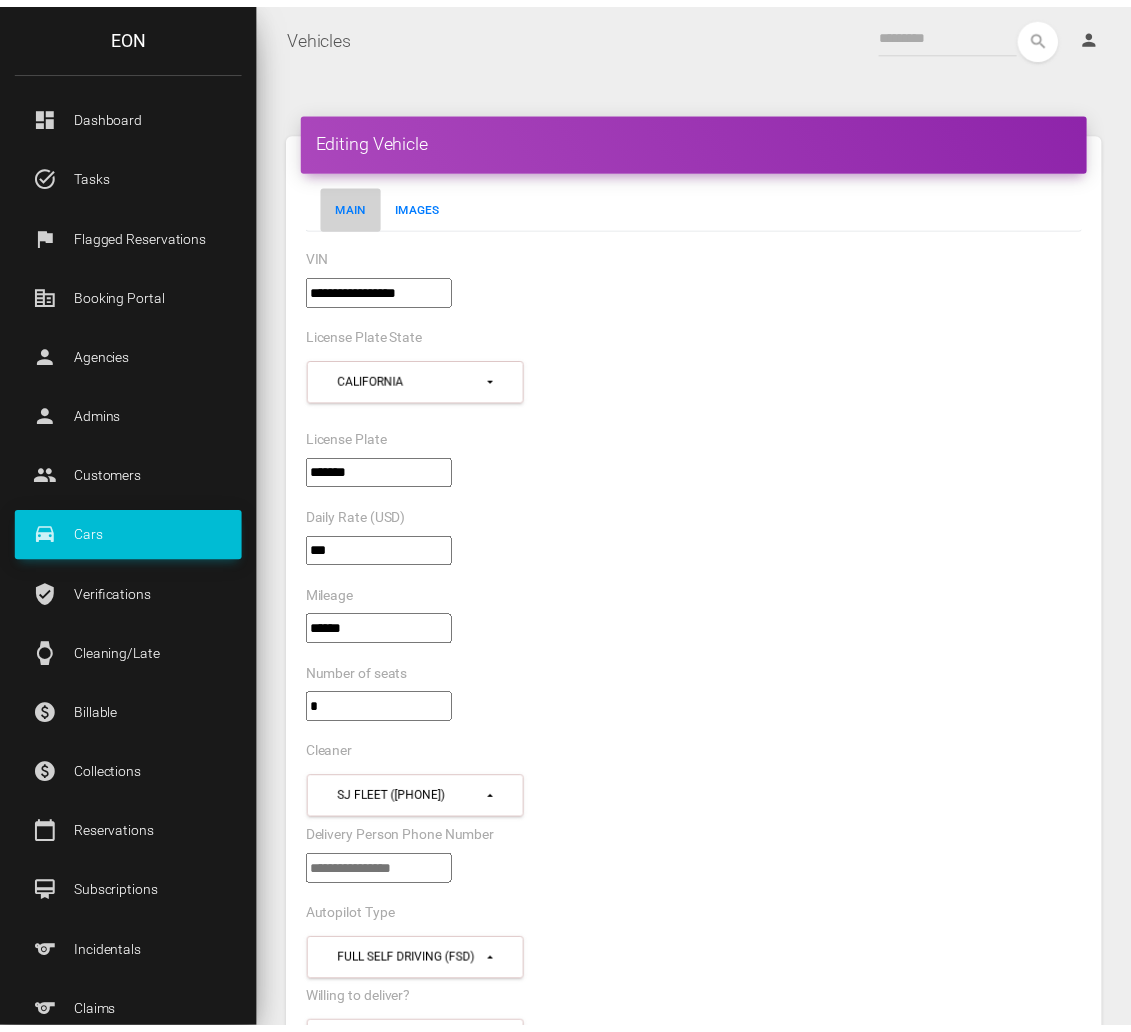 scroll, scrollTop: 0, scrollLeft: 0, axis: both 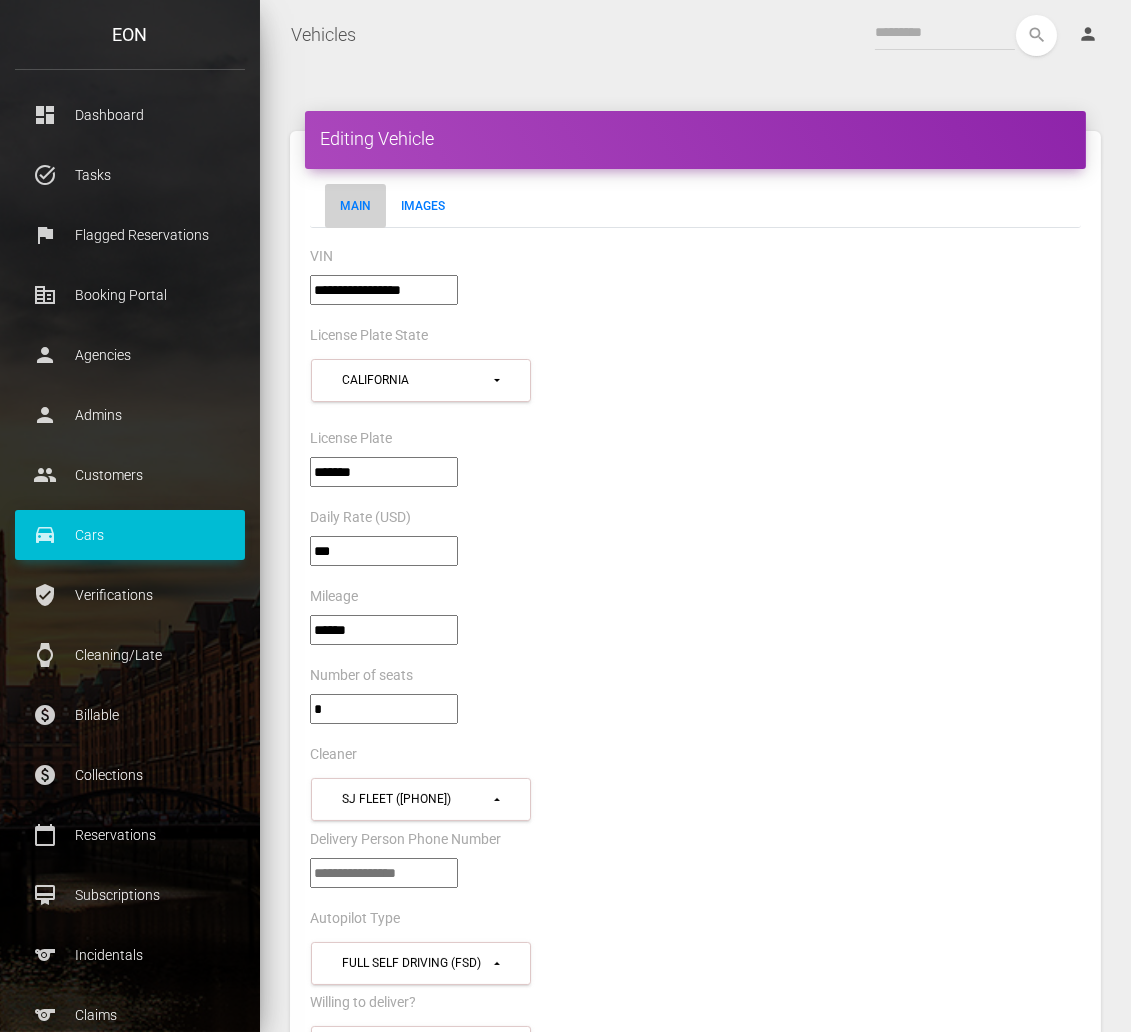 click on "**********" at bounding box center (384, 290) 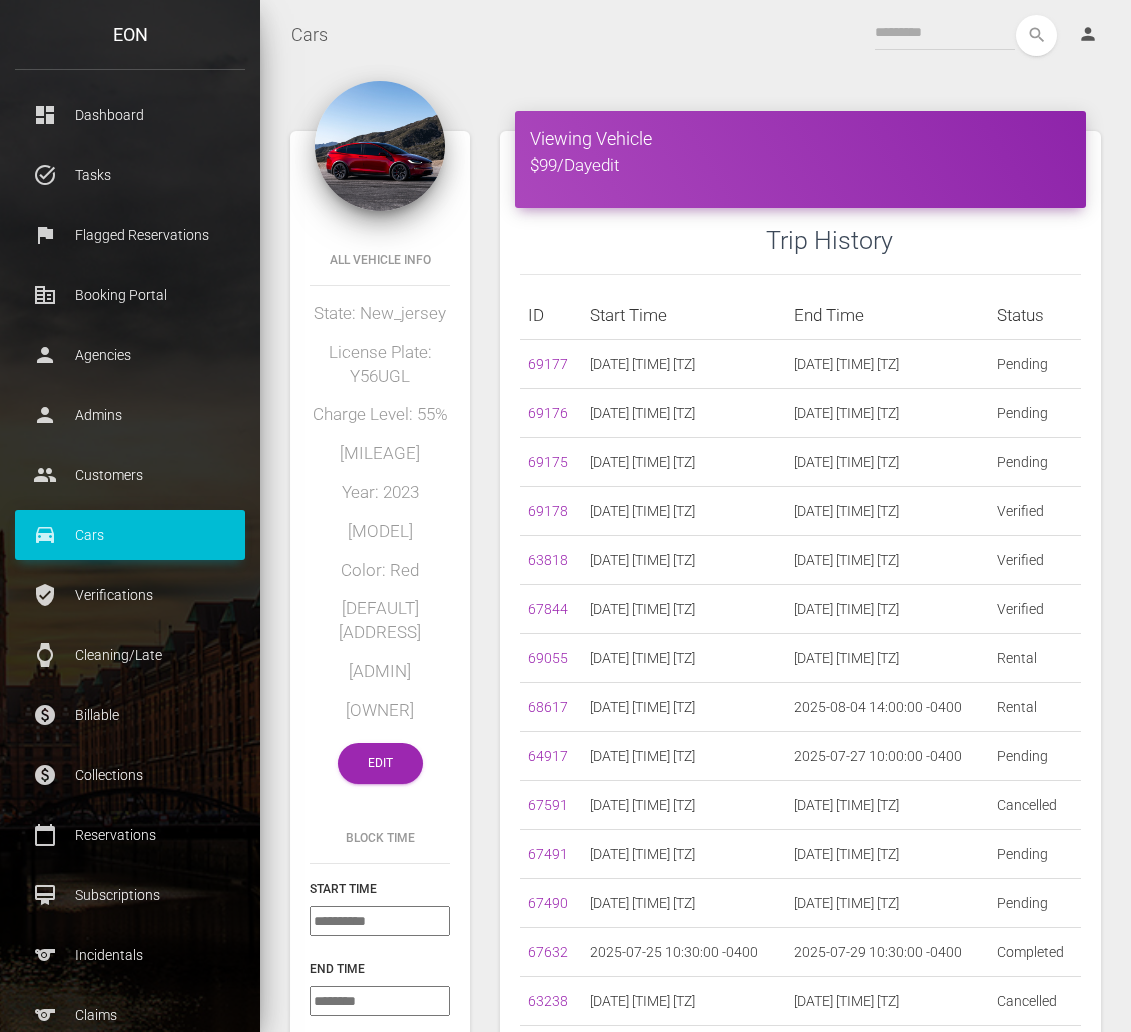 scroll, scrollTop: 0, scrollLeft: 0, axis: both 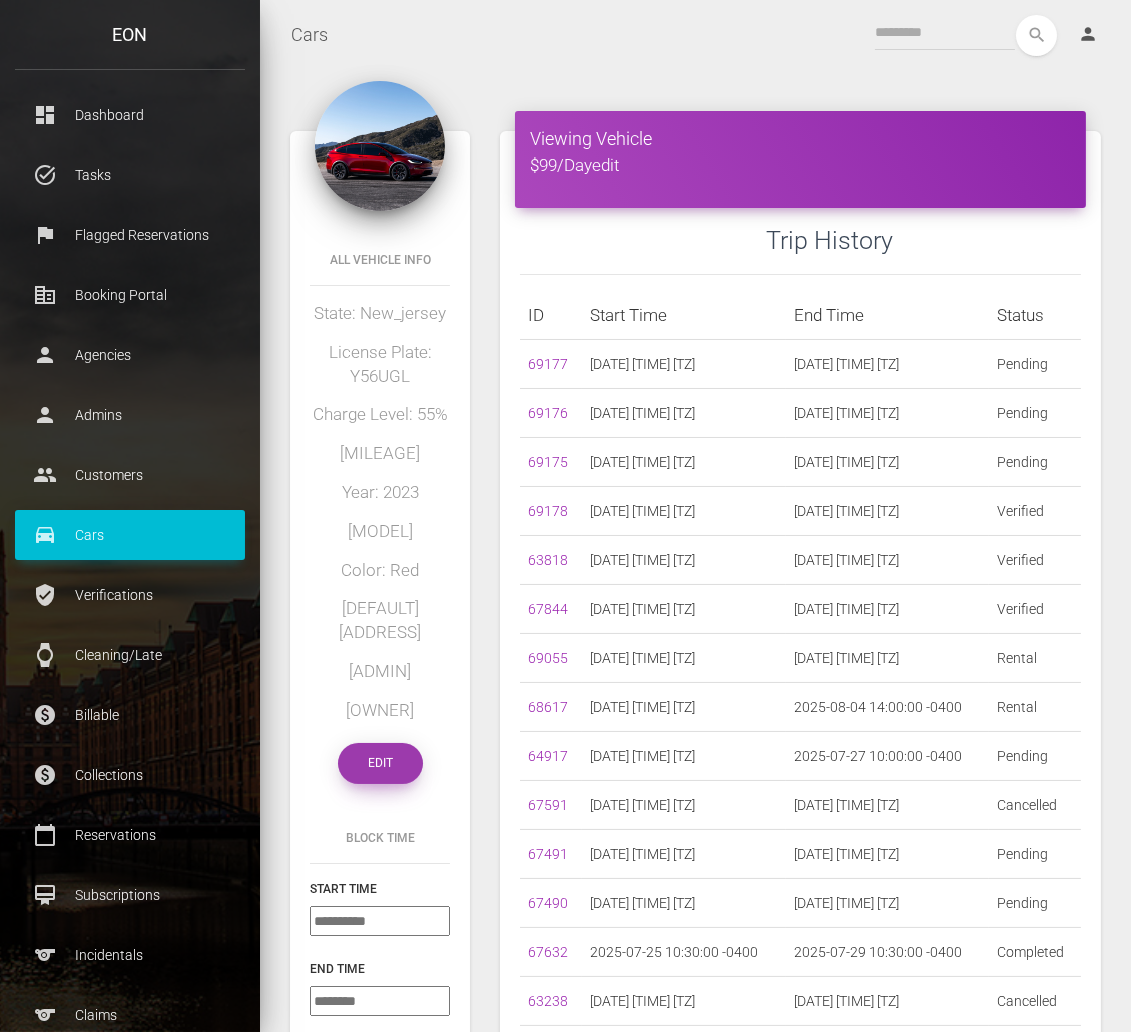 click on "Edit" at bounding box center [380, 763] 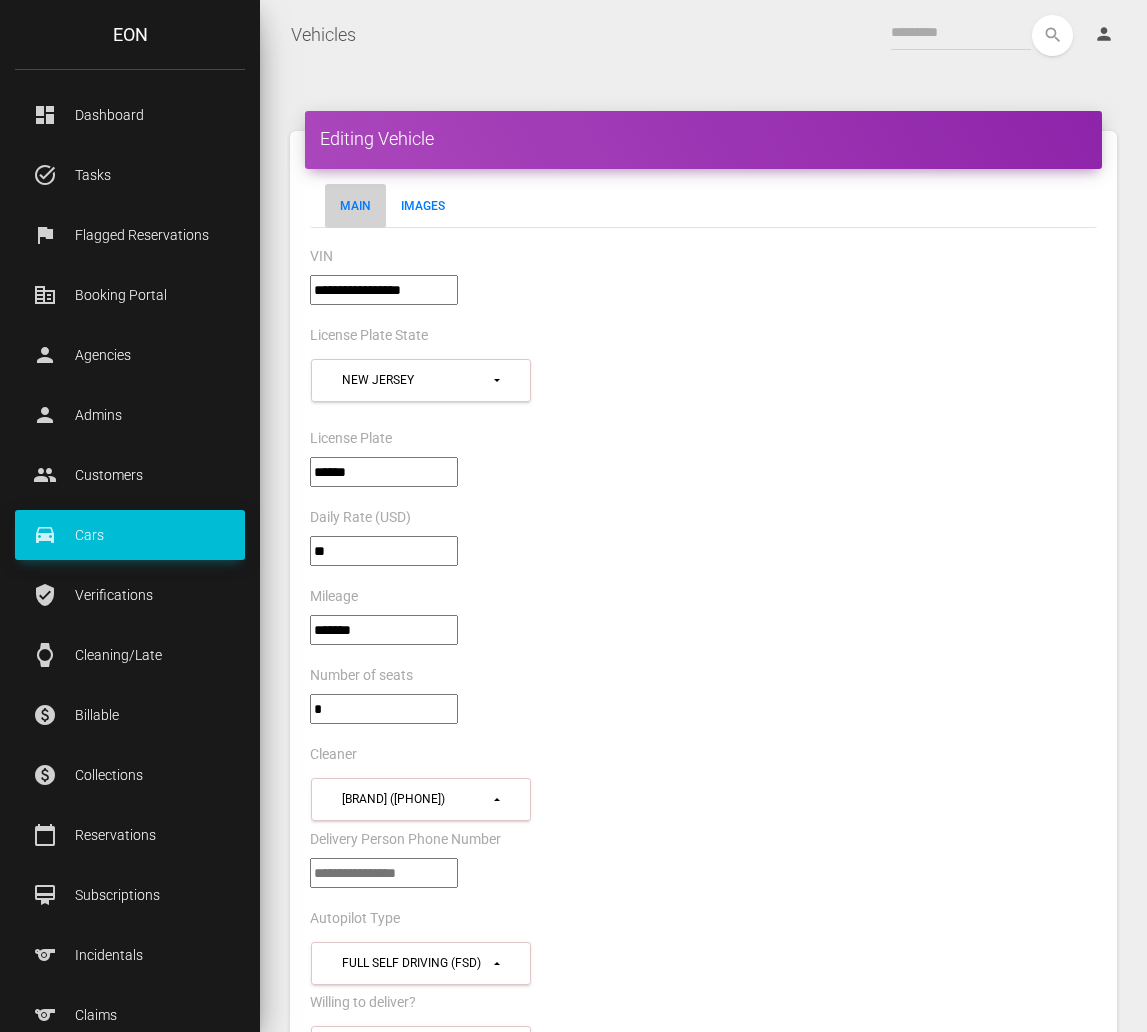 select on "*" 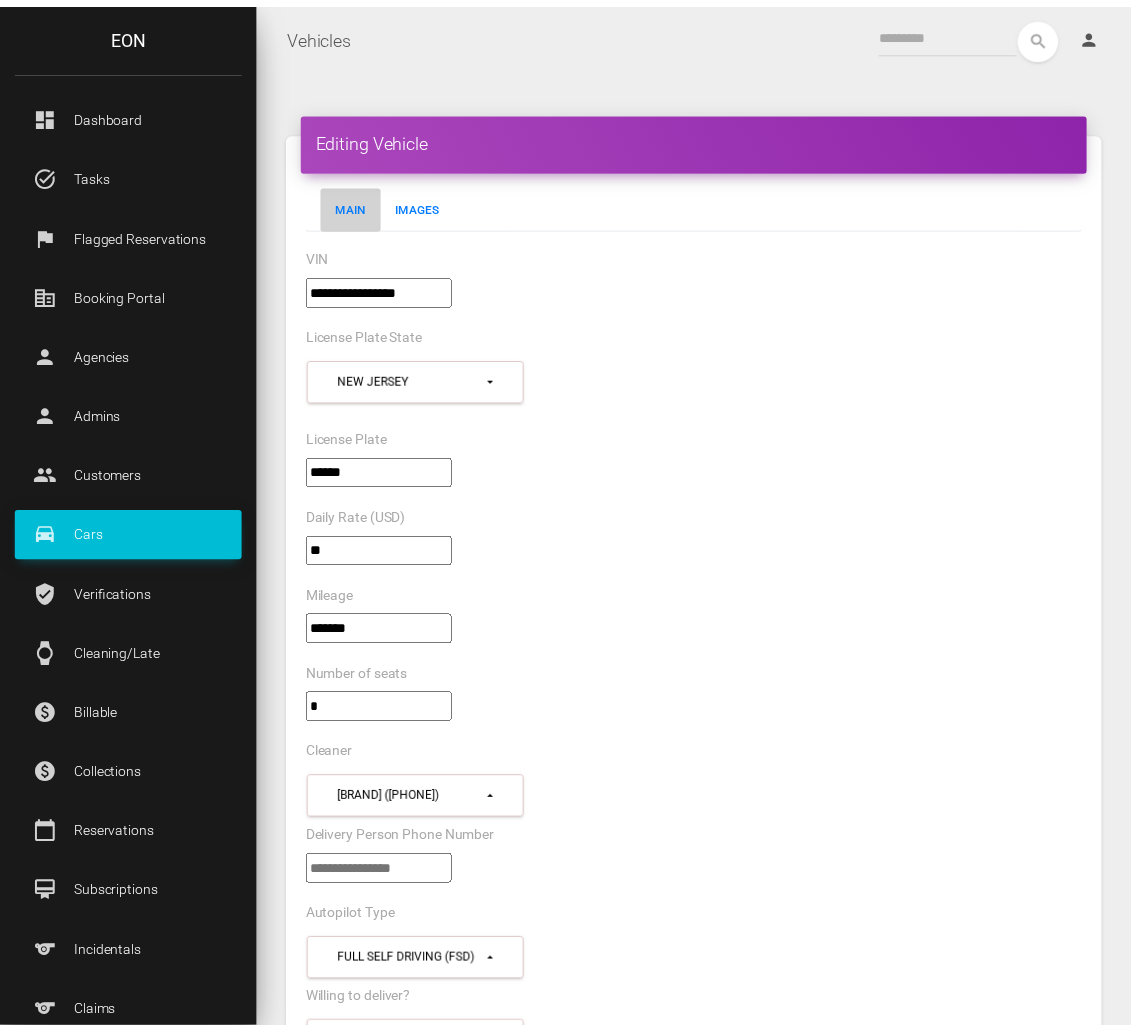 scroll, scrollTop: 0, scrollLeft: 0, axis: both 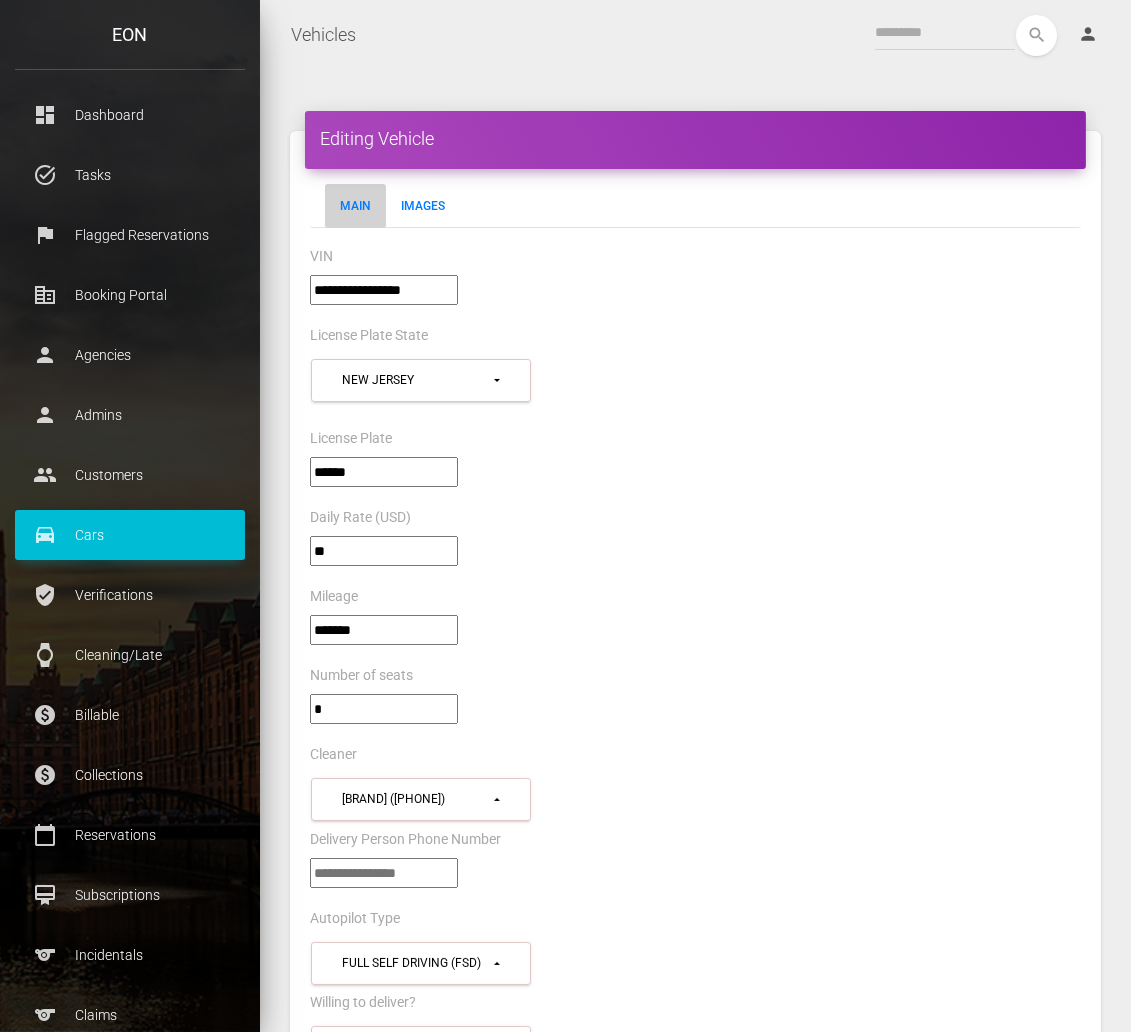 click on "**********" at bounding box center [384, 290] 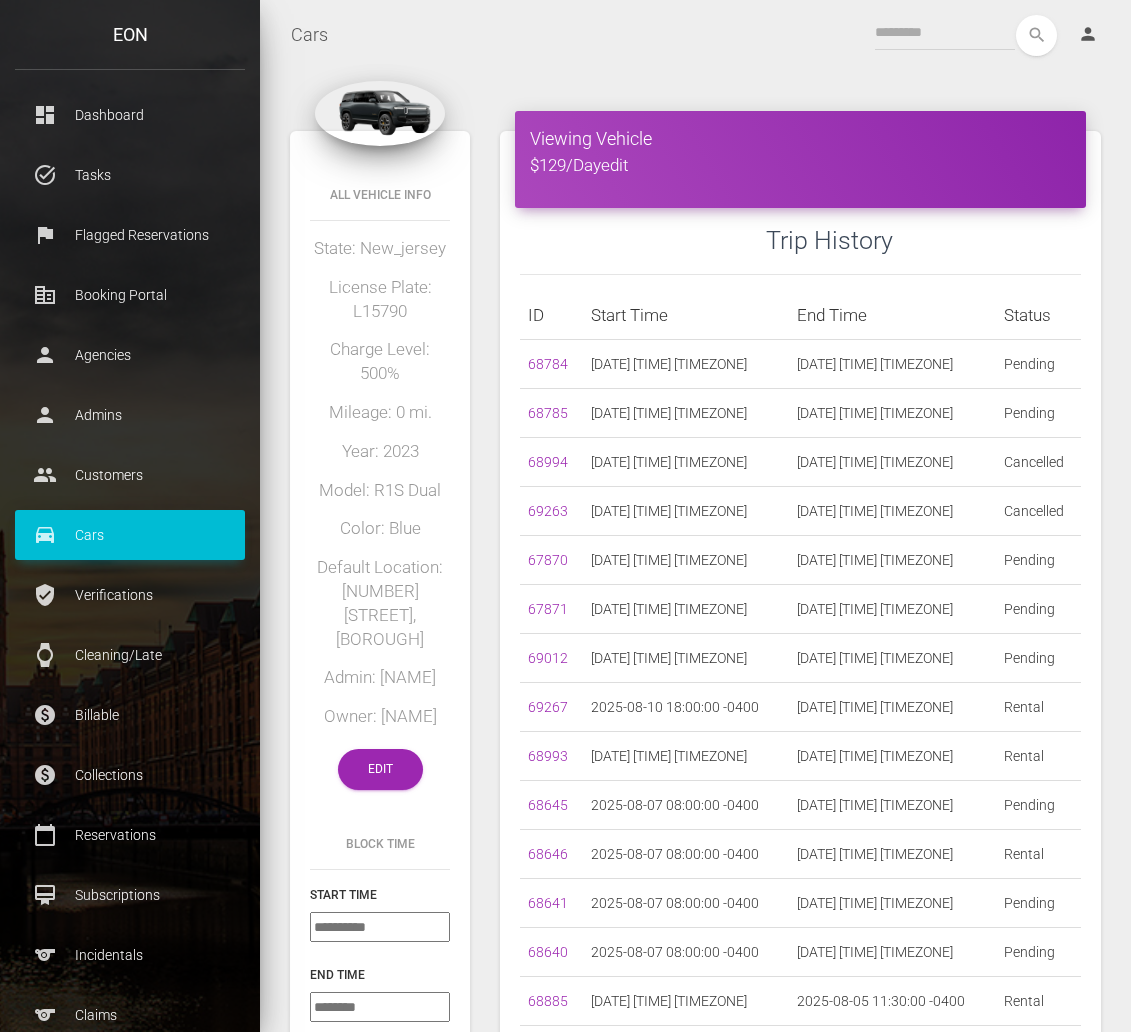 scroll, scrollTop: 0, scrollLeft: 0, axis: both 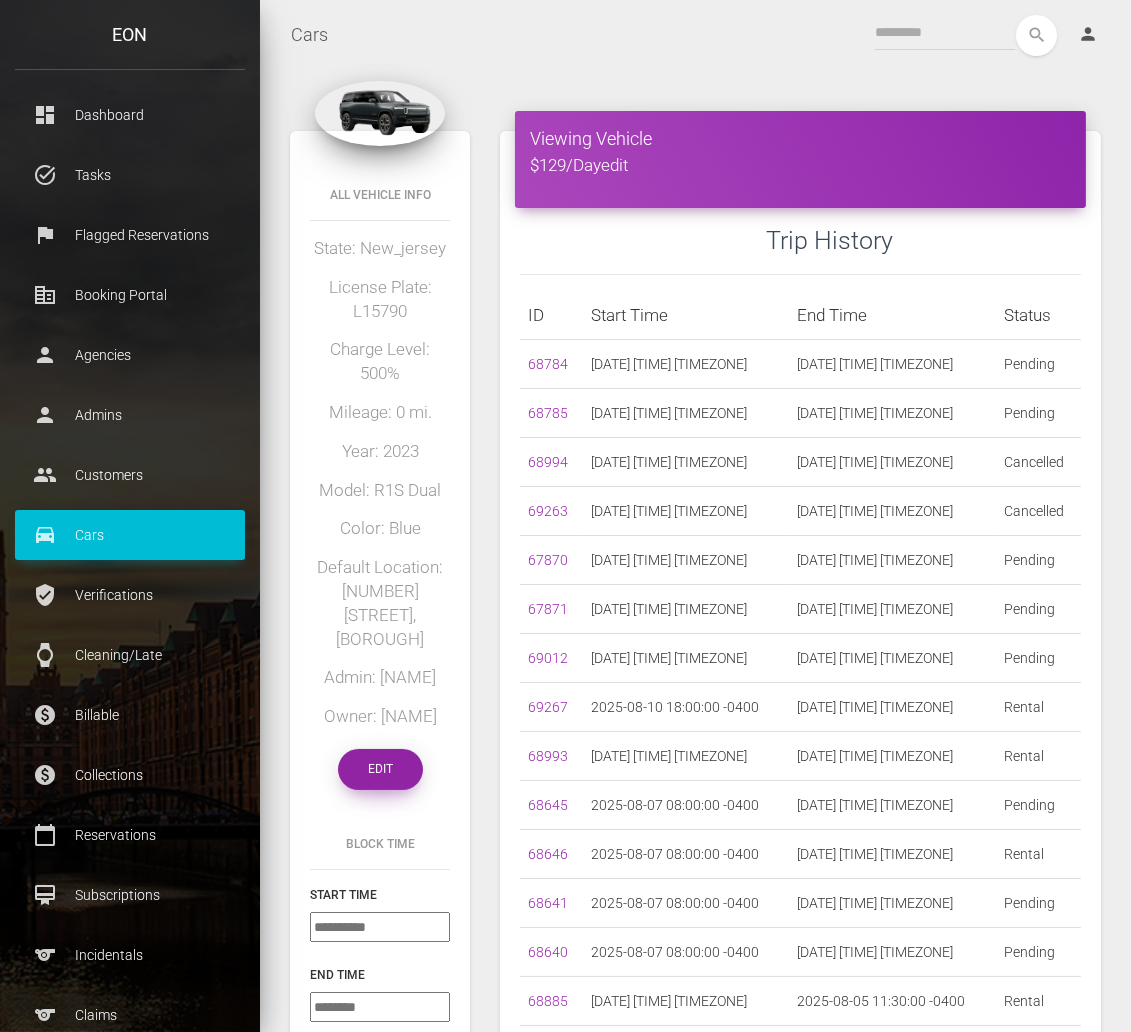 click on "Edit" at bounding box center (380, 769) 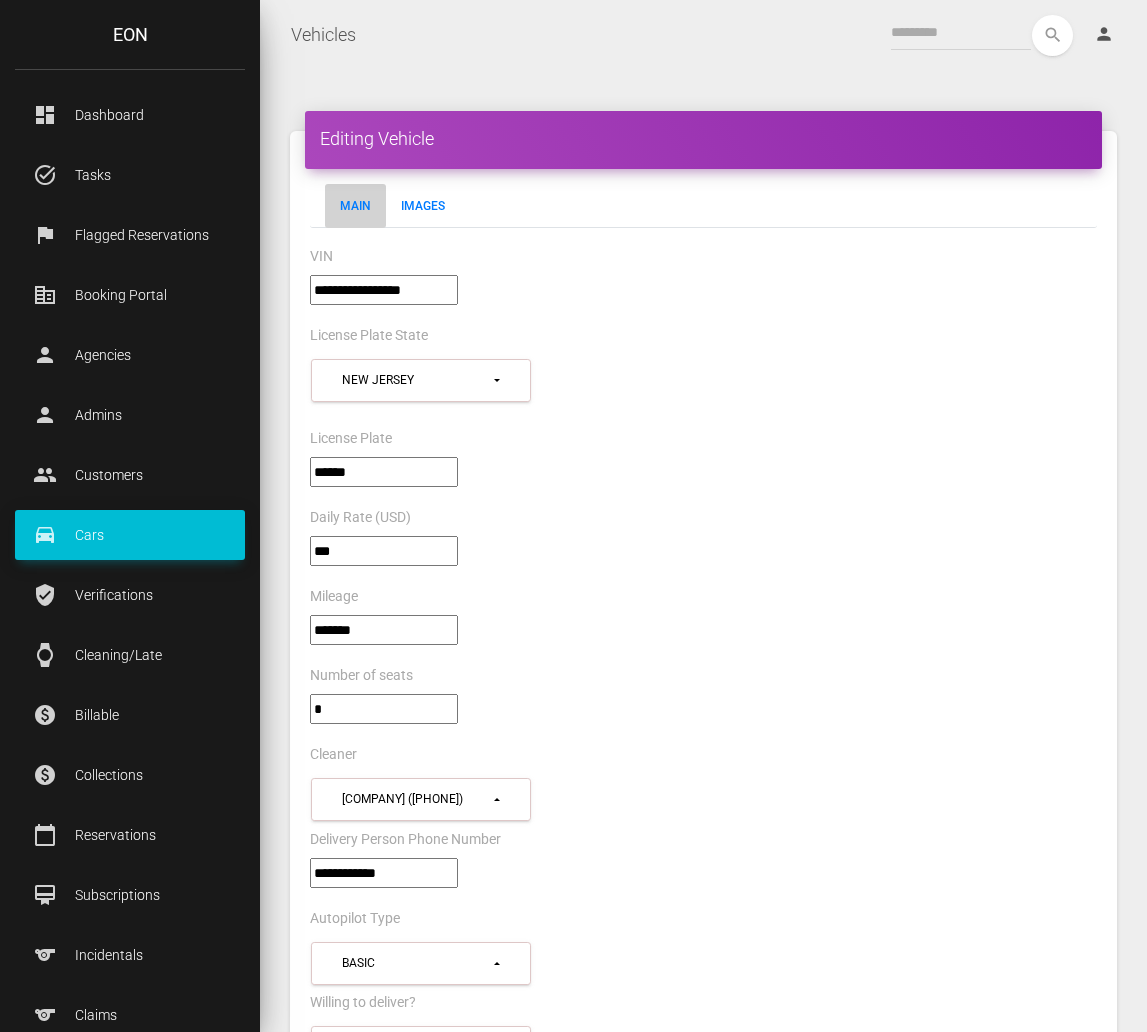 select on "*" 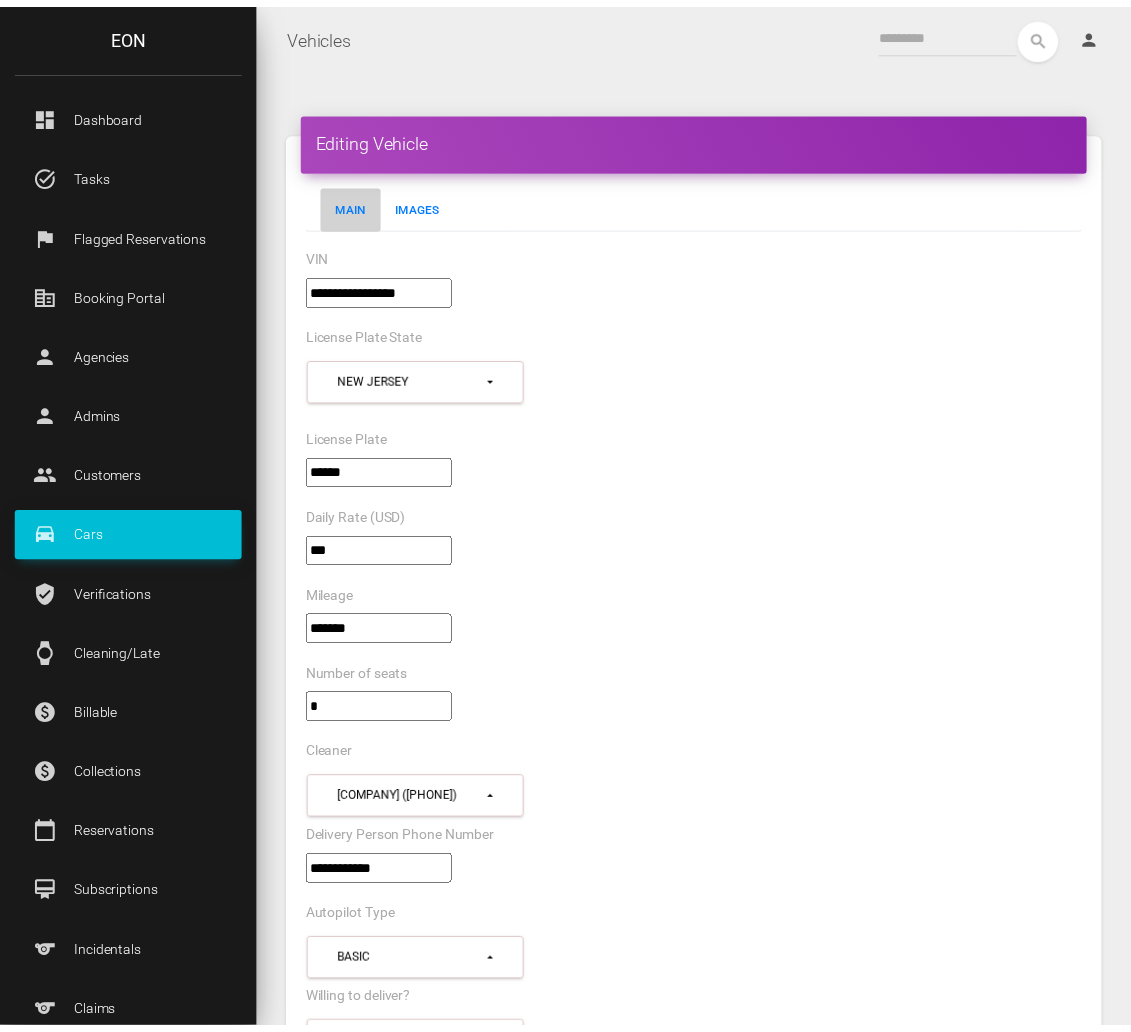 scroll, scrollTop: 0, scrollLeft: 0, axis: both 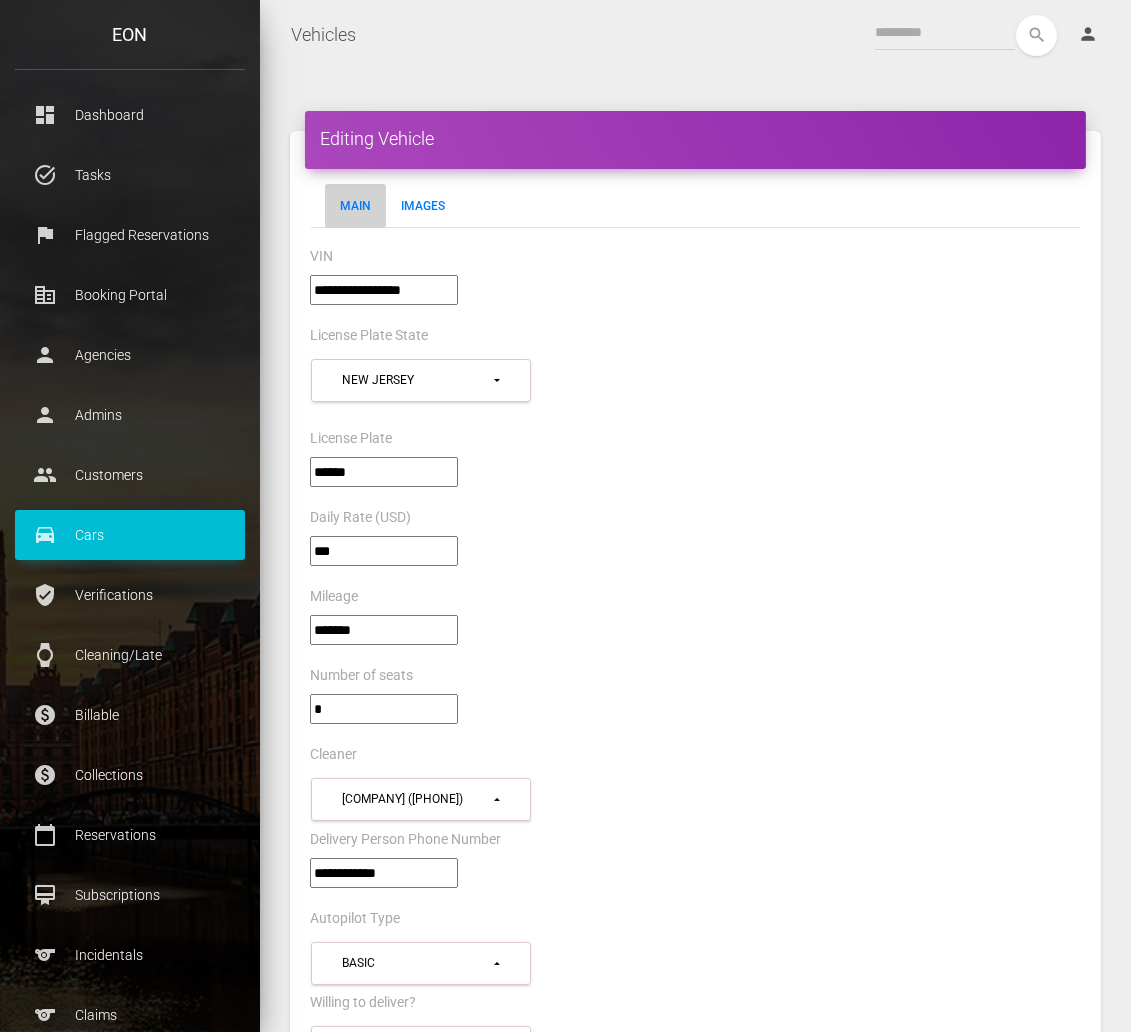 click on "**********" at bounding box center (384, 290) 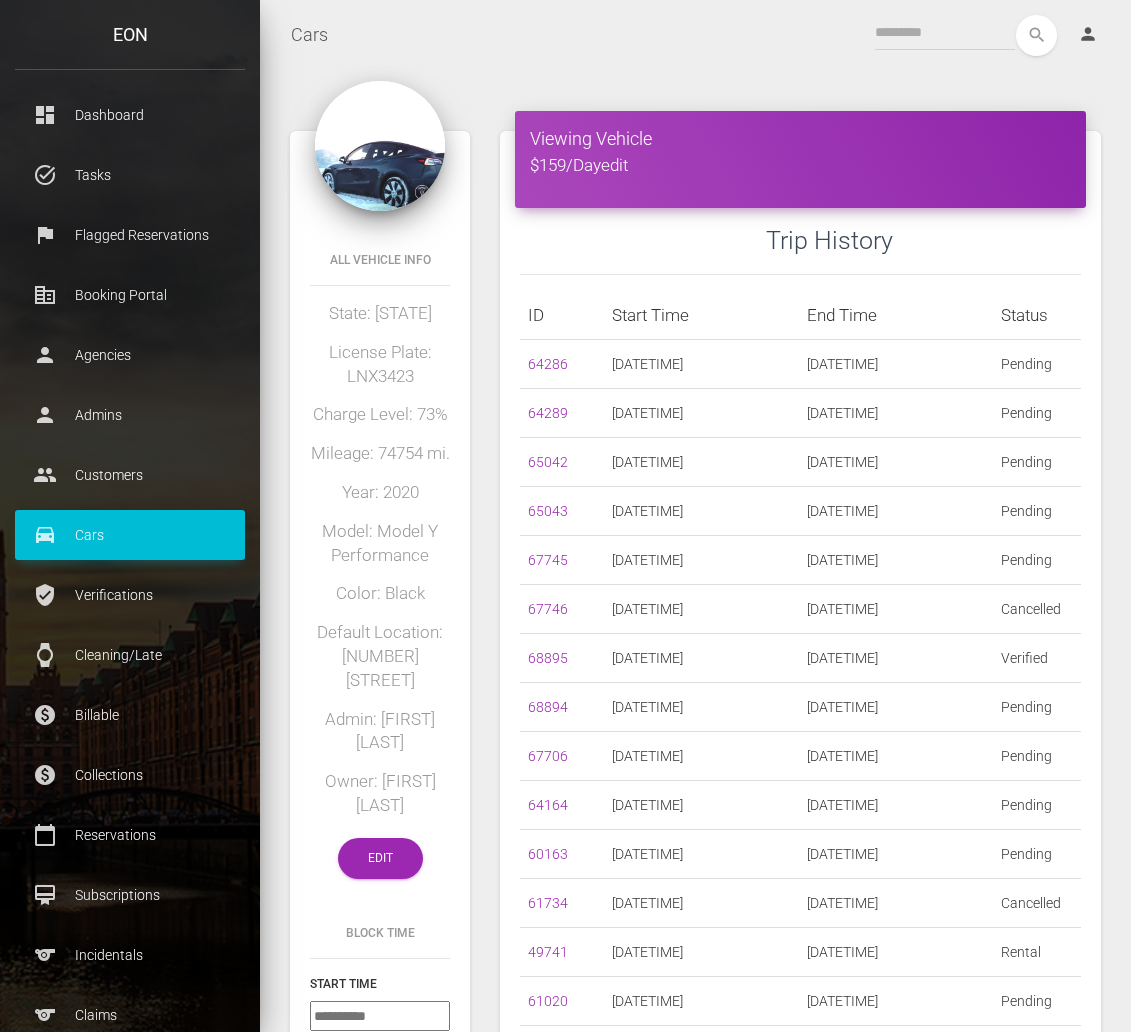 scroll, scrollTop: 0, scrollLeft: 0, axis: both 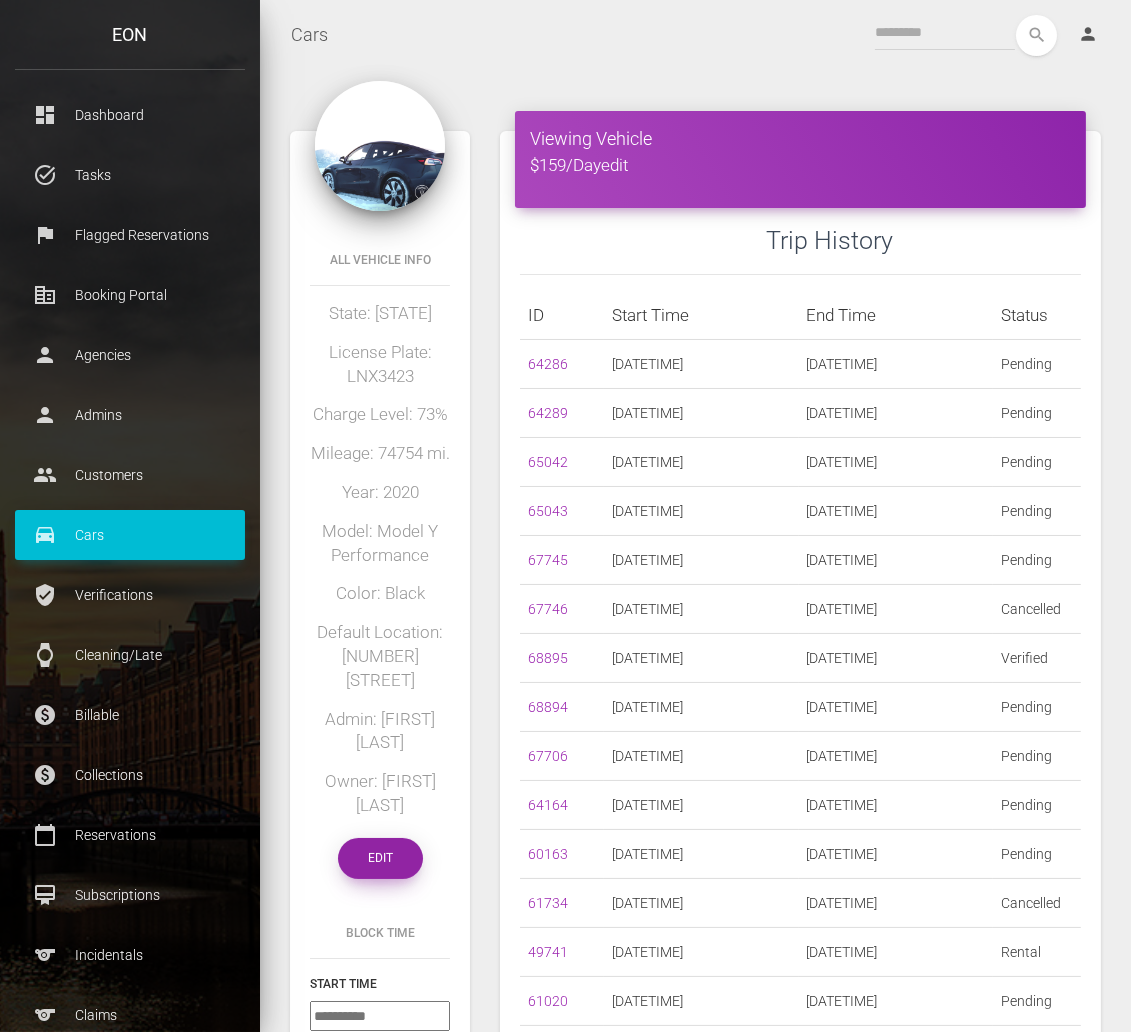 click on "Edit" at bounding box center [380, 858] 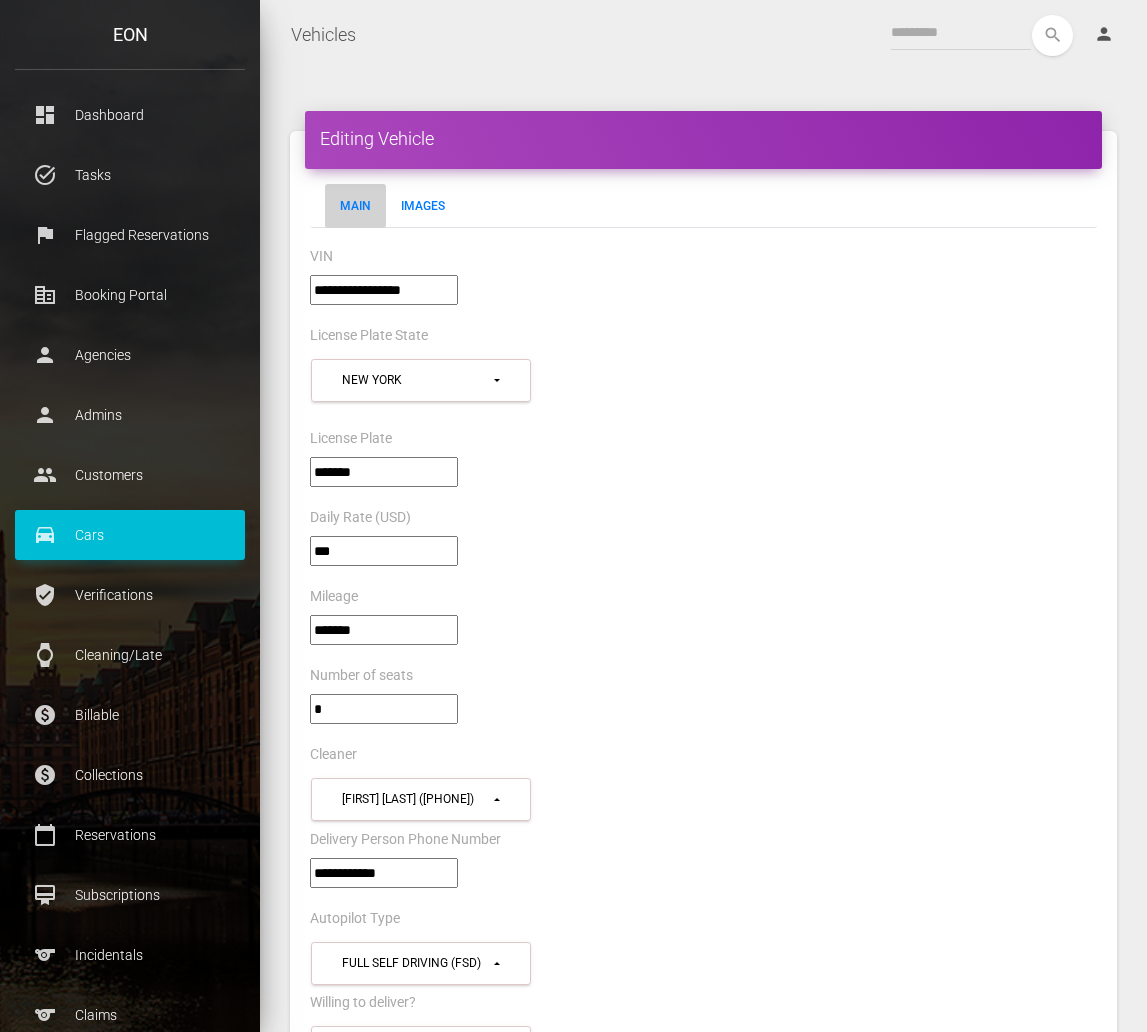 select on "*" 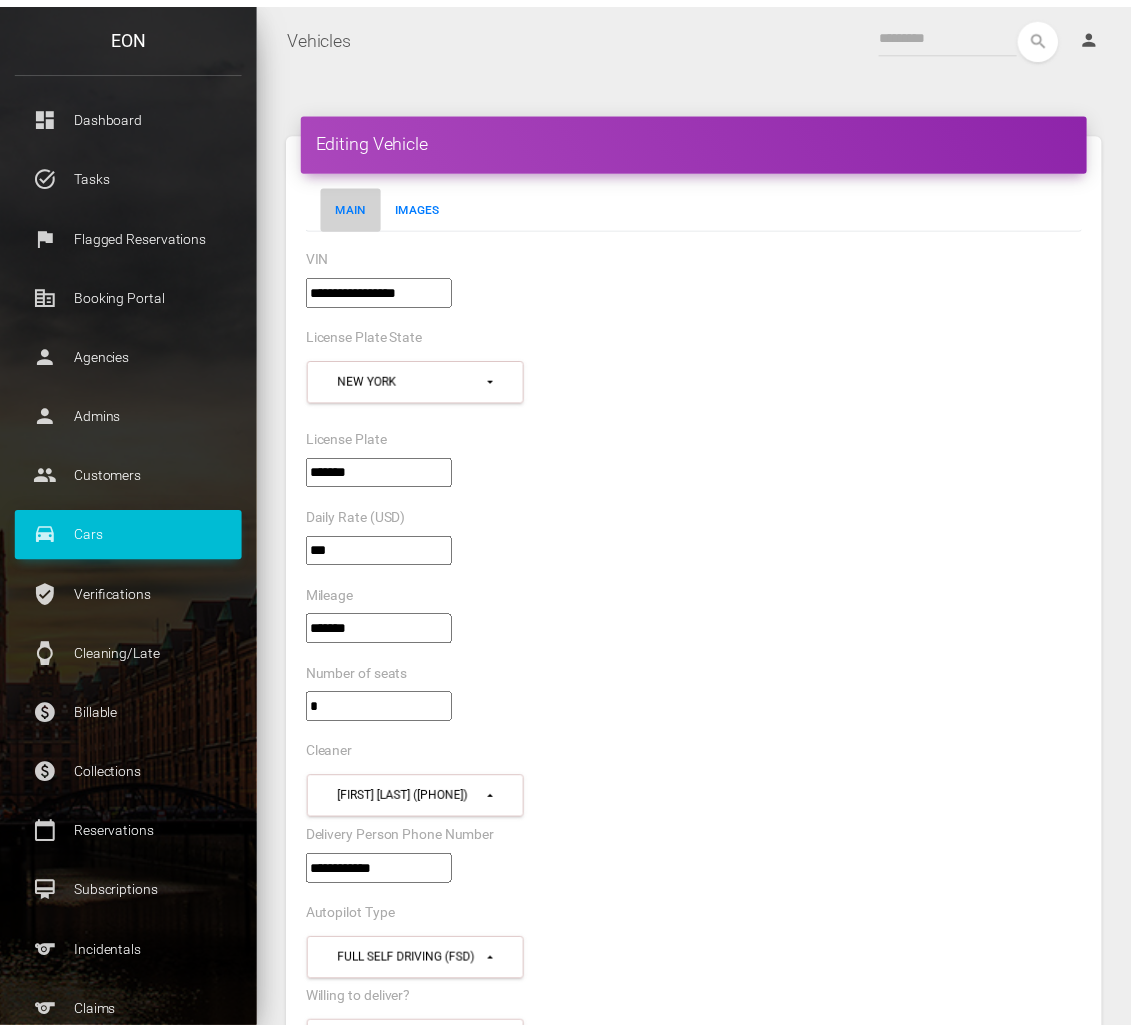scroll, scrollTop: 0, scrollLeft: 0, axis: both 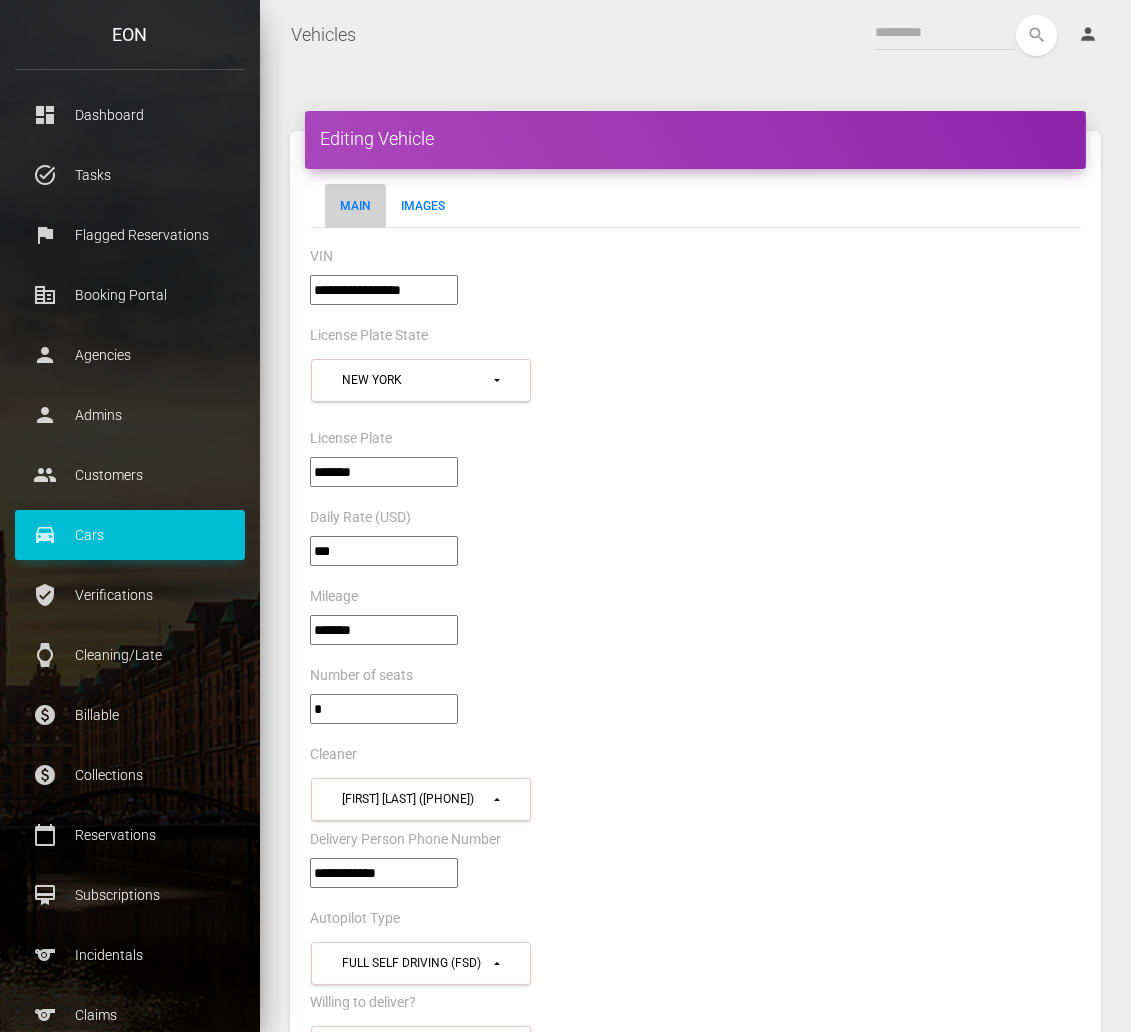 click on "**********" at bounding box center (384, 290) 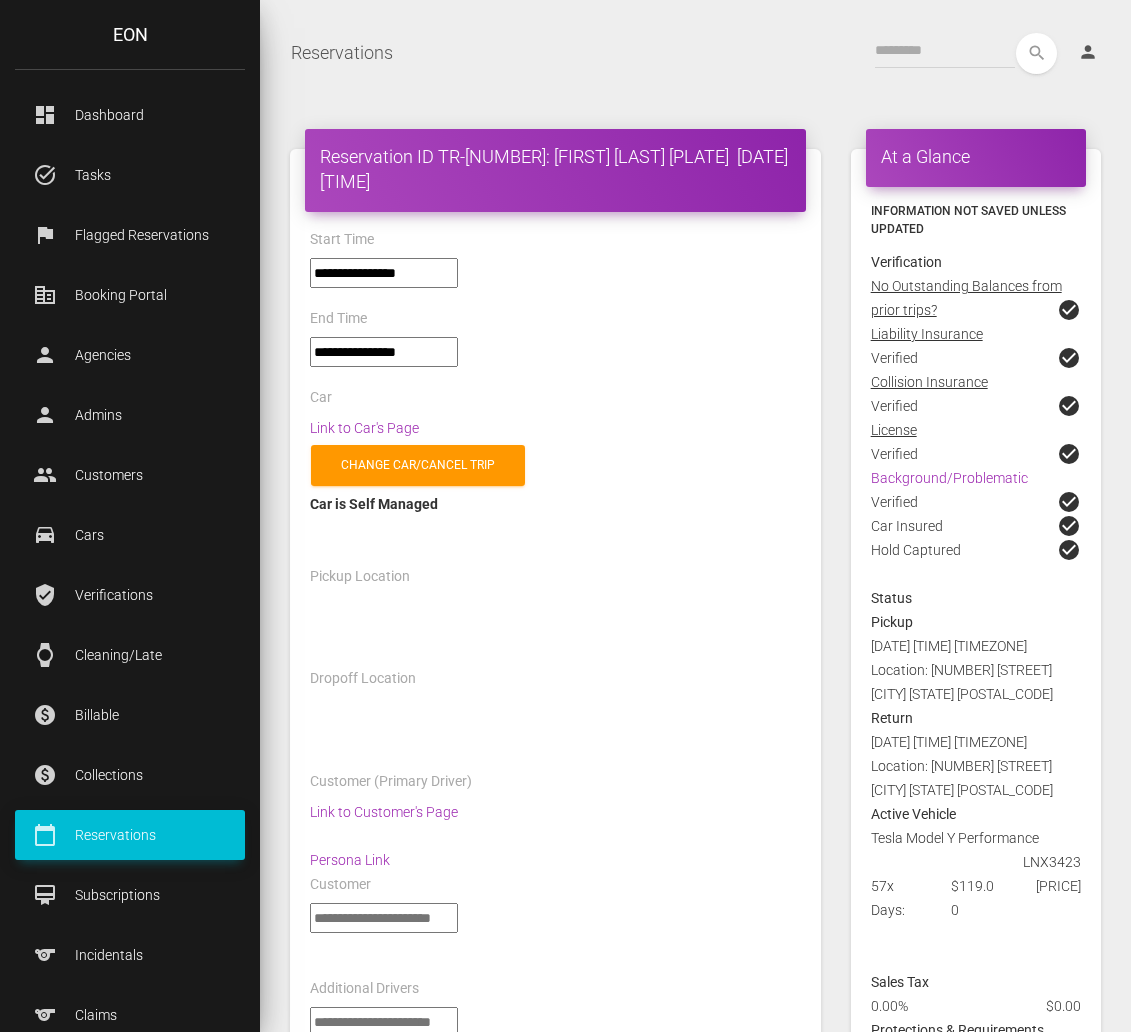 select on "***" 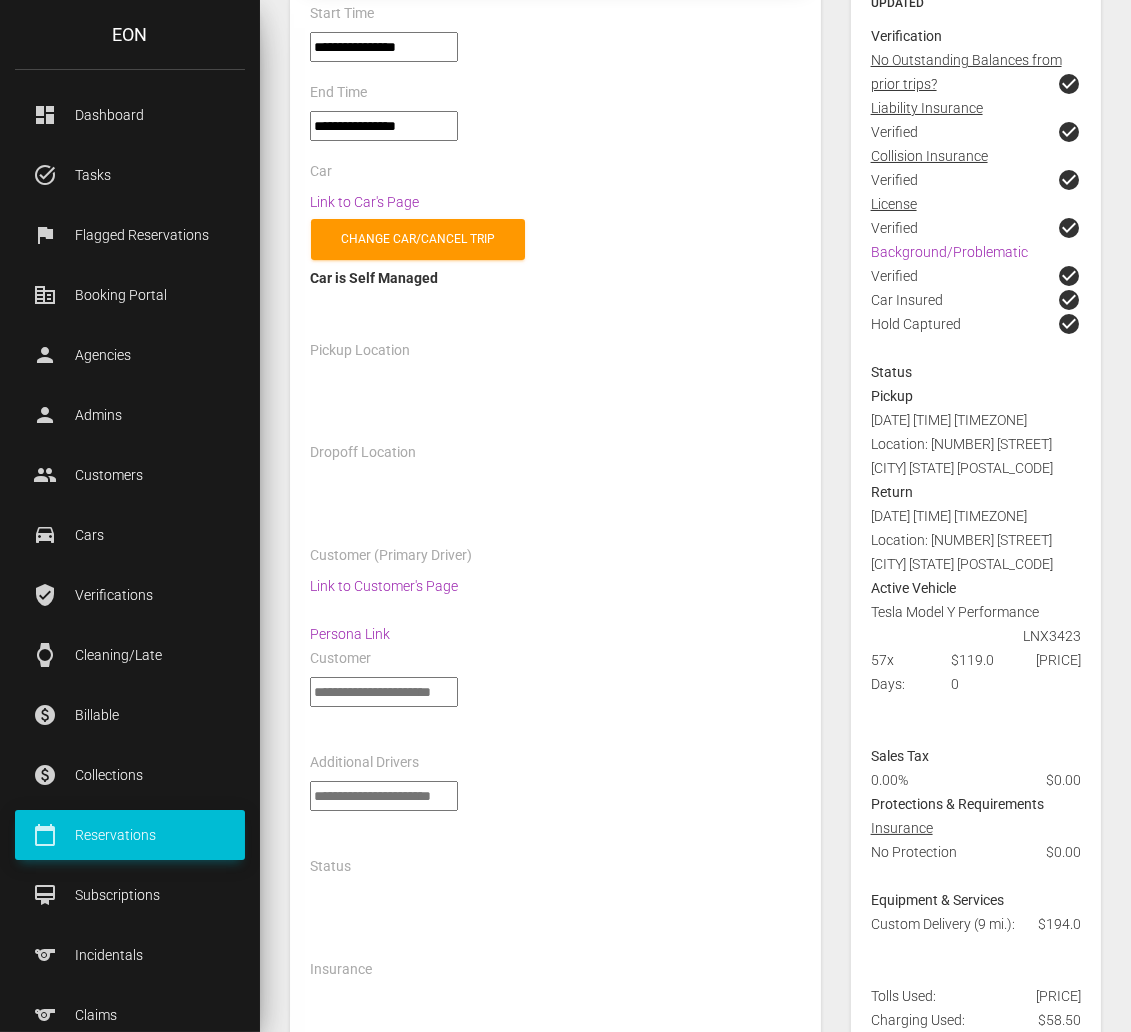 select on "***" 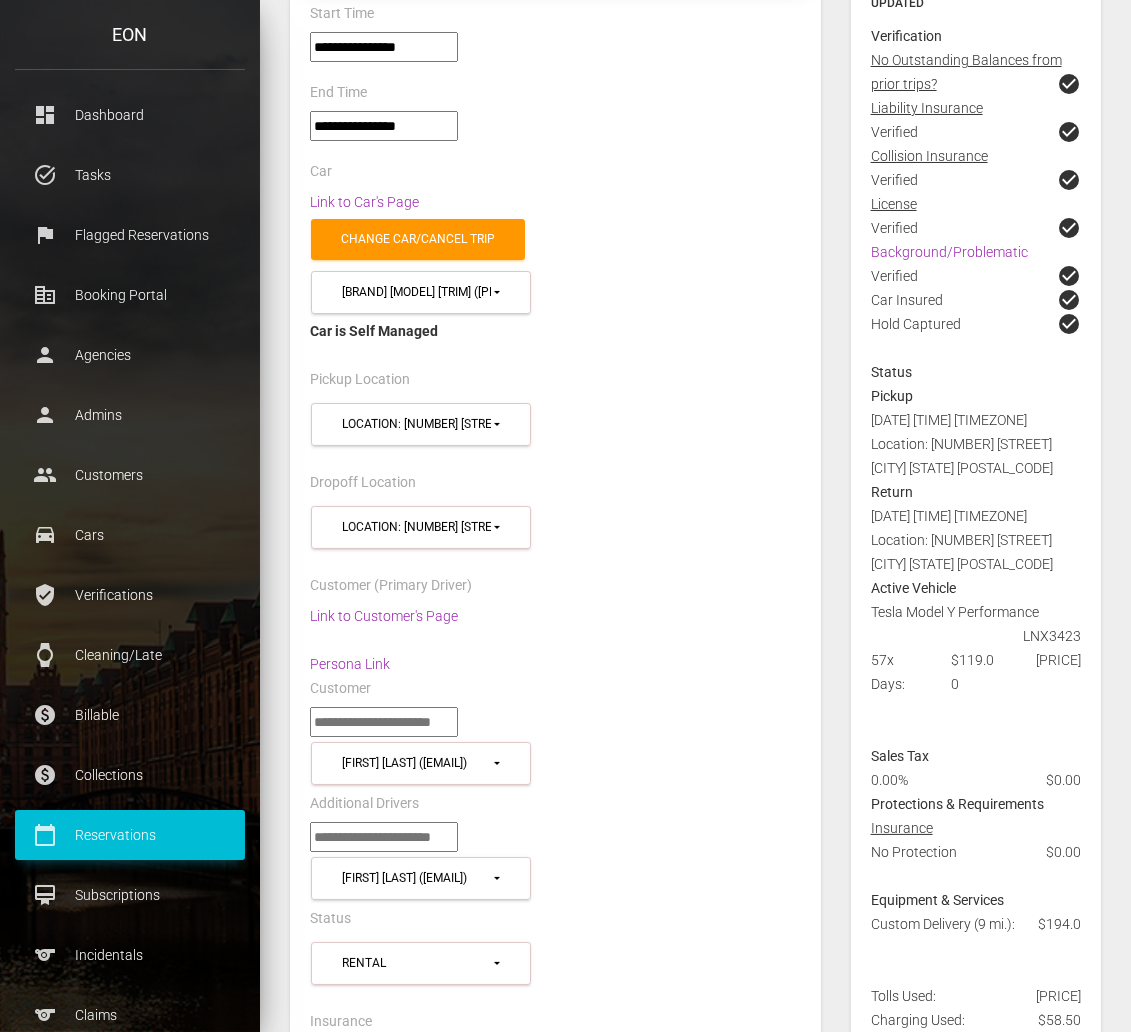 scroll, scrollTop: 307, scrollLeft: 0, axis: vertical 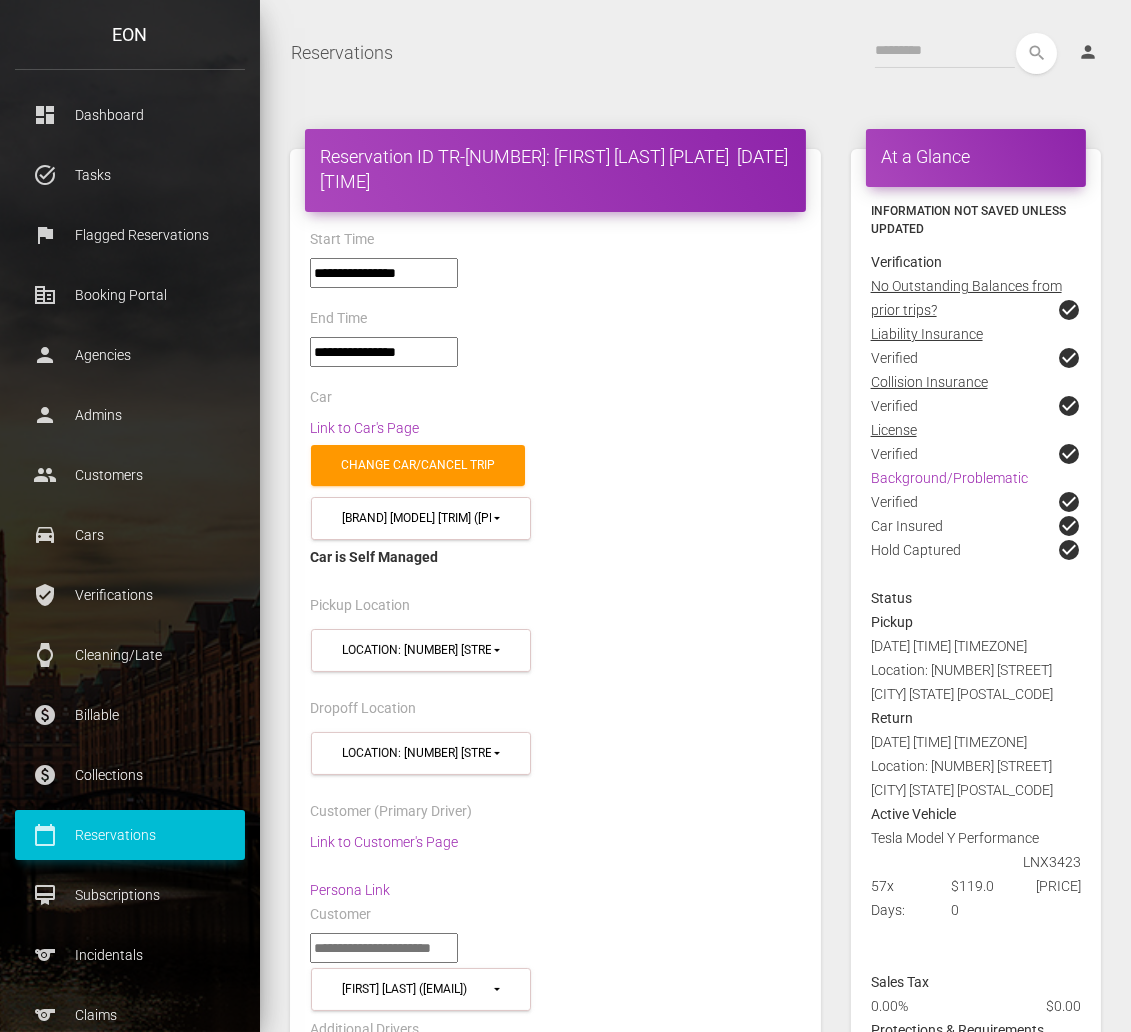 click on "Reservation ID TR-49741: Christopher Slowe LNX3423
2025-06-13 19:00:00" at bounding box center (555, 169) 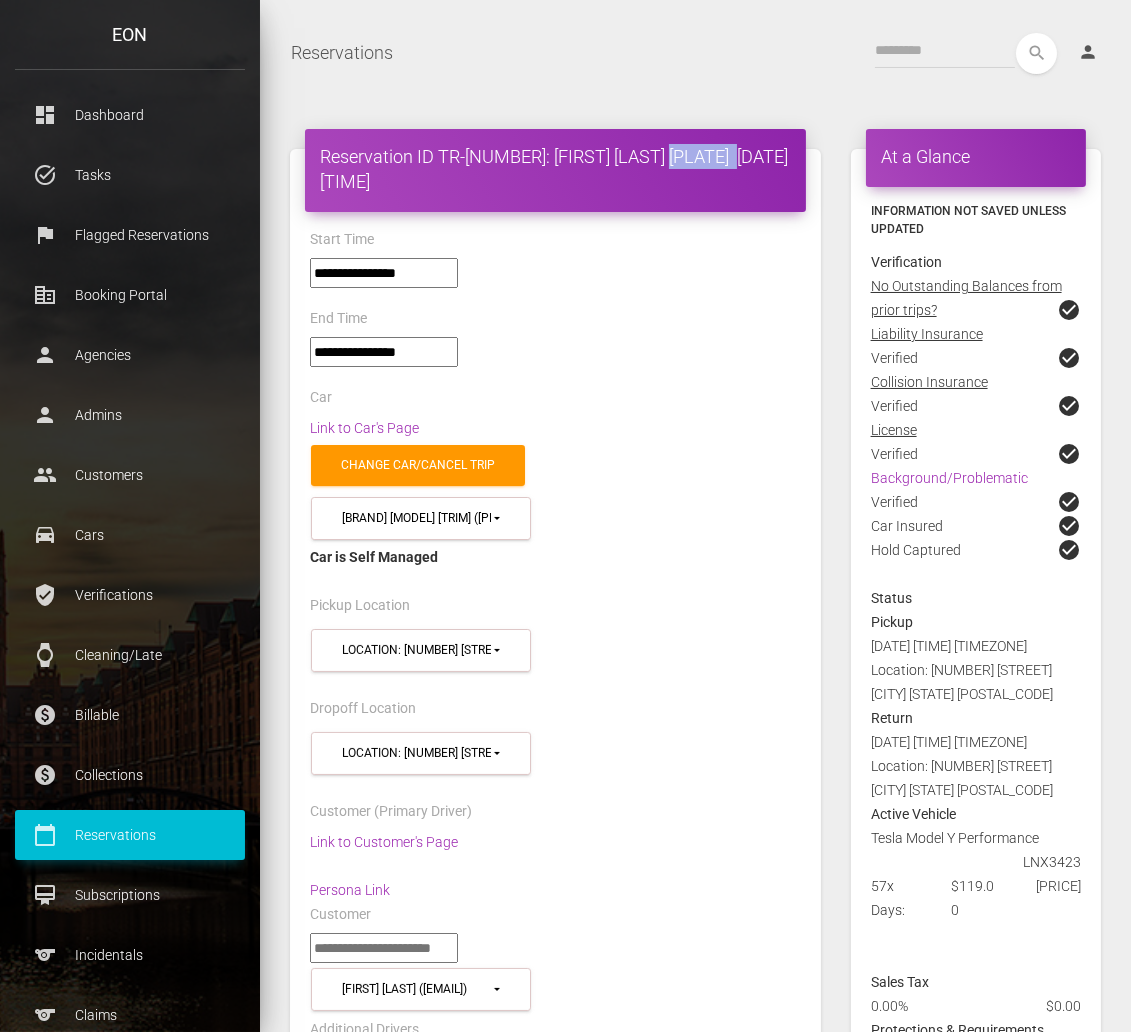 click on "Reservation ID TR-49741: Christopher Slowe LNX3423
2025-06-13 19:00:00" at bounding box center [555, 169] 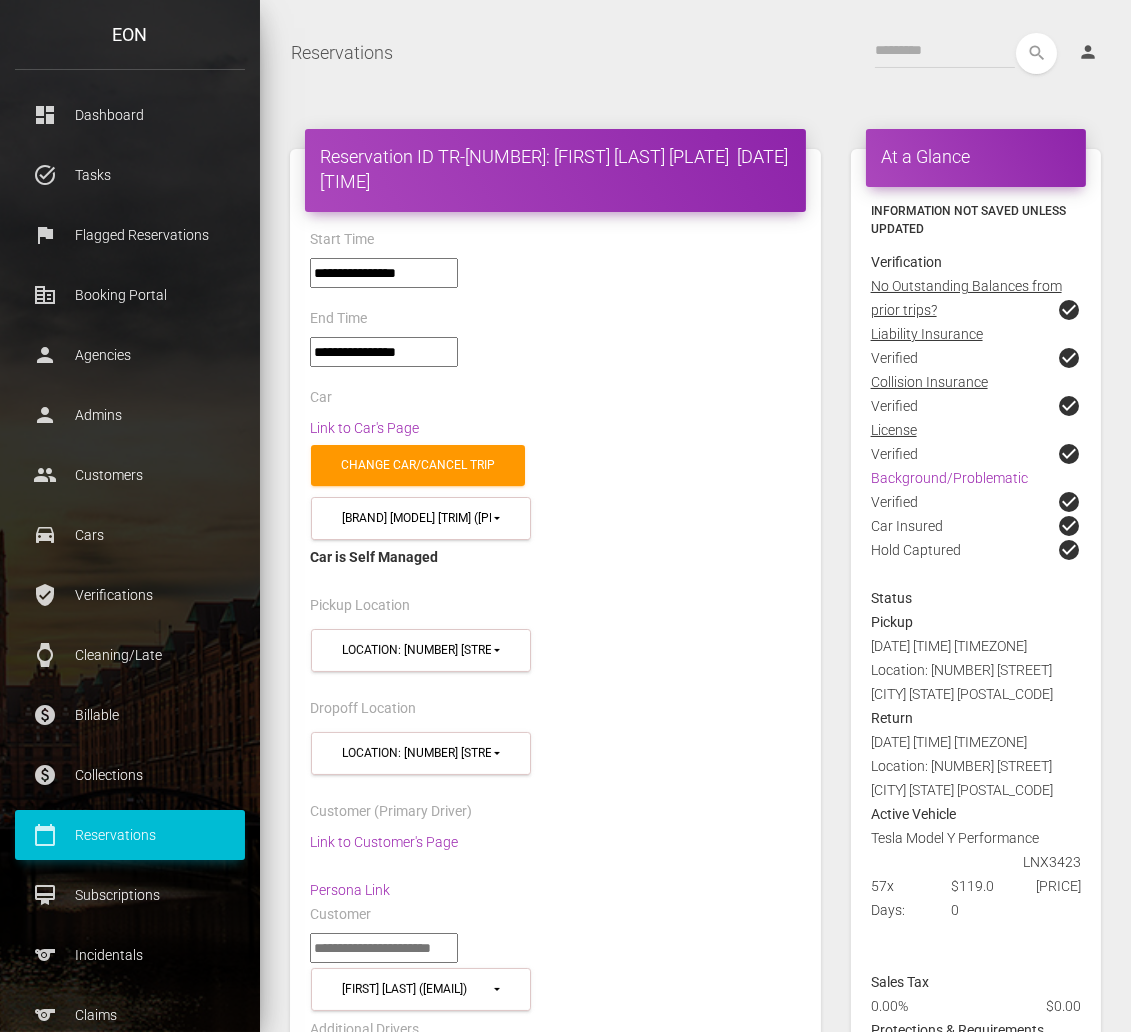 click on "At a Glance
Information not saved unless updated
Verification
No Outstanding Balances from prior trips?
check_circle
Liability Insurance
Verified  check_circle
Collision Insurance
Verified  check_circle
License
Verified  check_circle
Background/Problematic
Verified  check_circle
Car Insured  check_circle
Hold Captured  check_circle
Status
Pickup
2025-06-13 19:00:00 -0400
Return $37.13" at bounding box center [976, 7317] 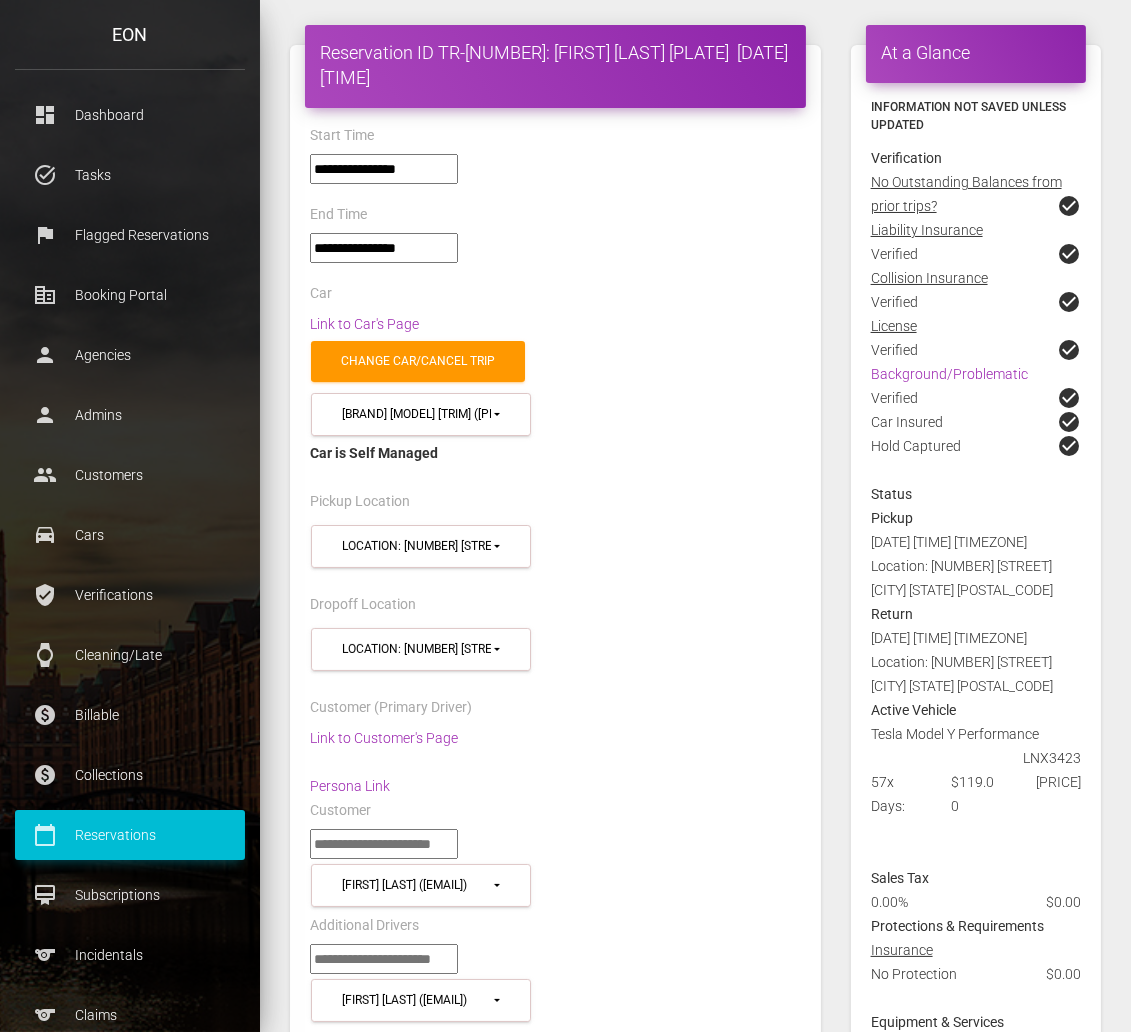 scroll, scrollTop: 0, scrollLeft: 0, axis: both 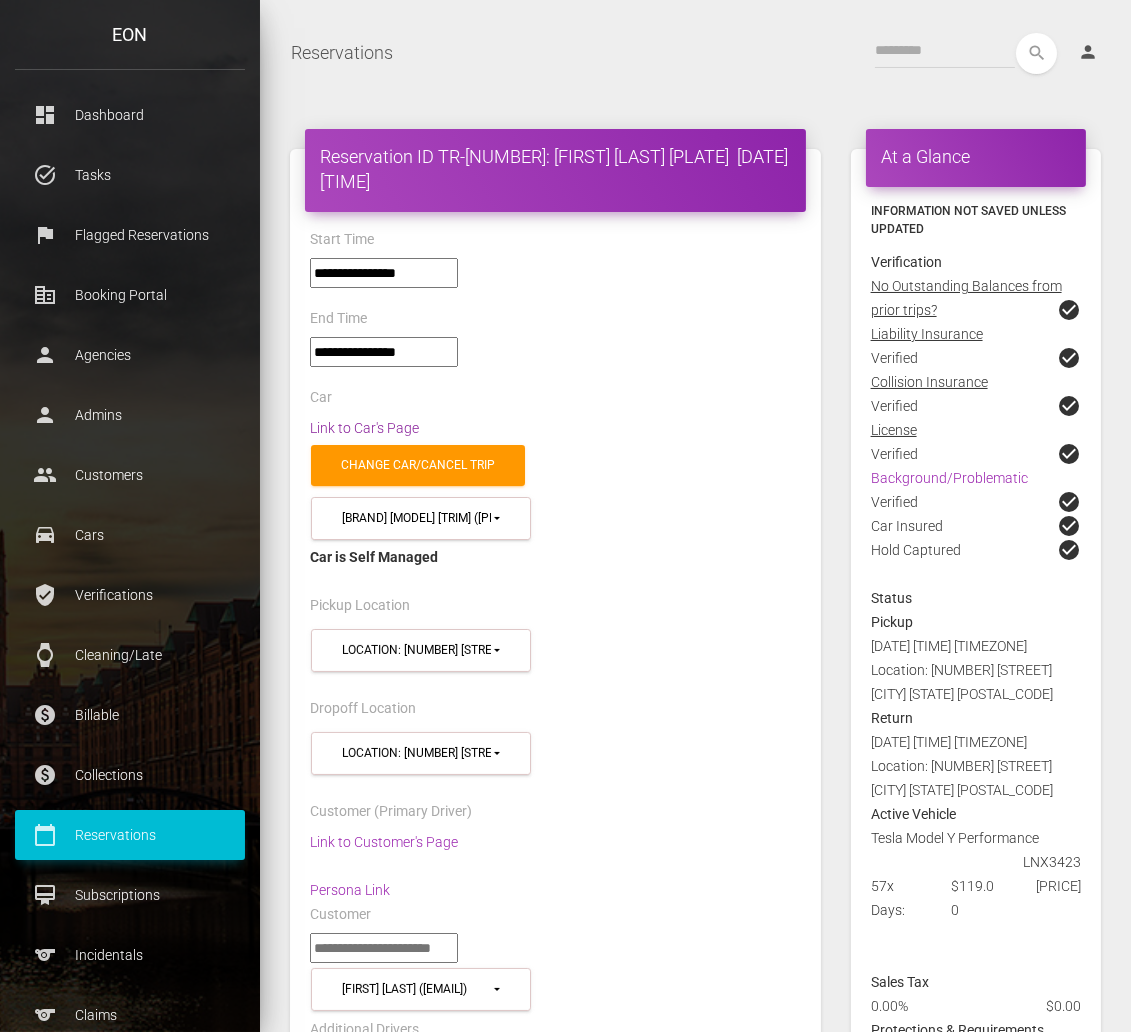 click on "Link to Car's Page" at bounding box center (364, 428) 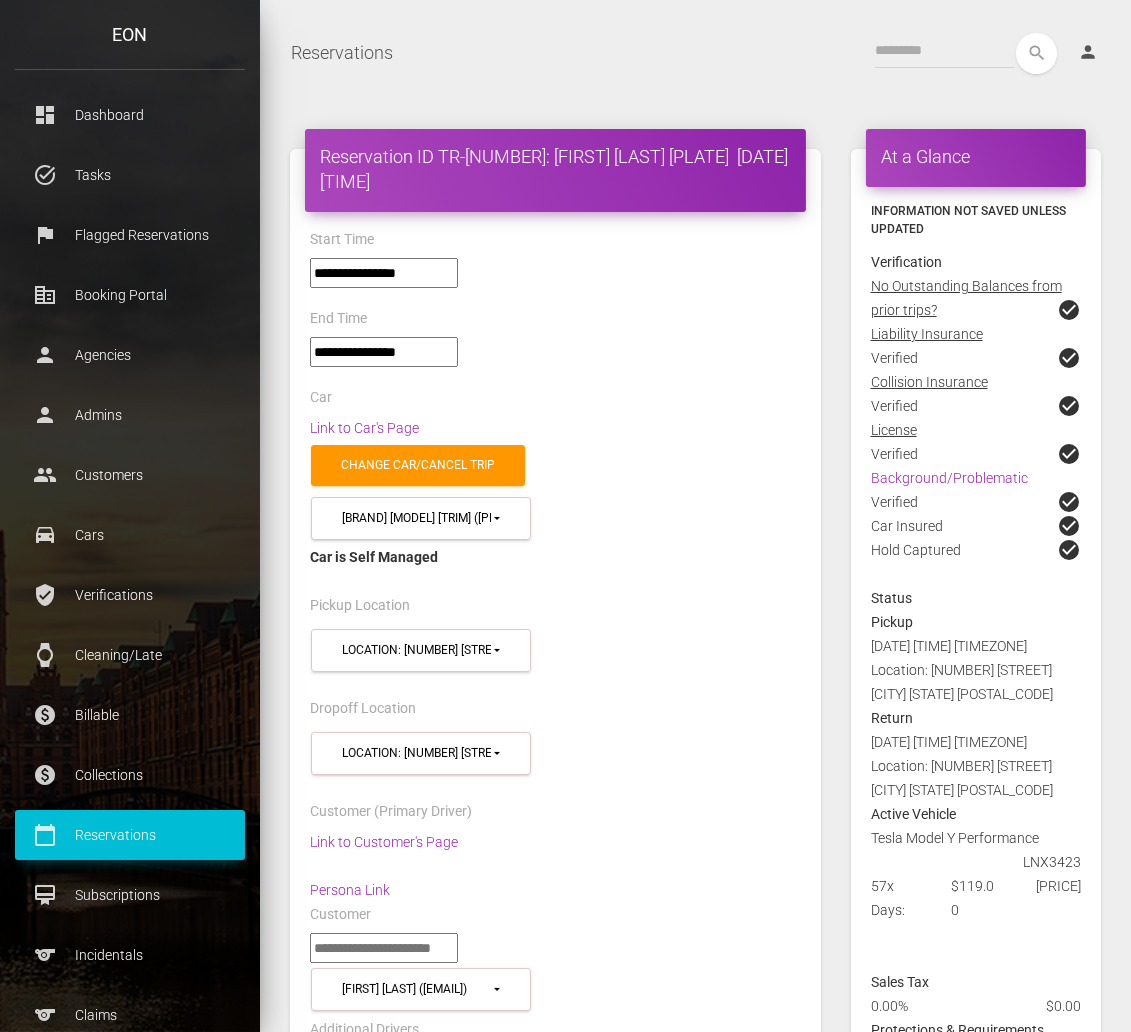 click on "End Time" at bounding box center [555, 321] 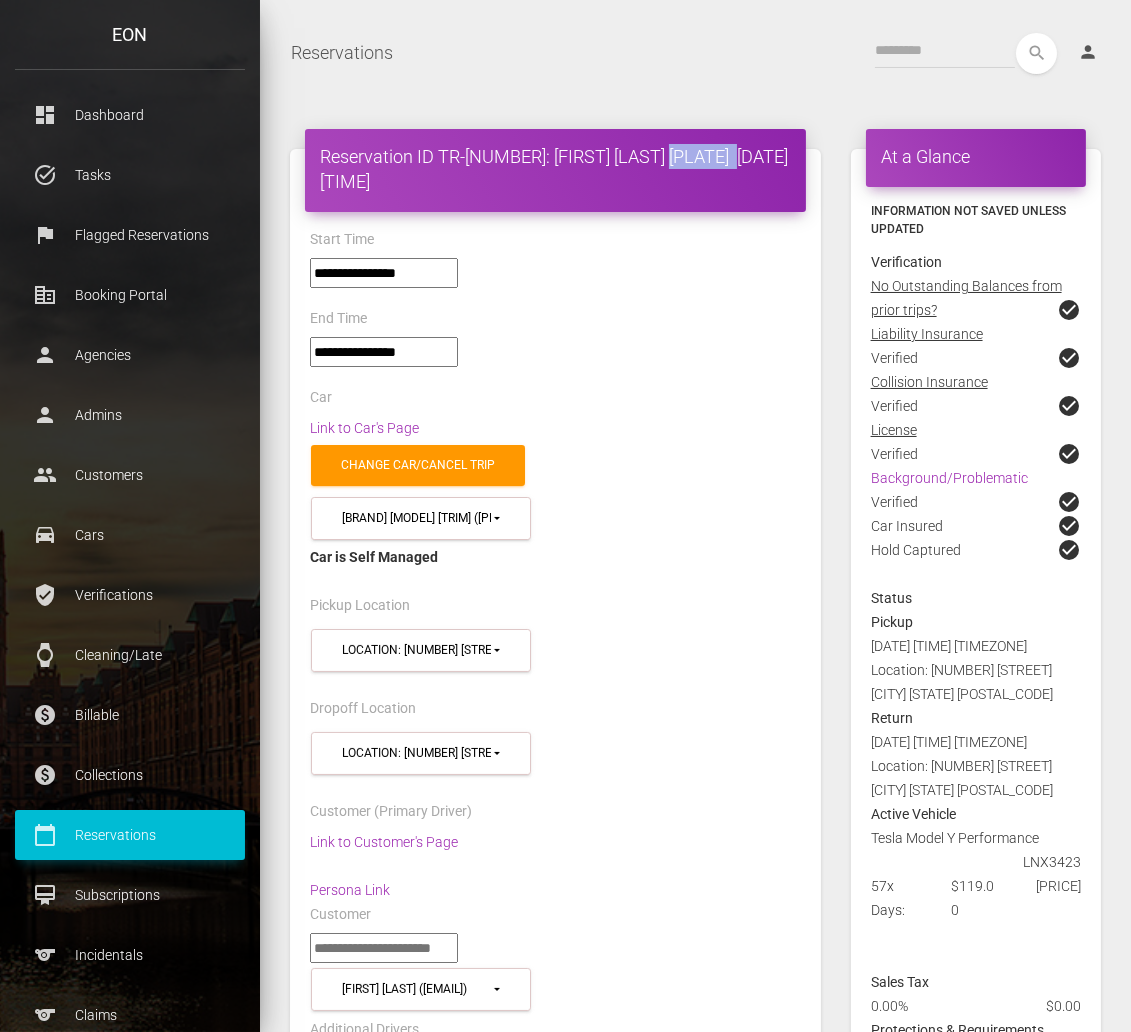 click on "Reservation ID TR-49741: Christopher Slowe LNX3423
2025-06-13 19:00:00" at bounding box center [555, 169] 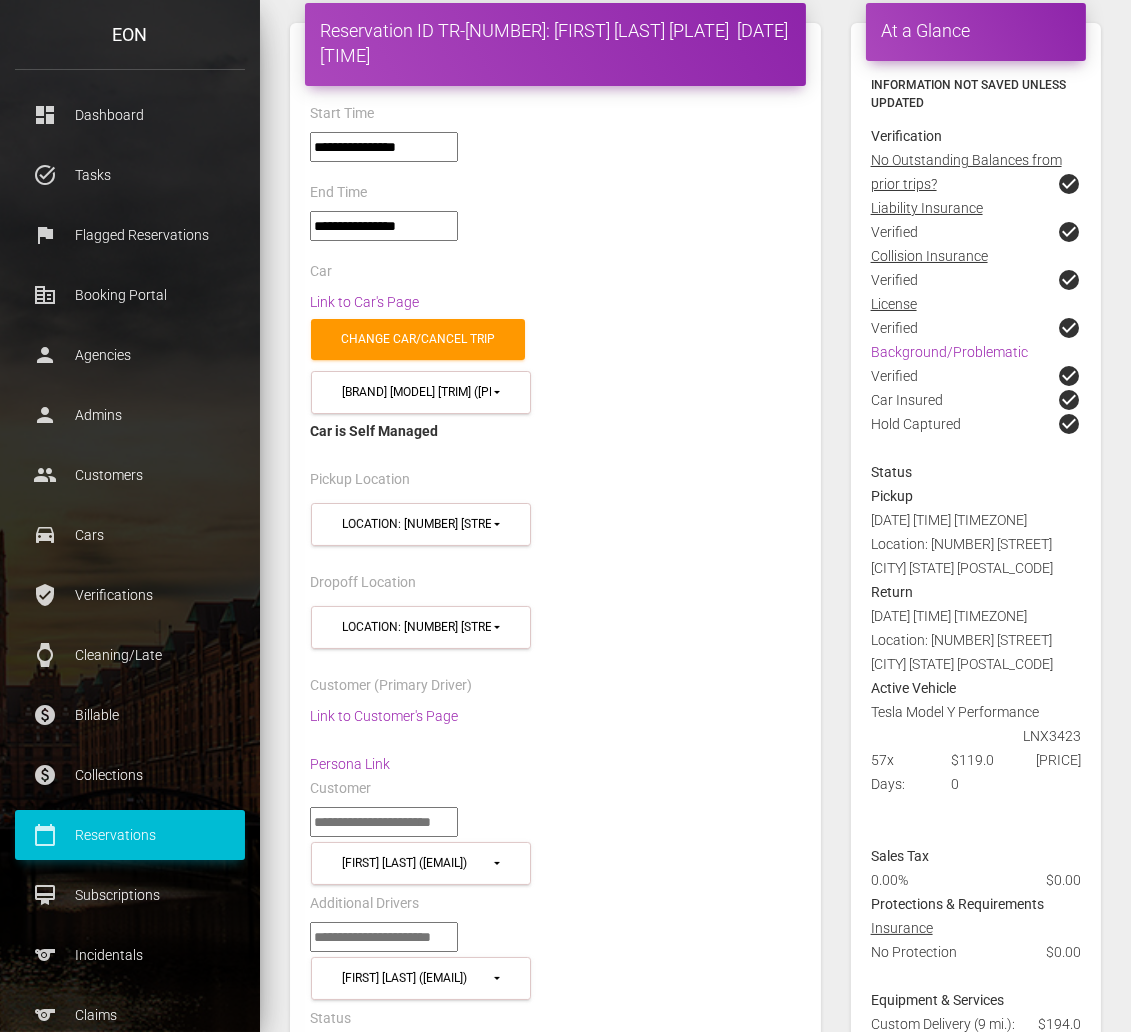 scroll, scrollTop: 0, scrollLeft: 0, axis: both 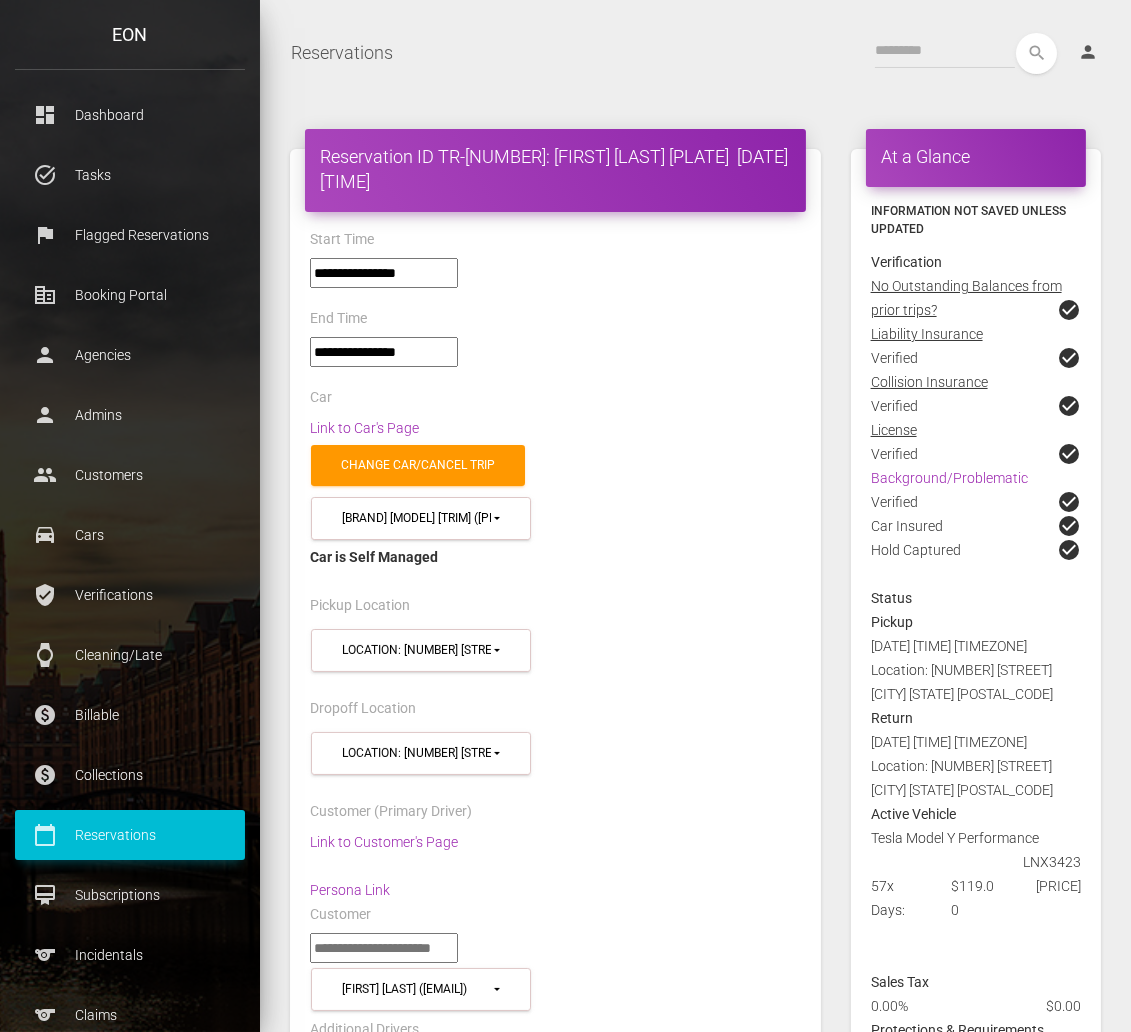click on "calendar_today
Reservations" at bounding box center (130, 835) 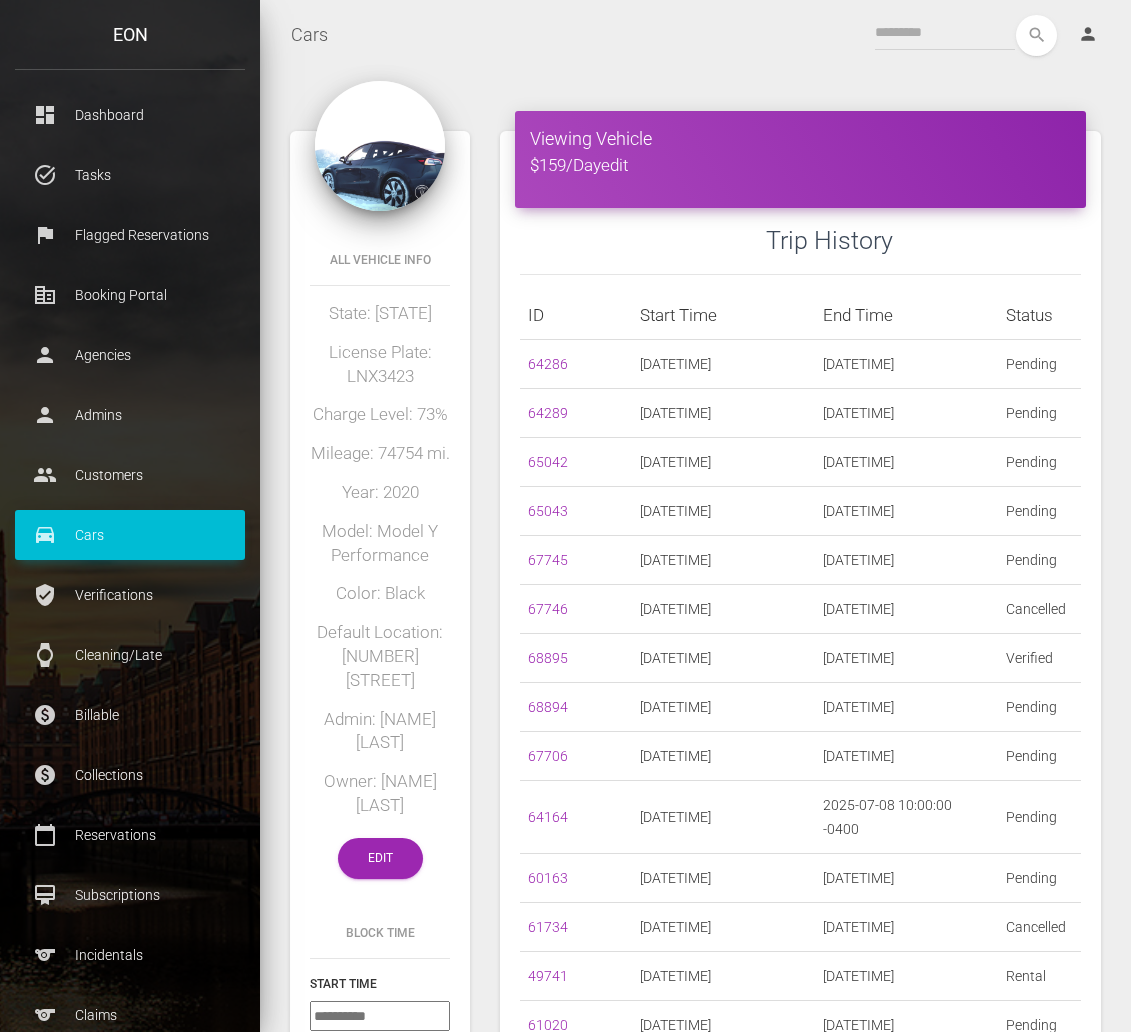scroll, scrollTop: 0, scrollLeft: 0, axis: both 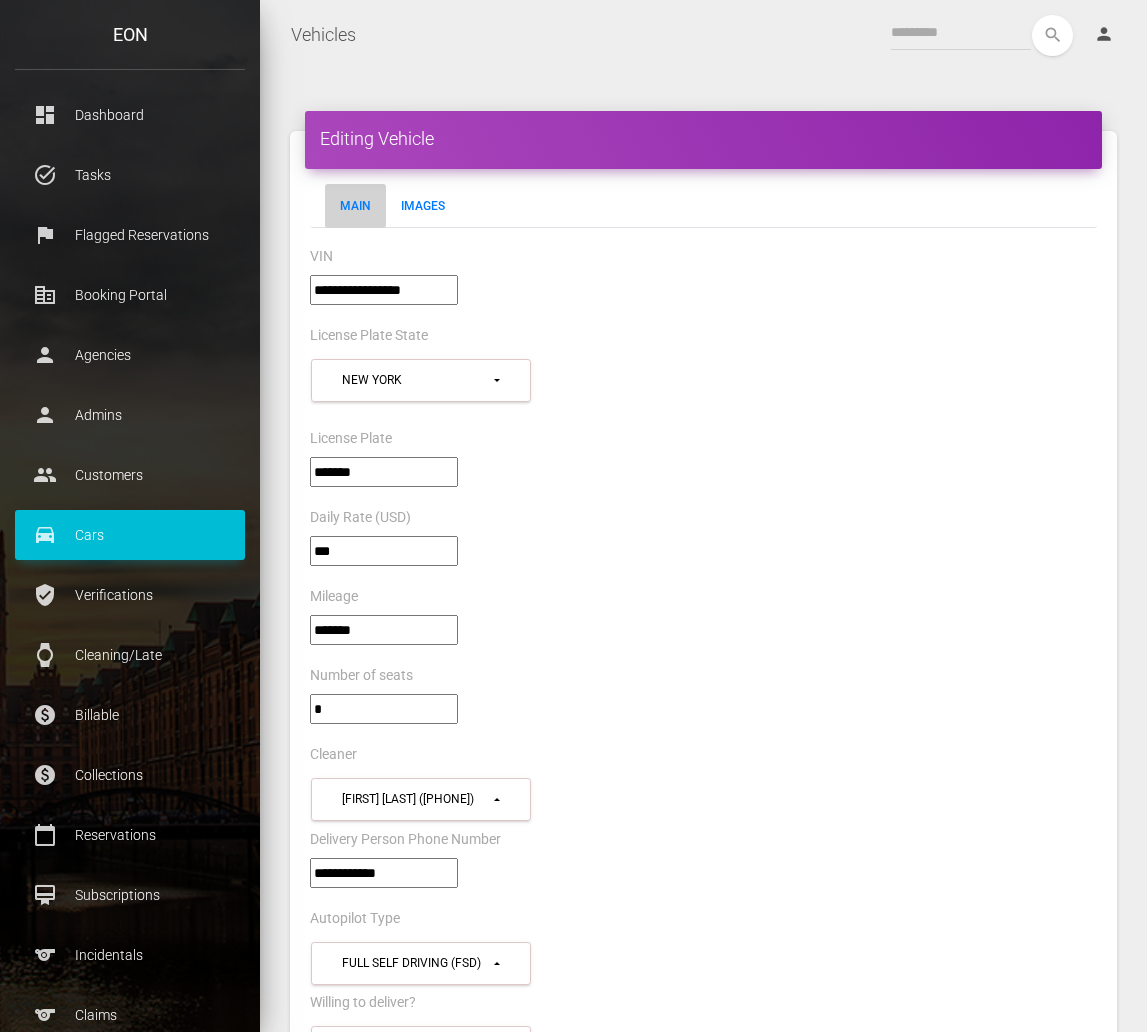 select on "*" 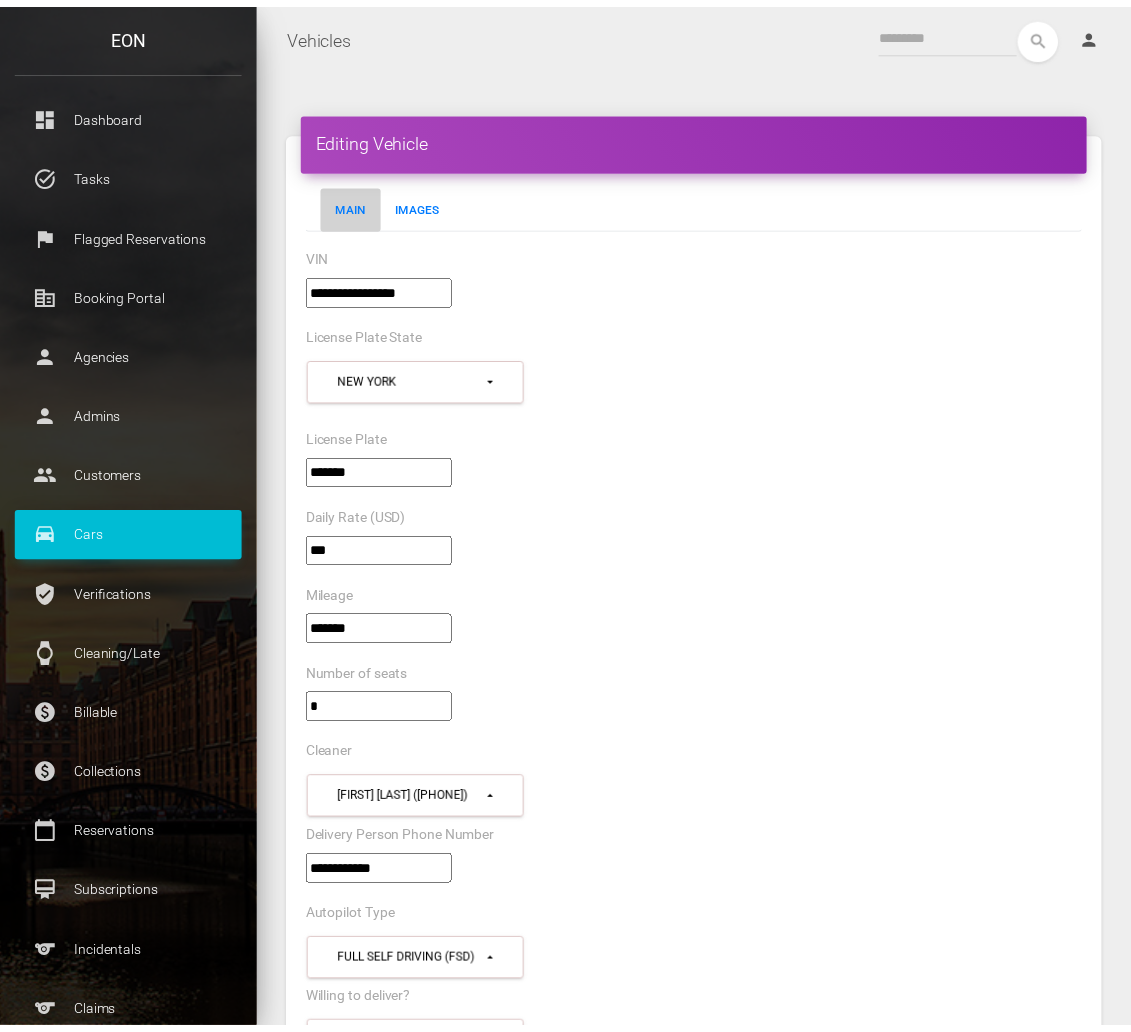 scroll, scrollTop: 0, scrollLeft: 0, axis: both 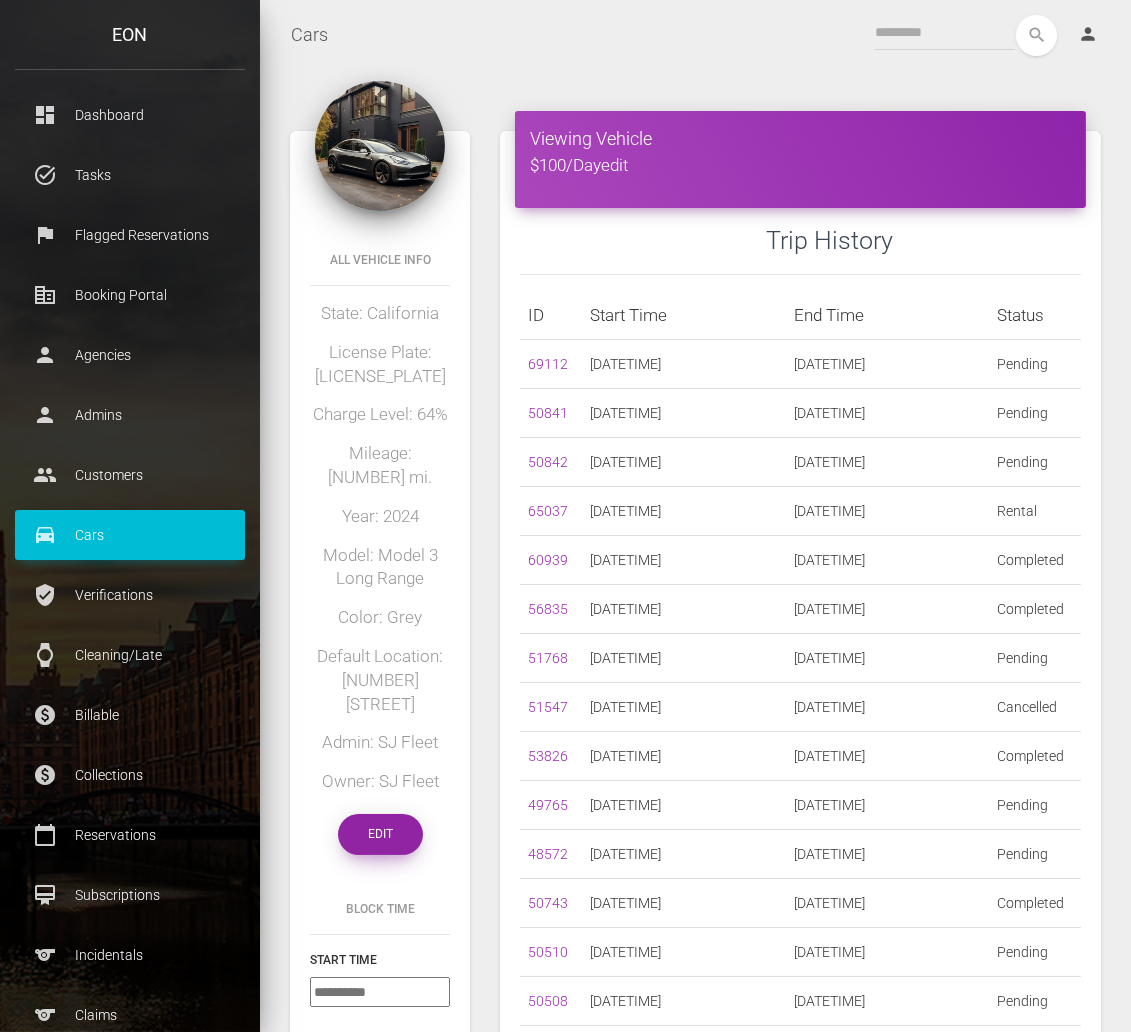click on "Edit" at bounding box center (380, 834) 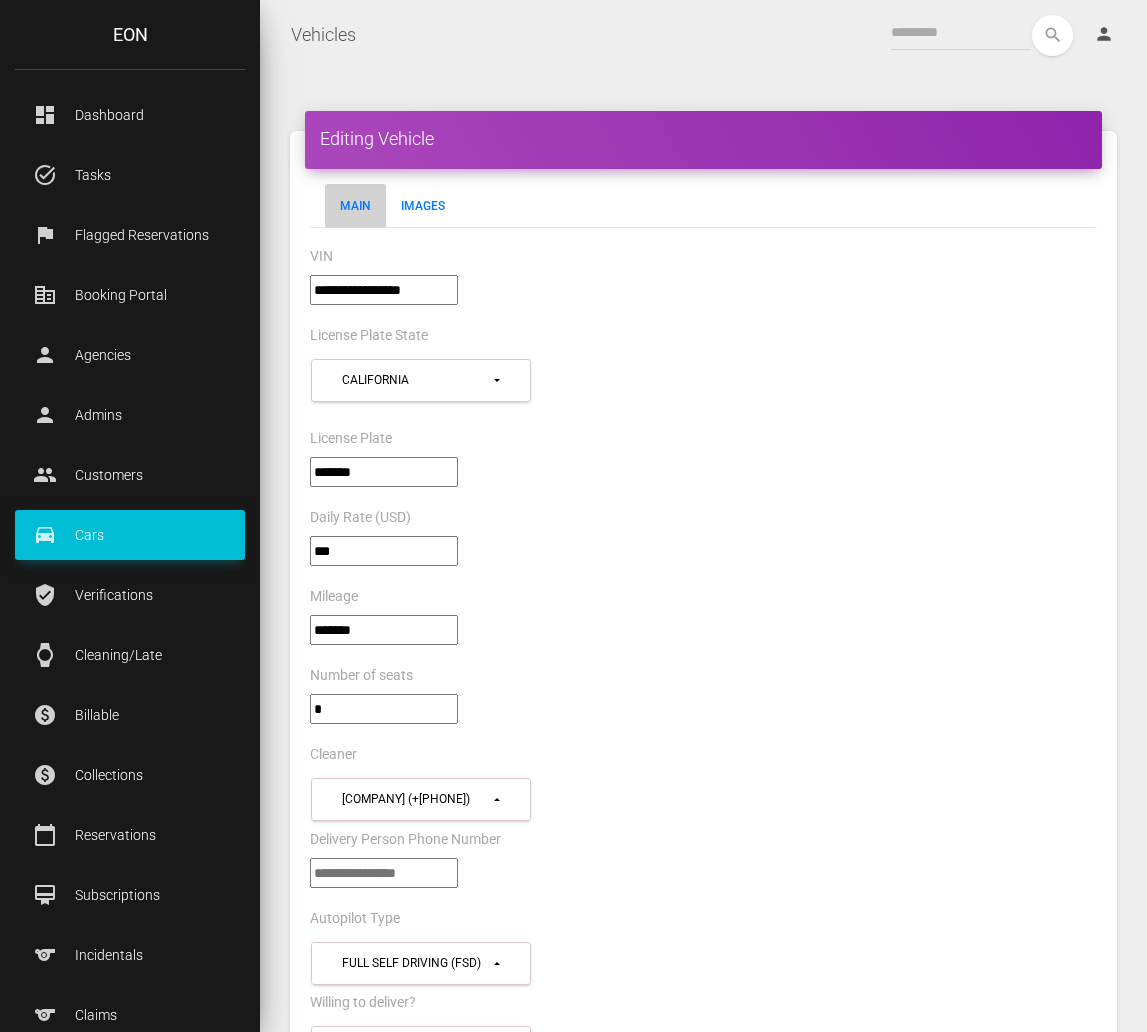 select on "*" 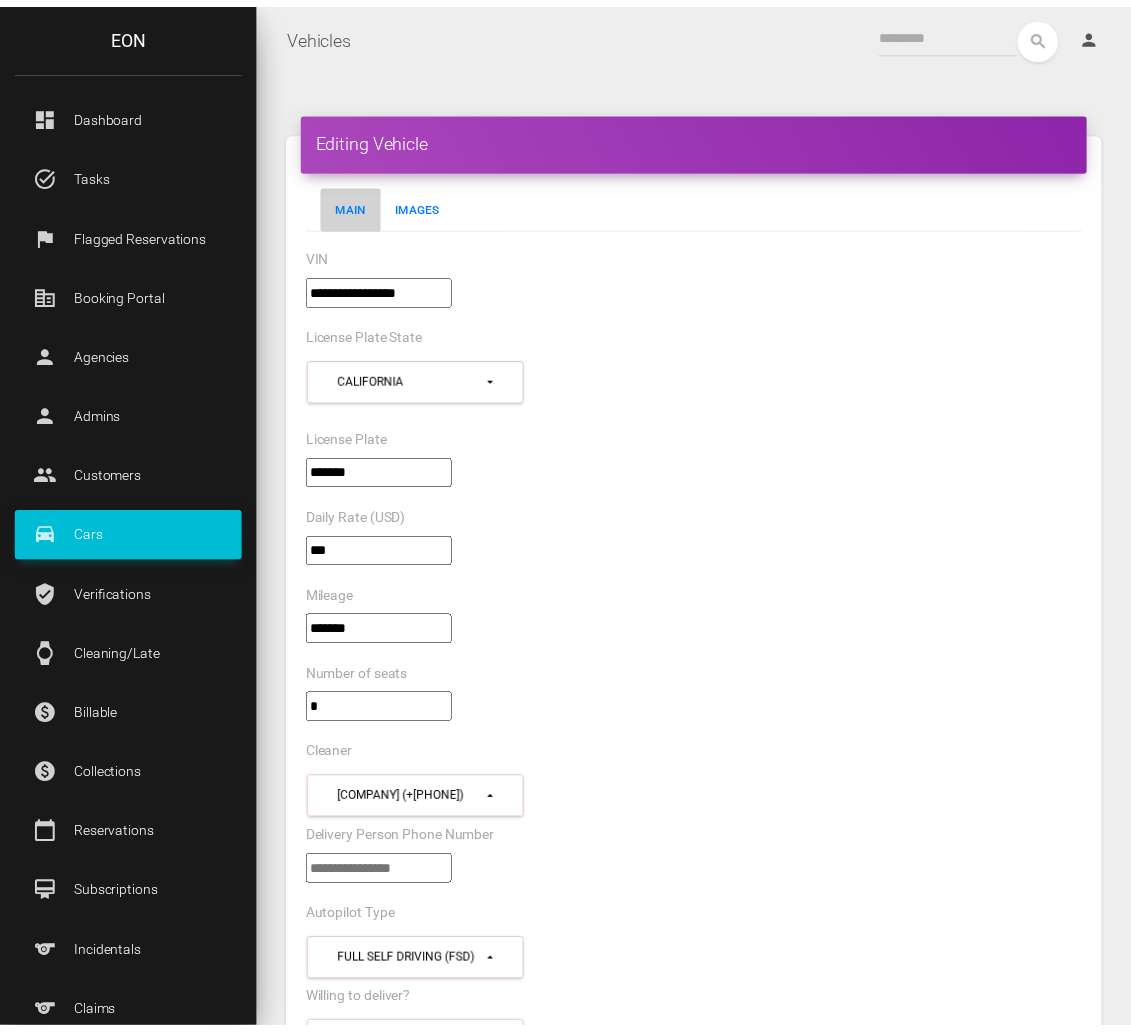 scroll, scrollTop: 0, scrollLeft: 0, axis: both 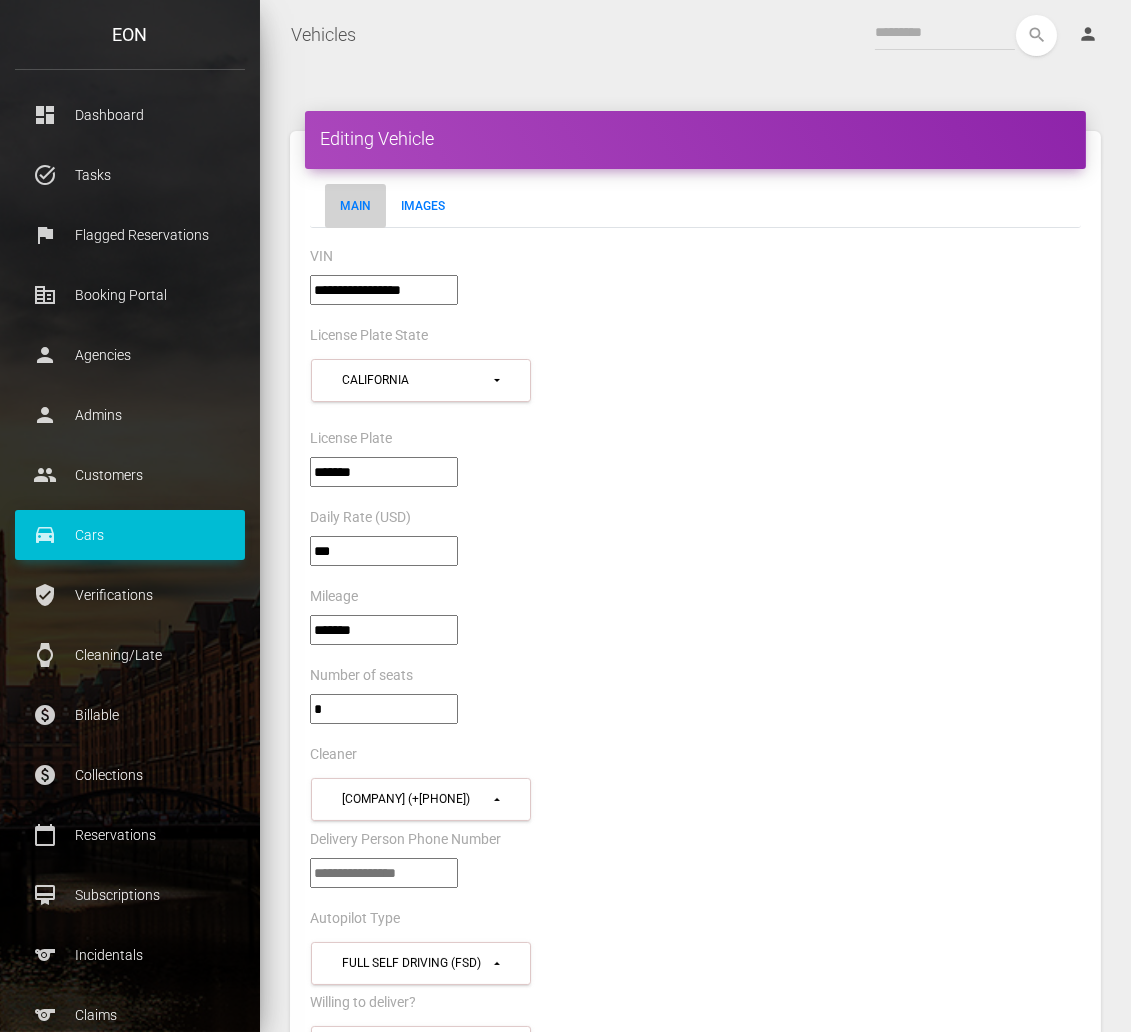 drag, startPoint x: 400, startPoint y: 316, endPoint x: 400, endPoint y: 300, distance: 16 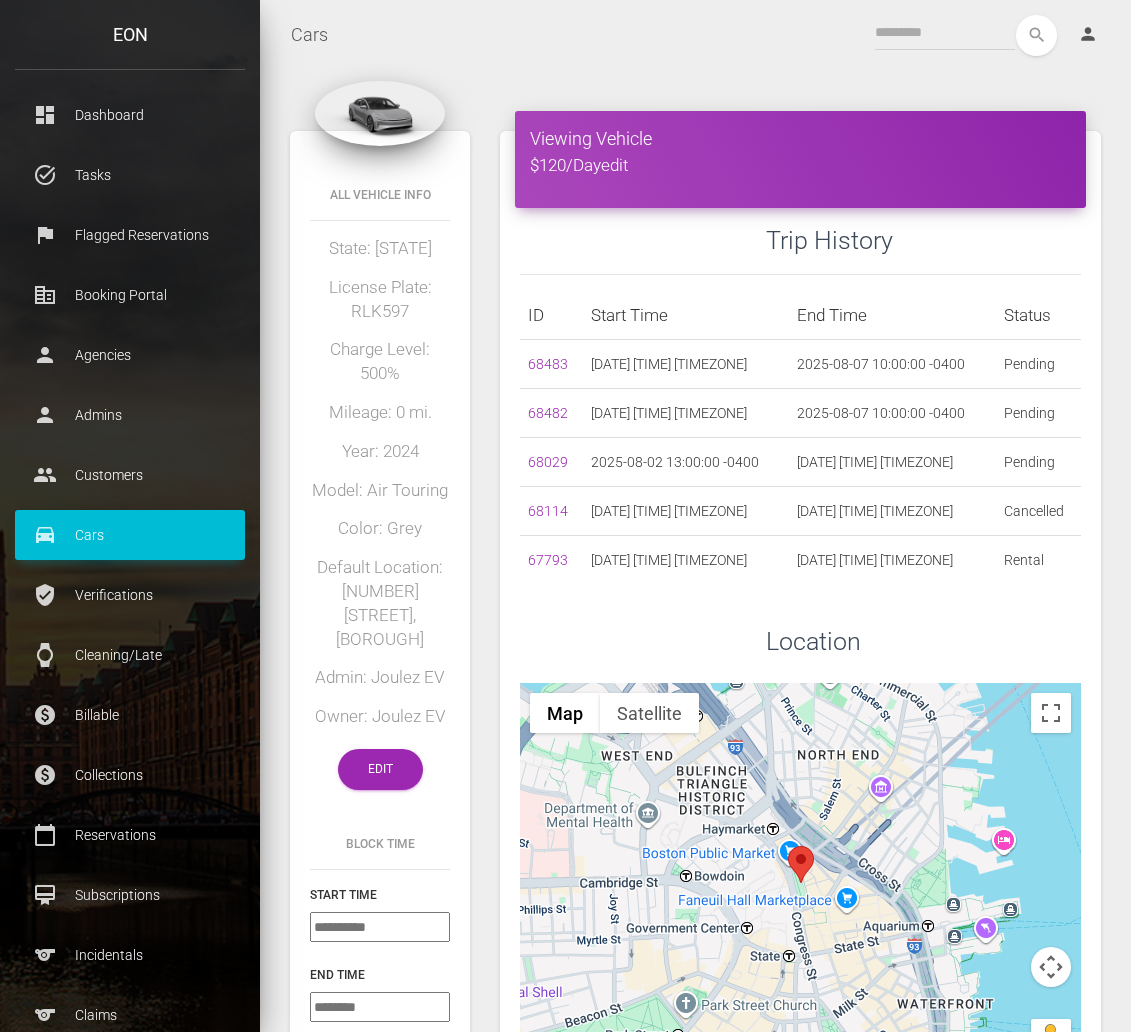 scroll, scrollTop: 0, scrollLeft: 0, axis: both 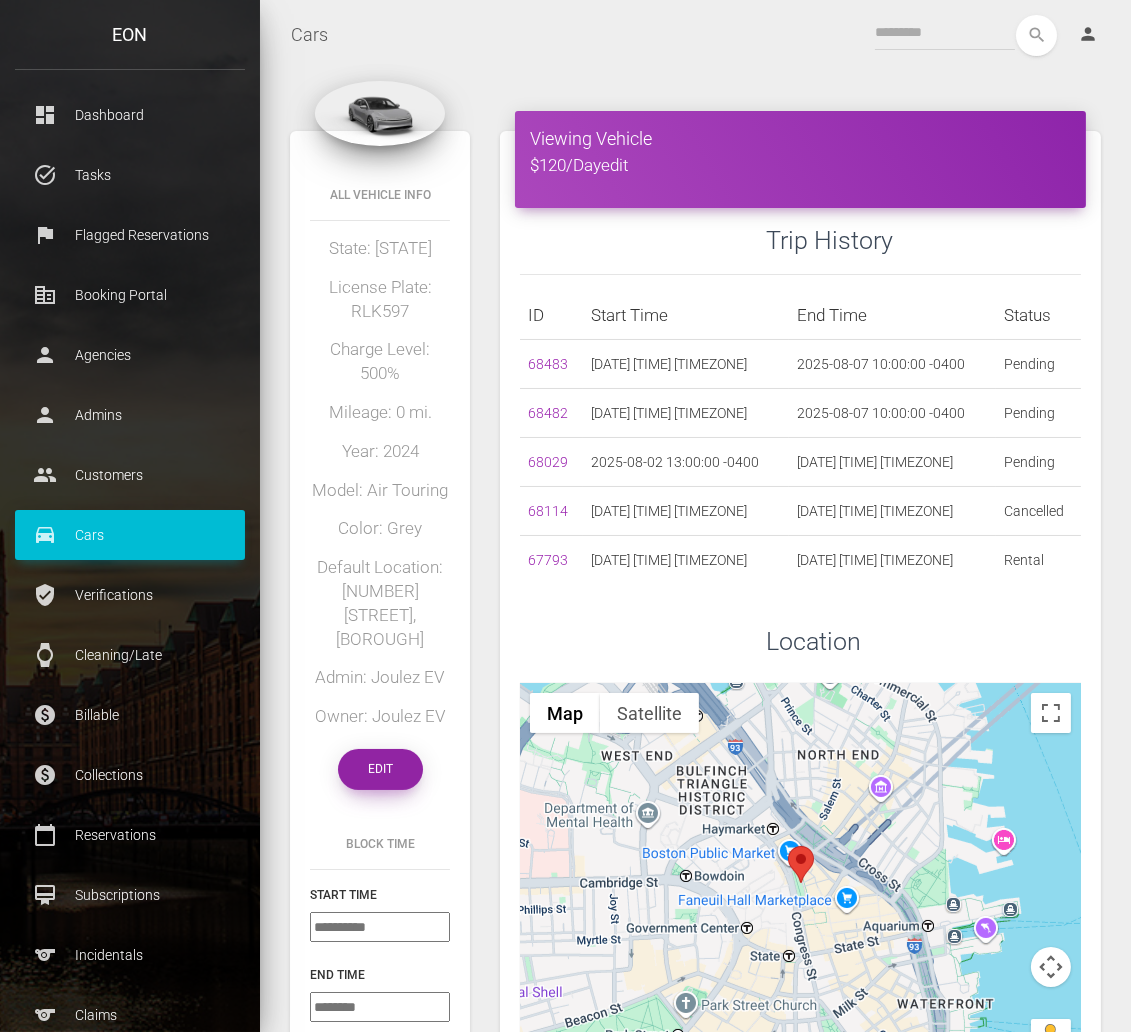 click on "Edit" at bounding box center [380, 769] 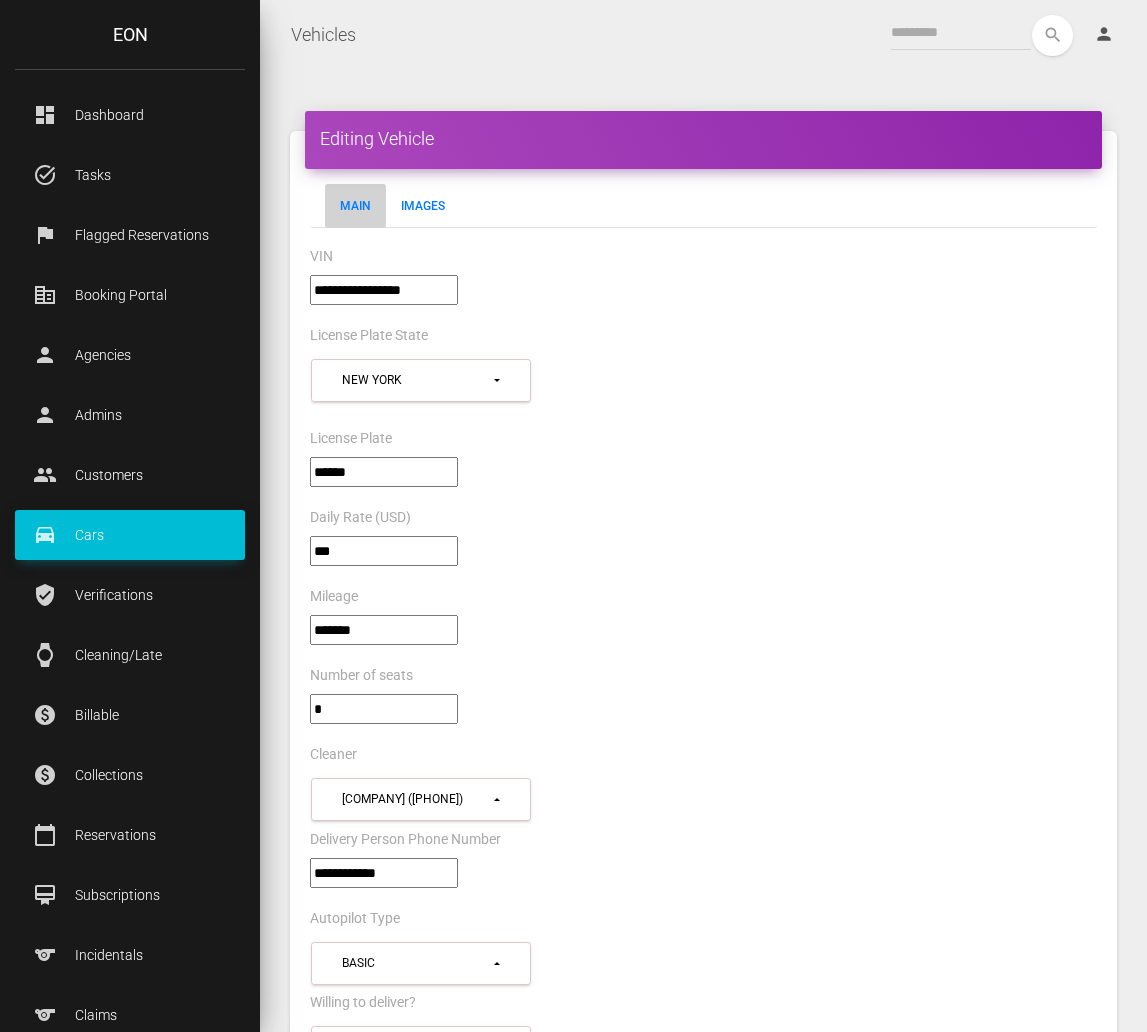 select on "*" 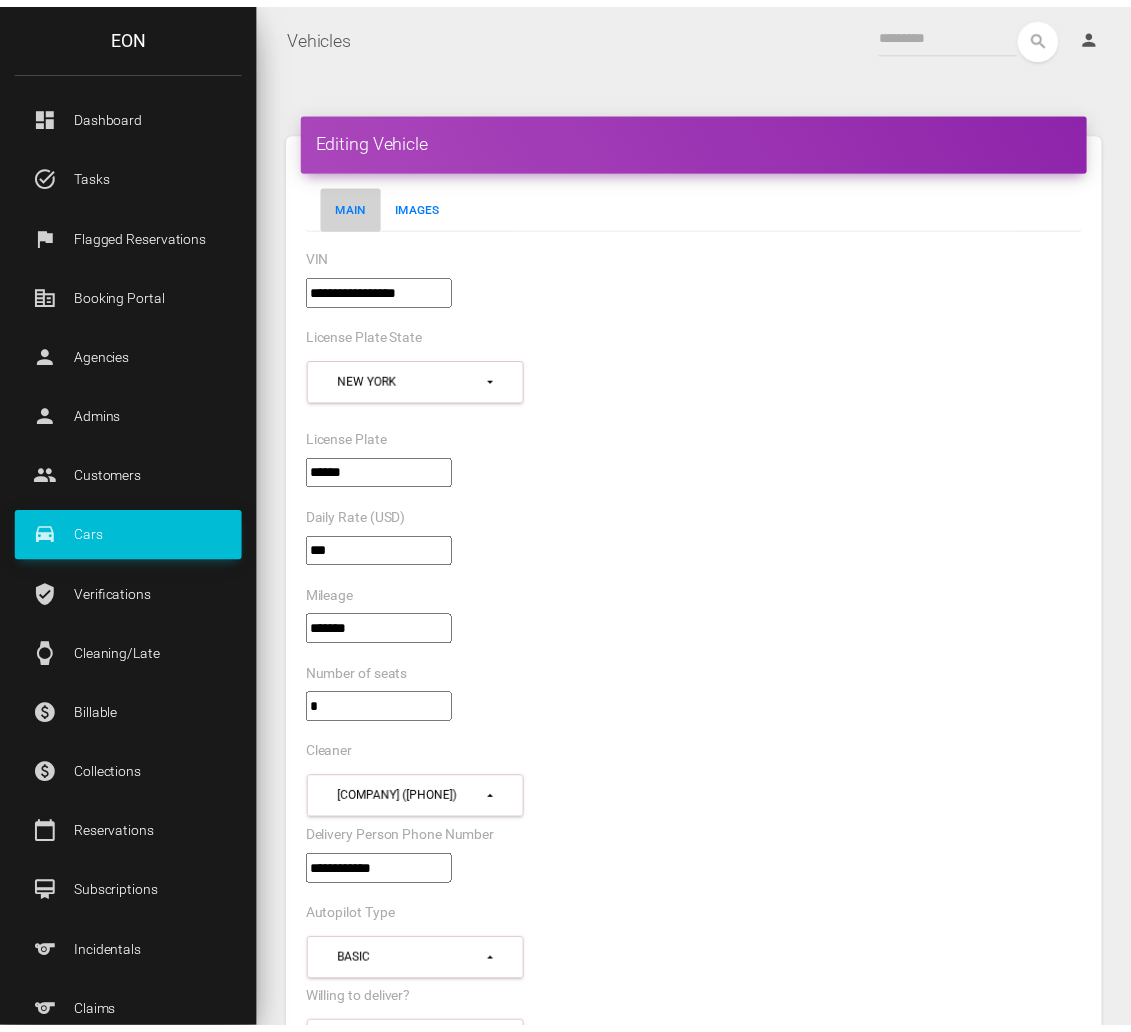 scroll, scrollTop: 0, scrollLeft: 0, axis: both 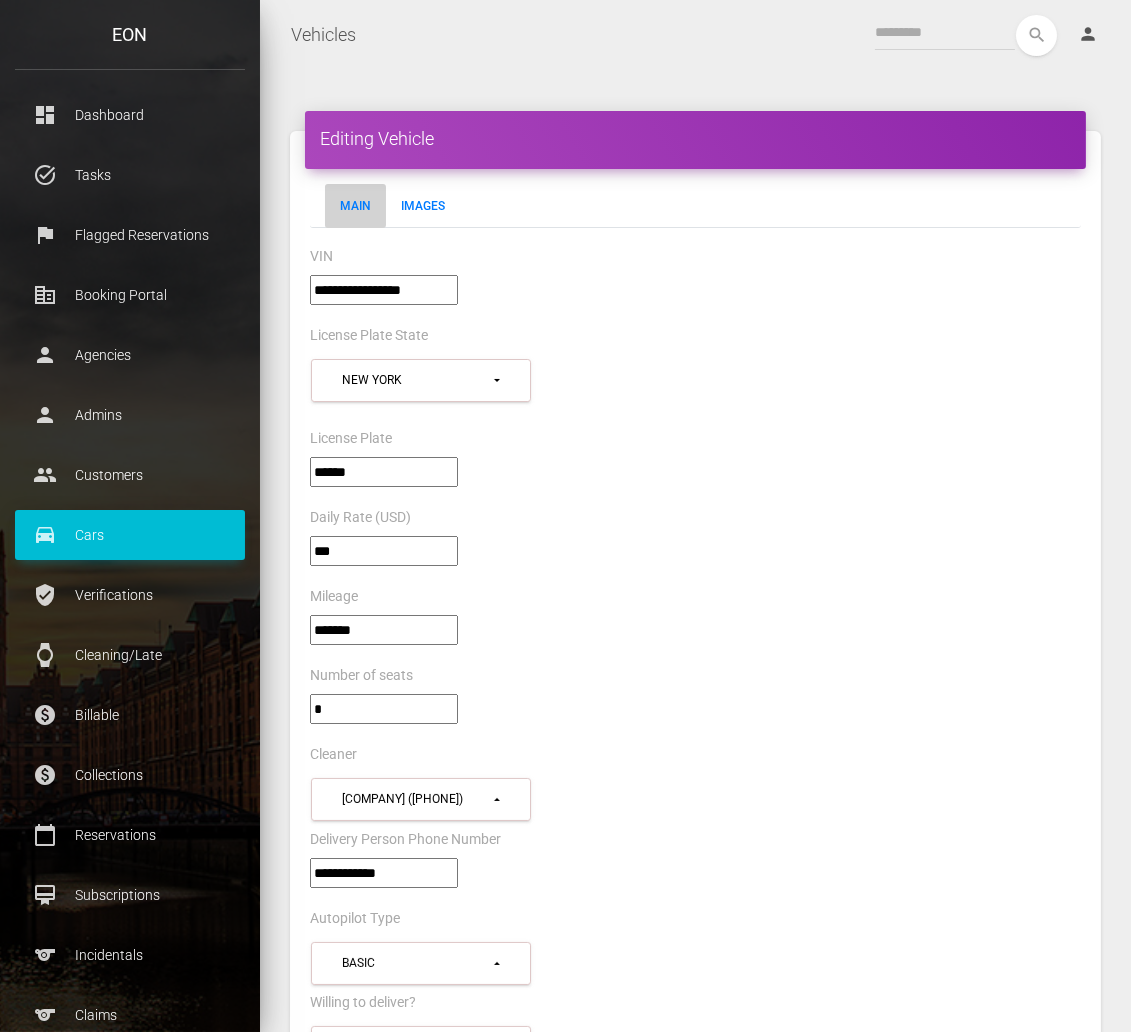 click on "**********" at bounding box center (384, 290) 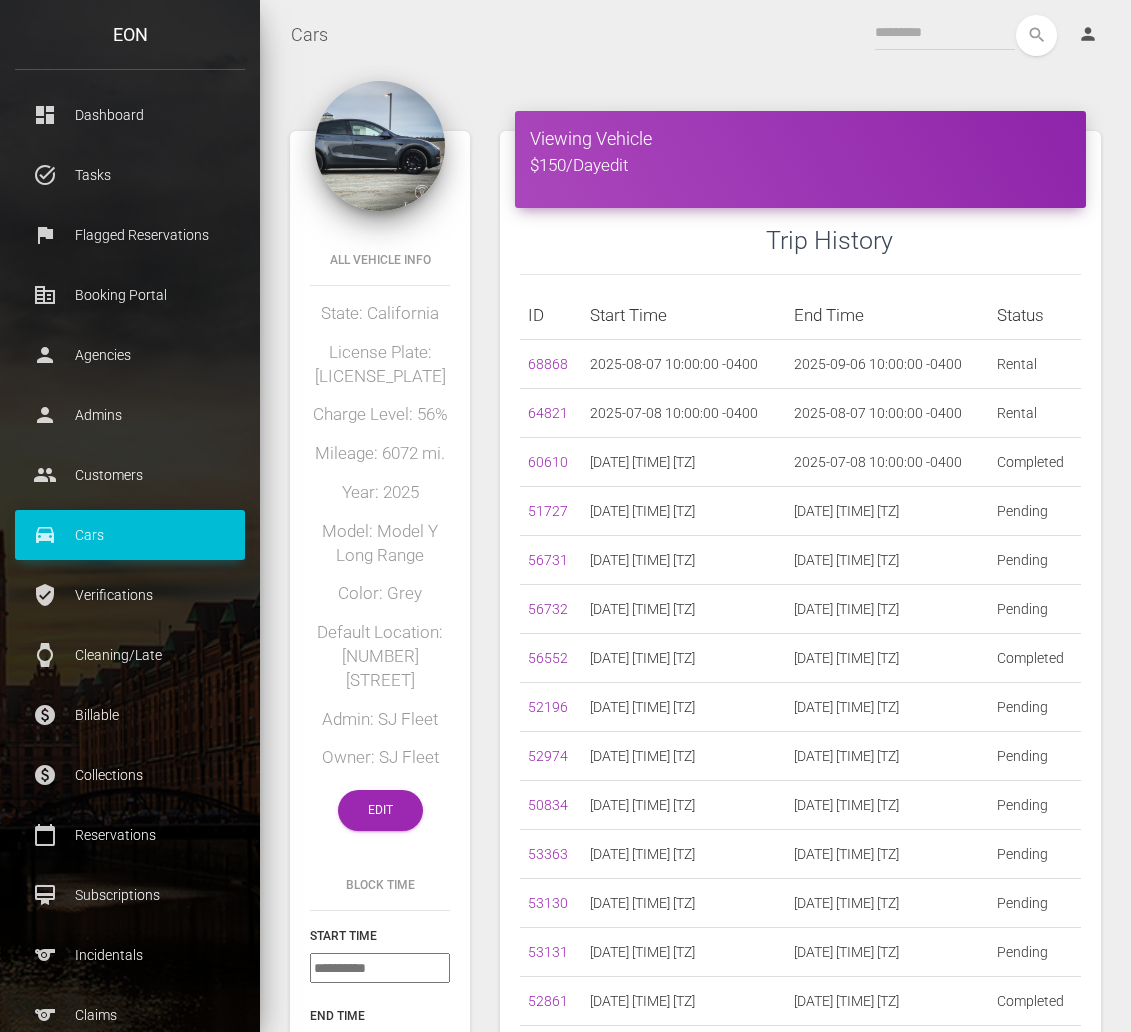 scroll, scrollTop: 0, scrollLeft: 0, axis: both 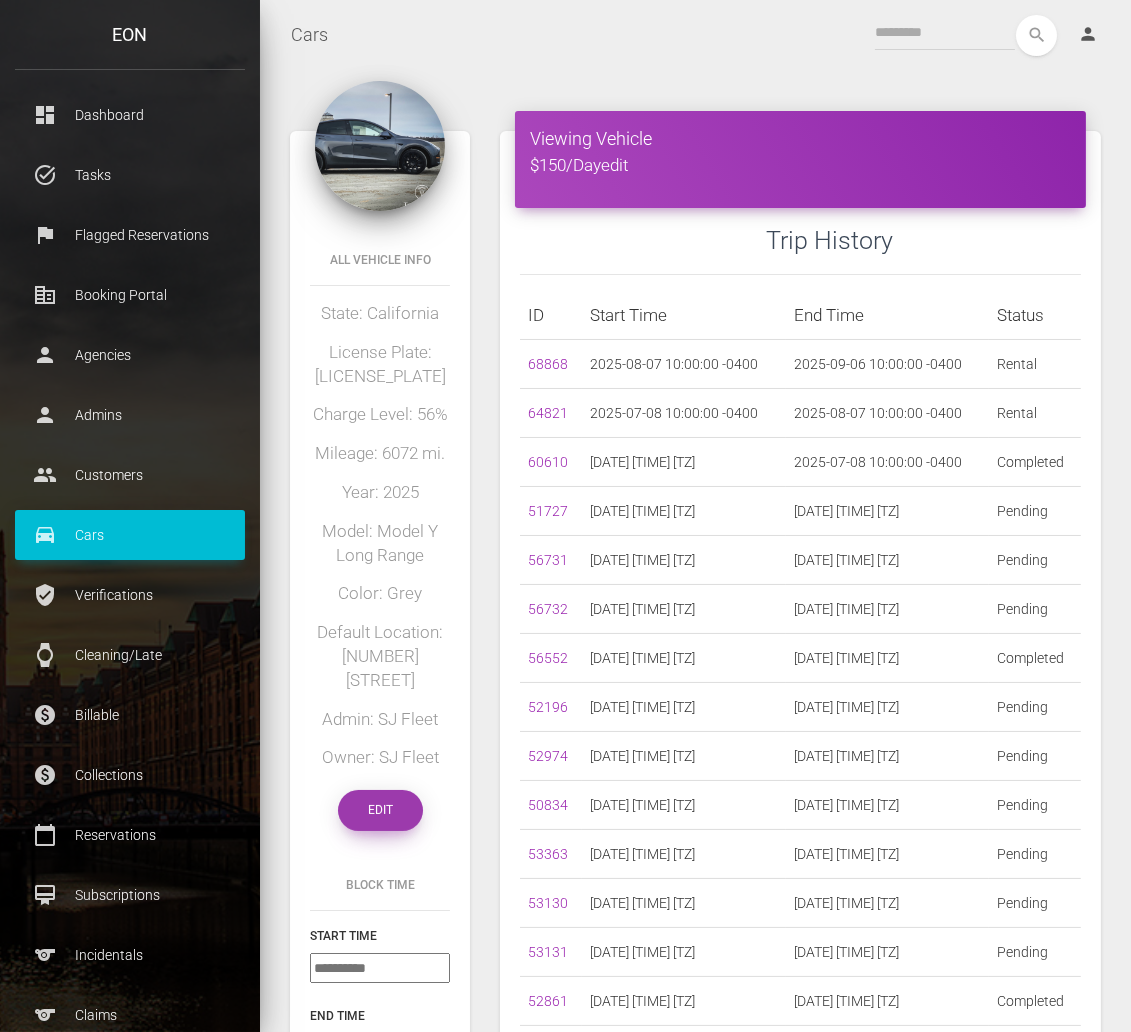 click on "Edit" at bounding box center (380, 810) 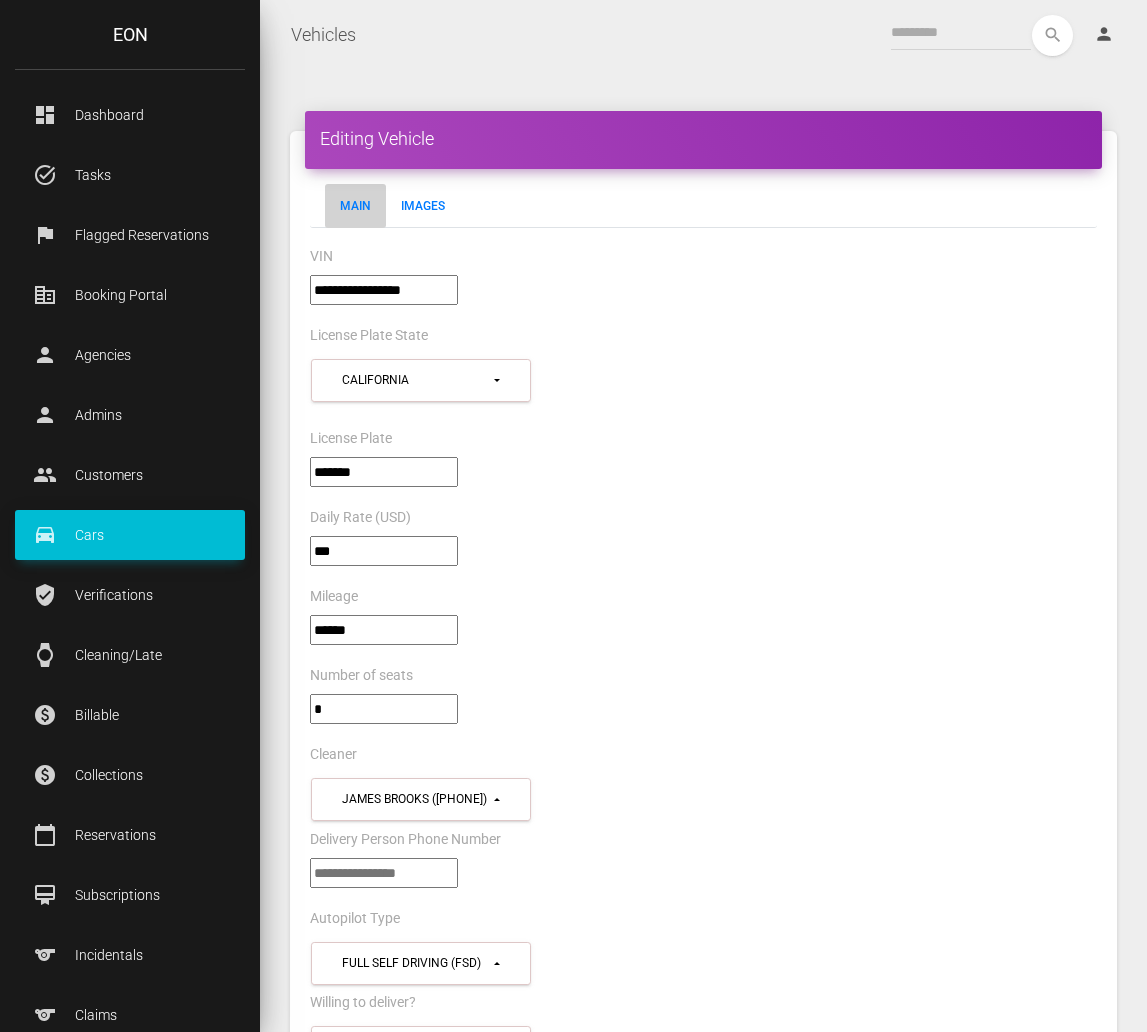 select on "*" 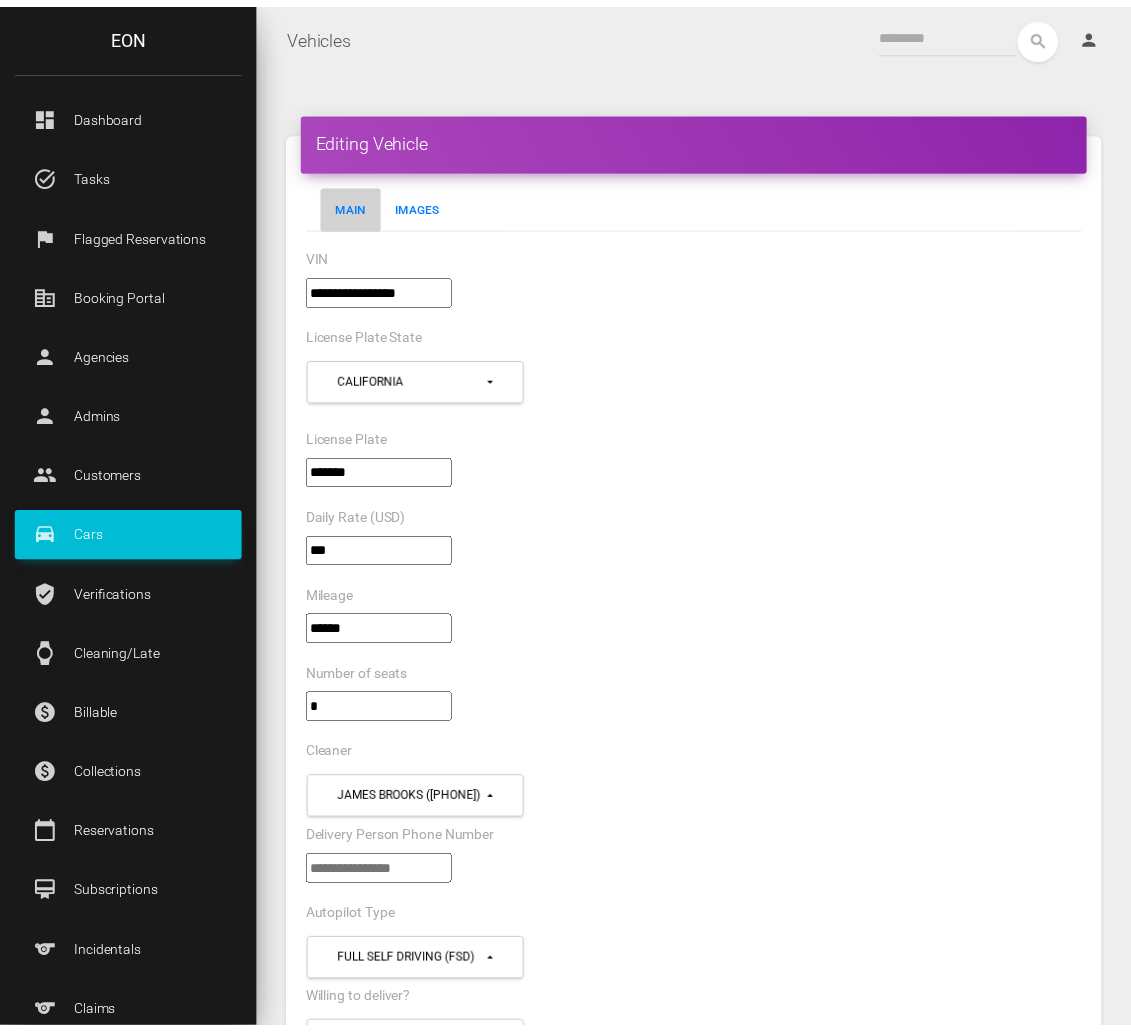 scroll, scrollTop: 0, scrollLeft: 0, axis: both 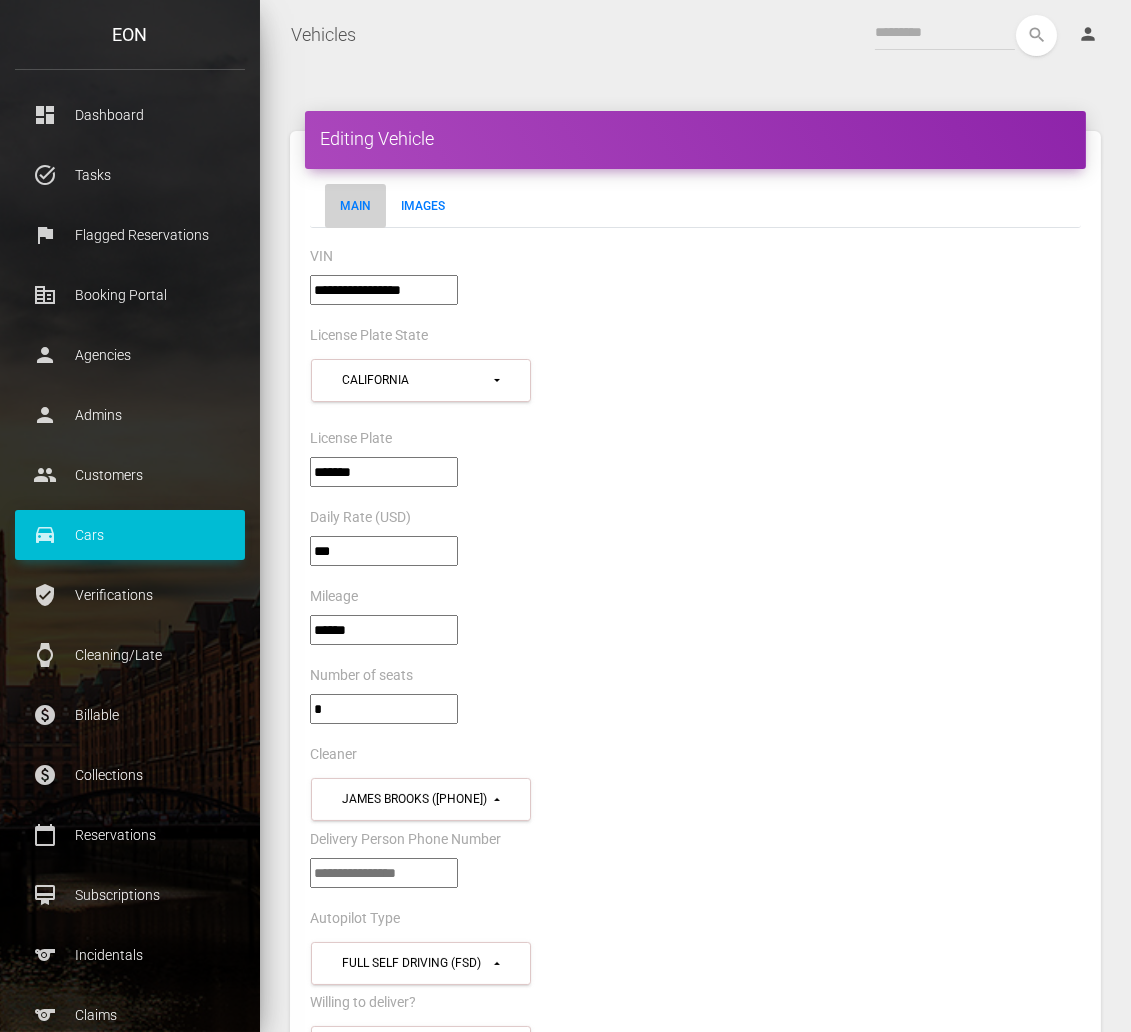 click on "**********" at bounding box center (384, 290) 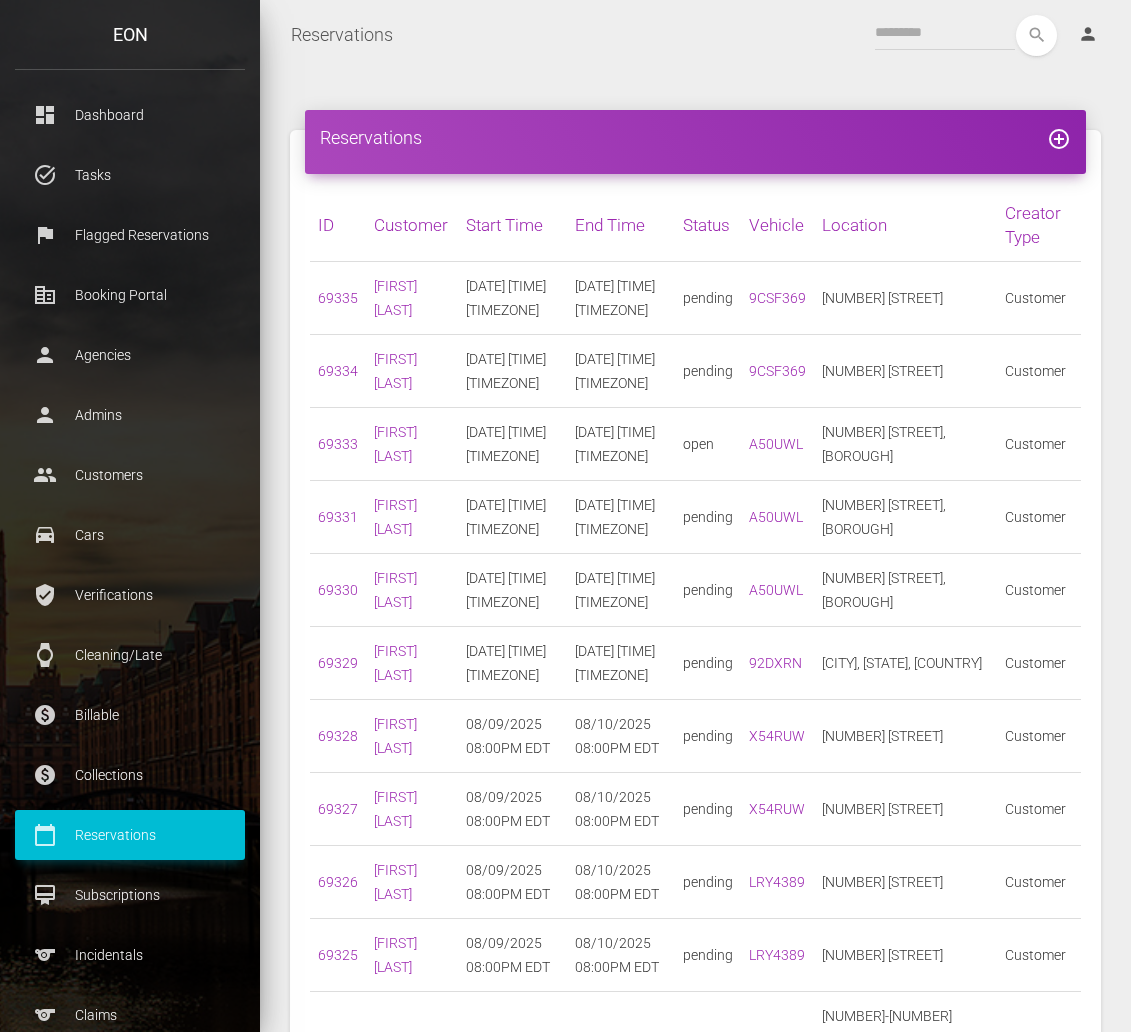 scroll, scrollTop: 0, scrollLeft: 0, axis: both 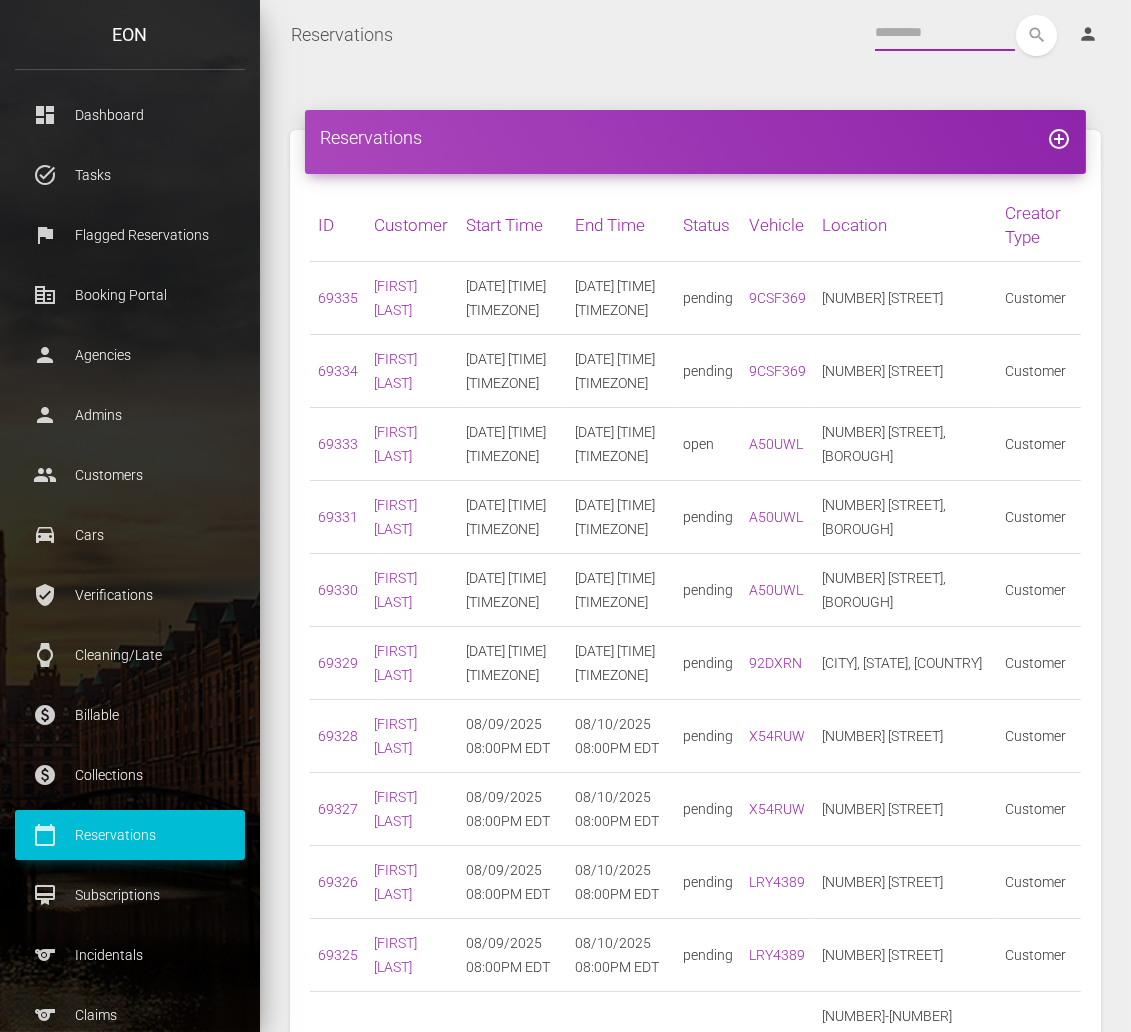 click at bounding box center [945, 33] 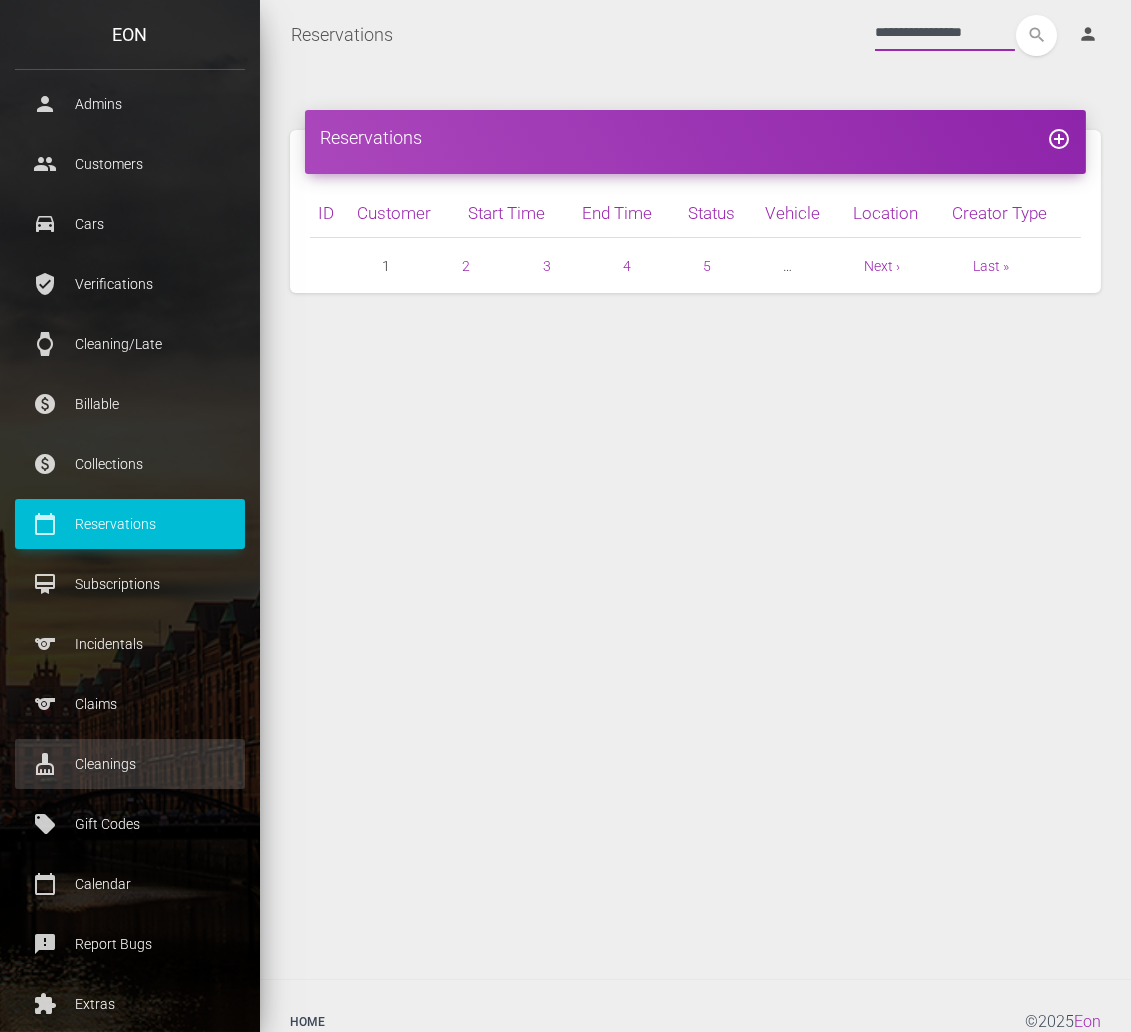 scroll, scrollTop: 402, scrollLeft: 0, axis: vertical 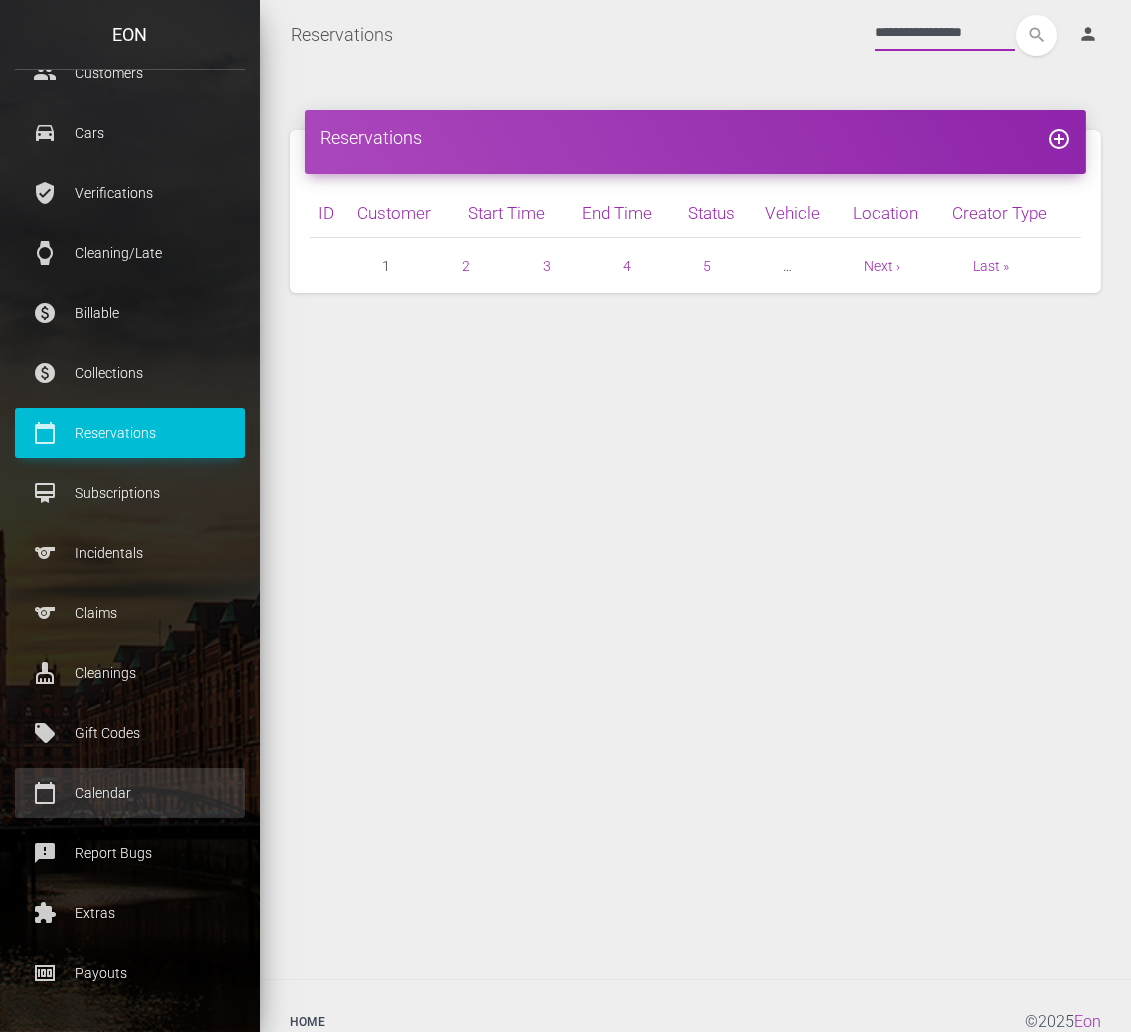 type on "**********" 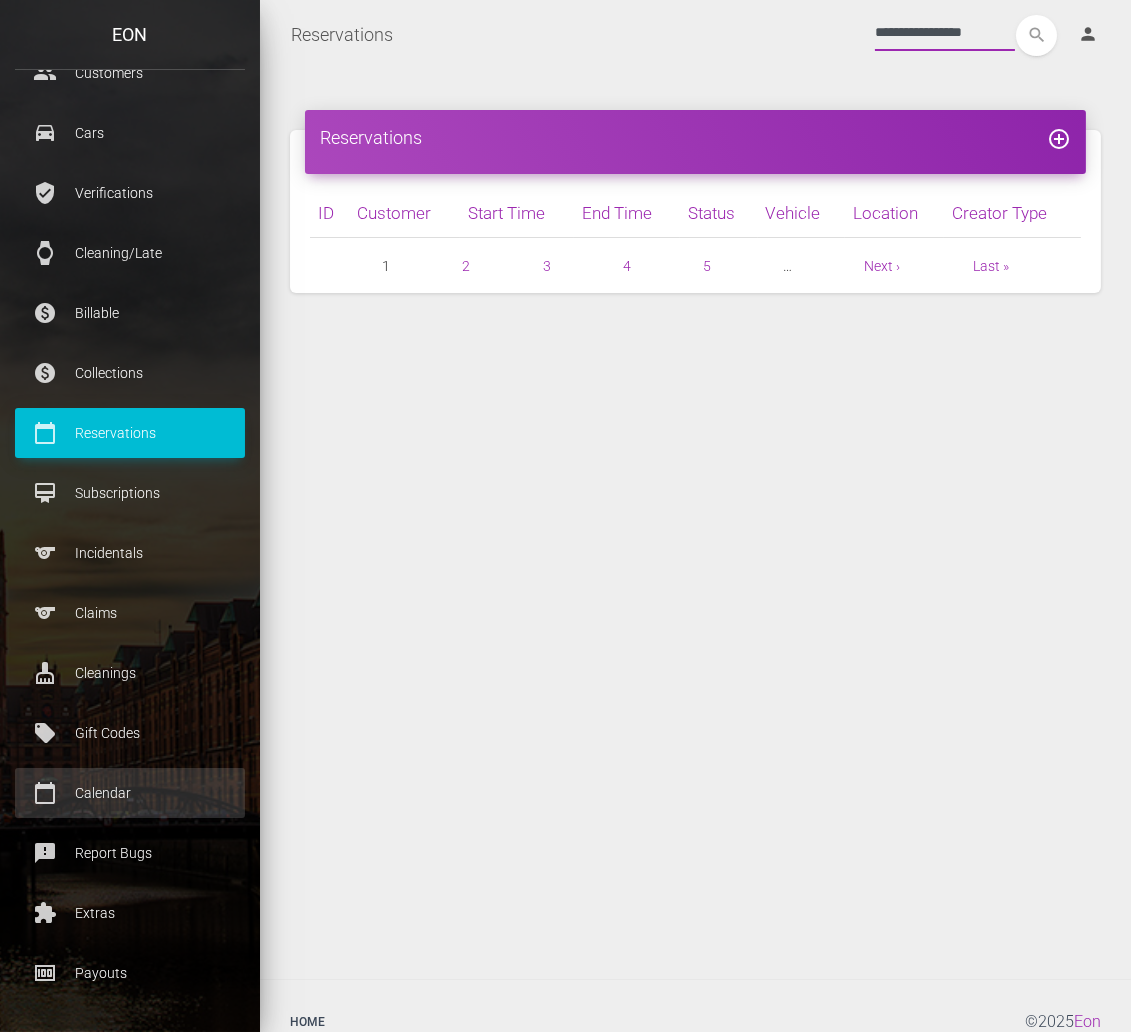 drag, startPoint x: 127, startPoint y: 781, endPoint x: 144, endPoint y: 773, distance: 18.788294 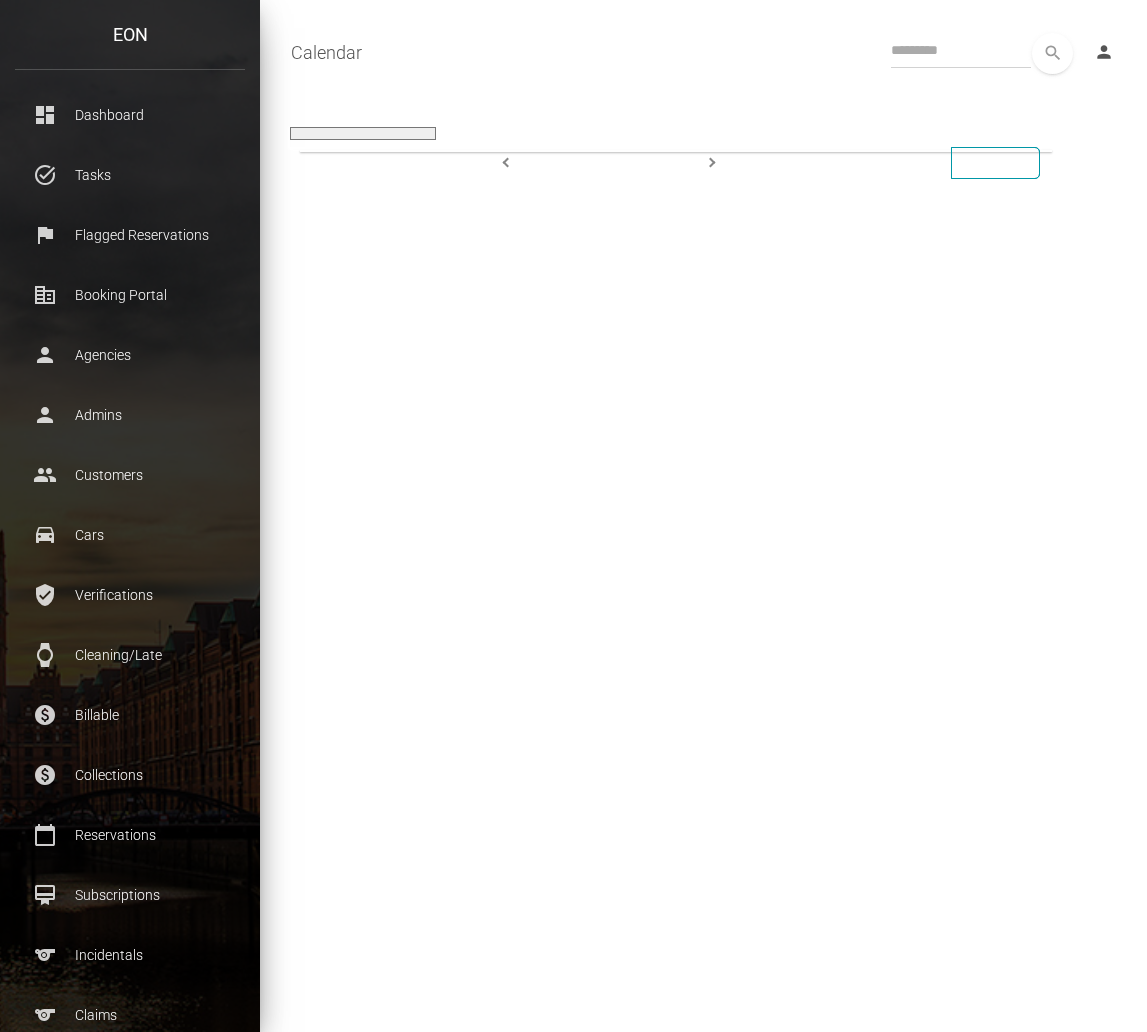 select 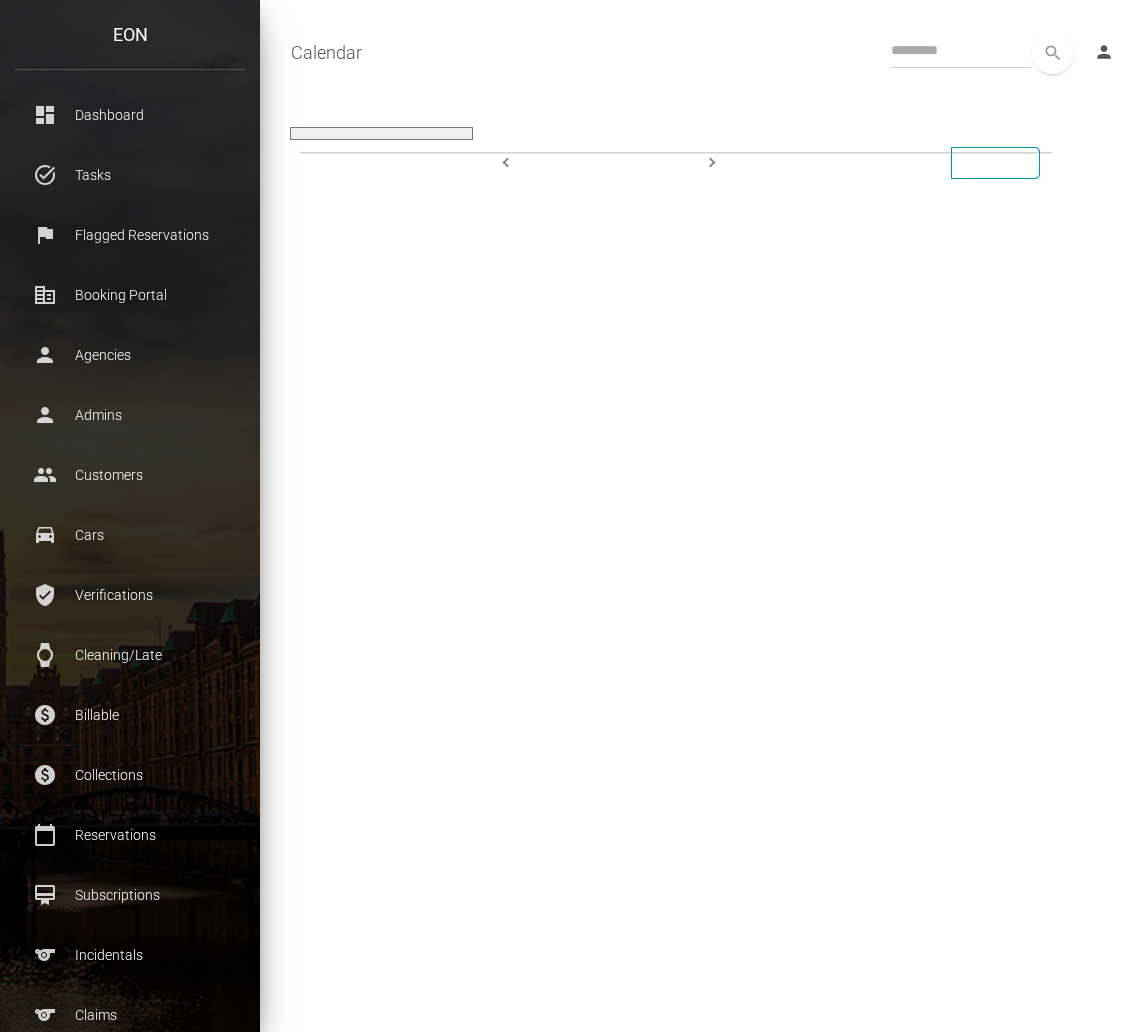 scroll, scrollTop: 0, scrollLeft: 0, axis: both 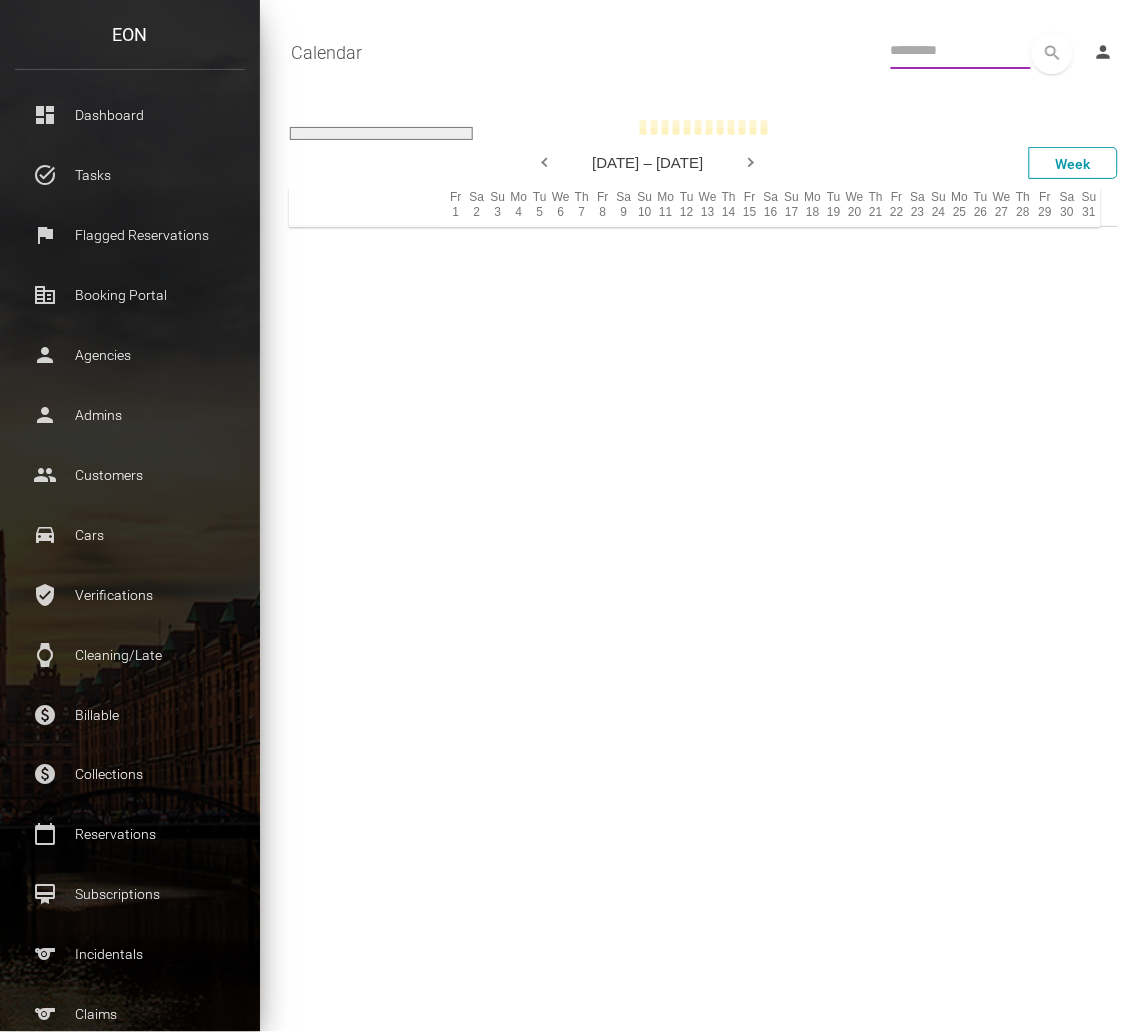 click at bounding box center (961, 51) 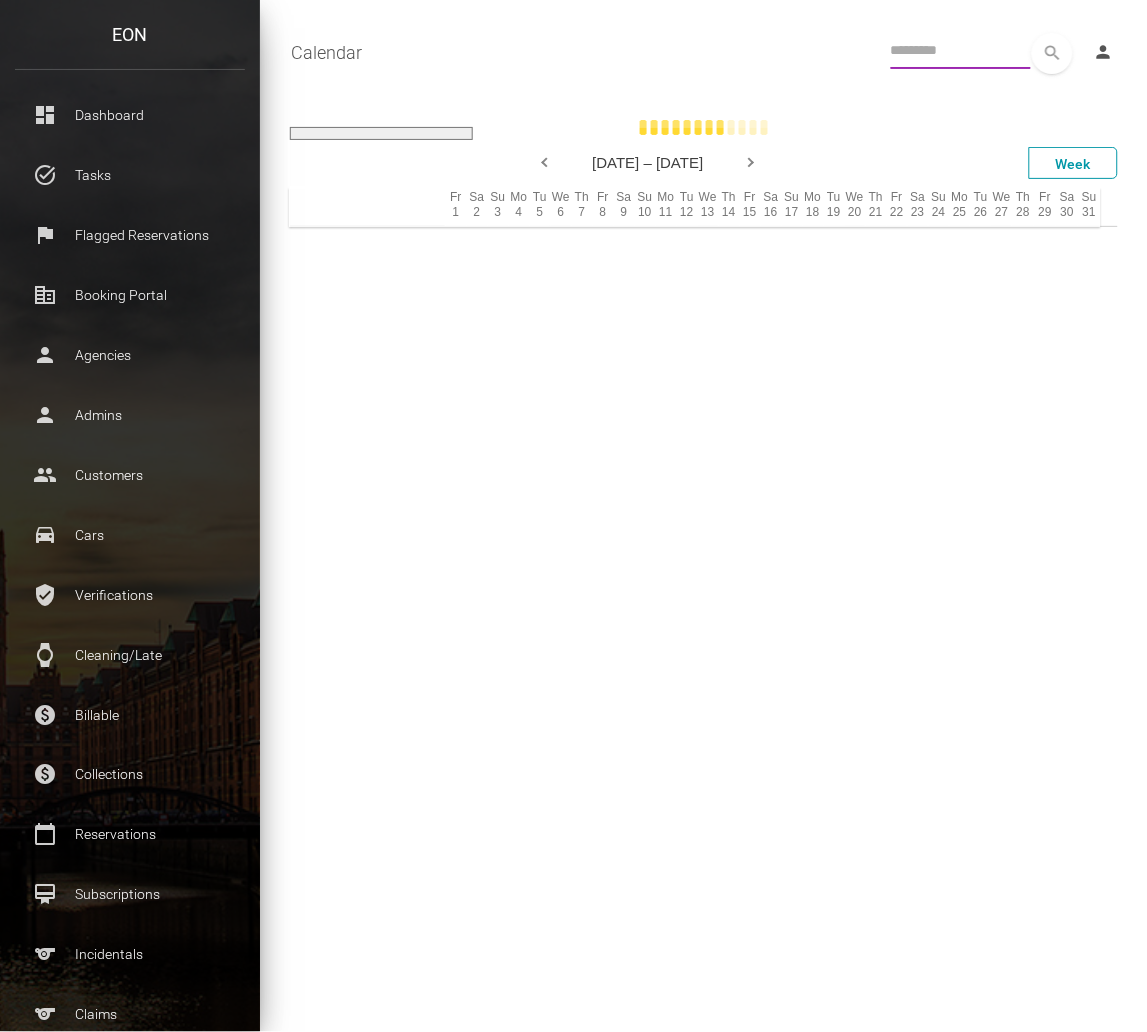 paste on "**********" 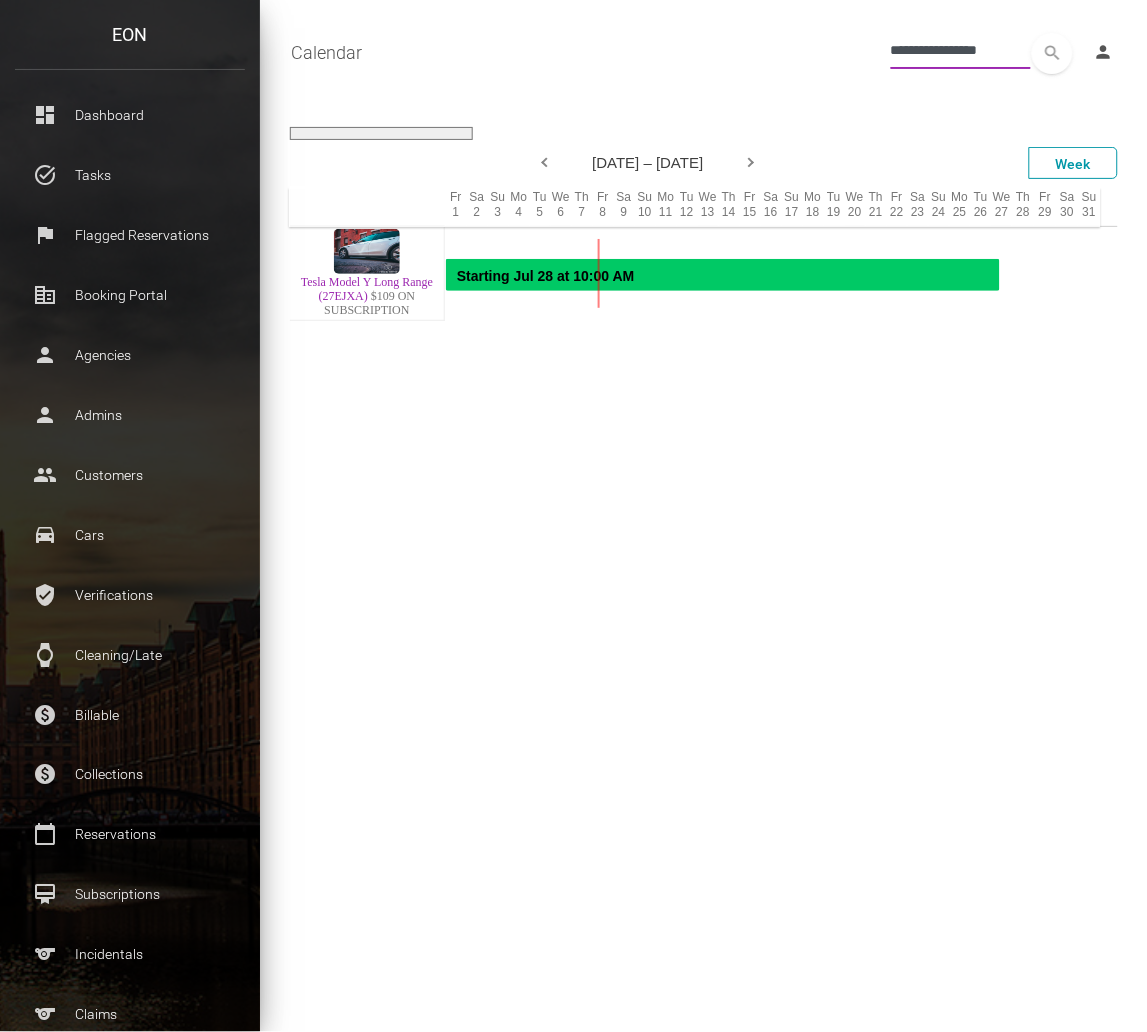 click on "**********" at bounding box center (961, 51) 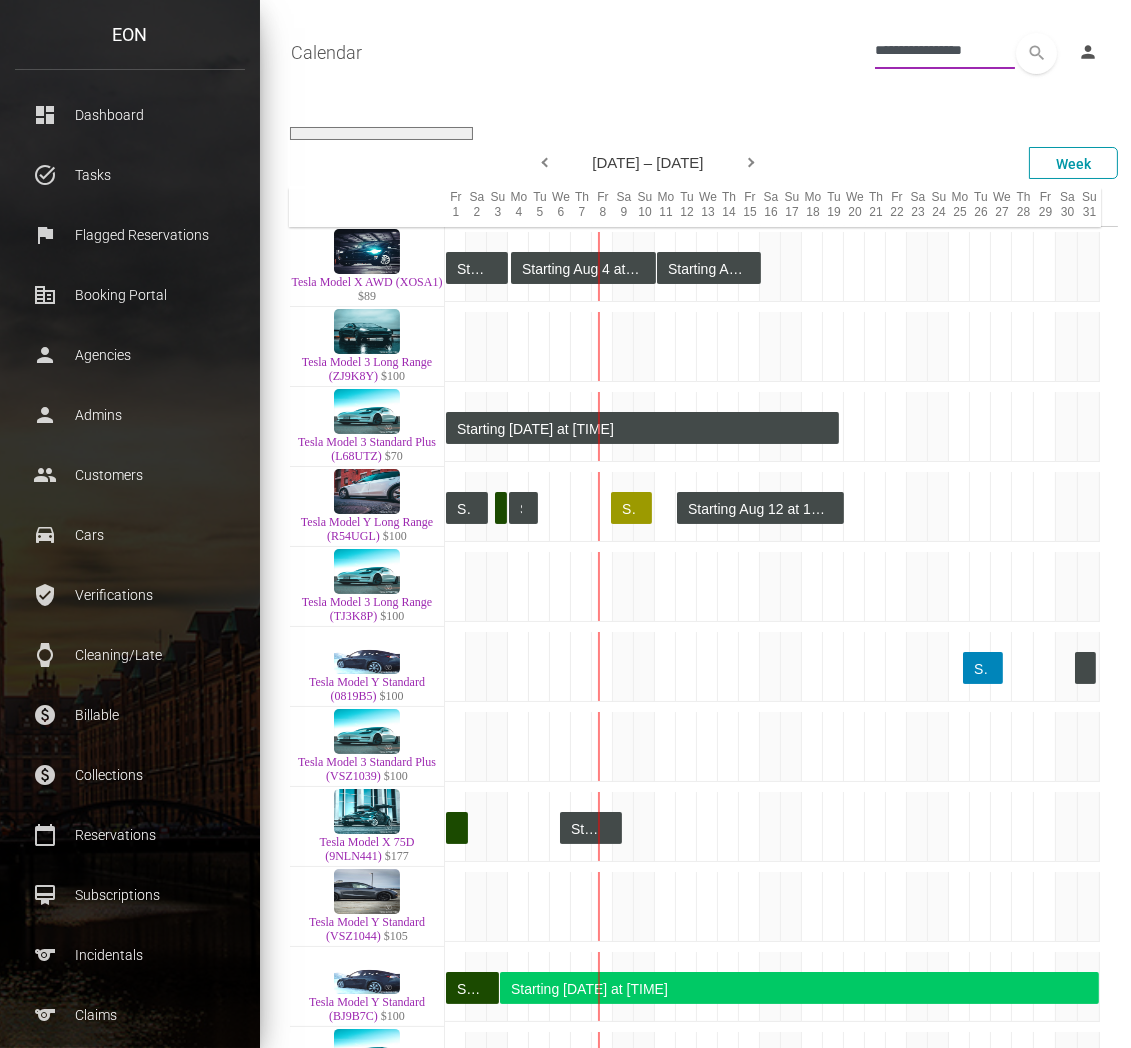 click on "**********" at bounding box center [945, 51] 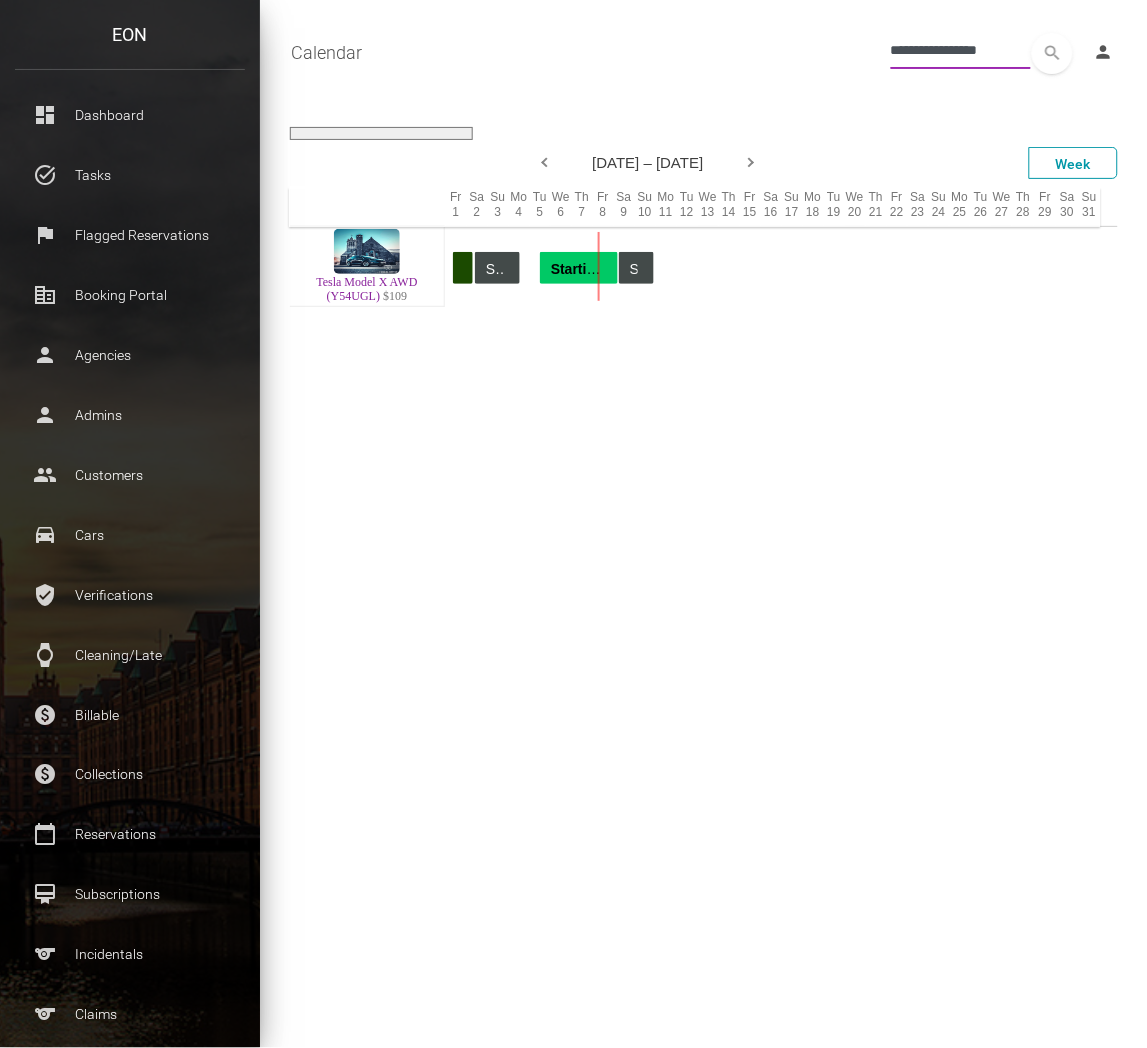 type on "**********" 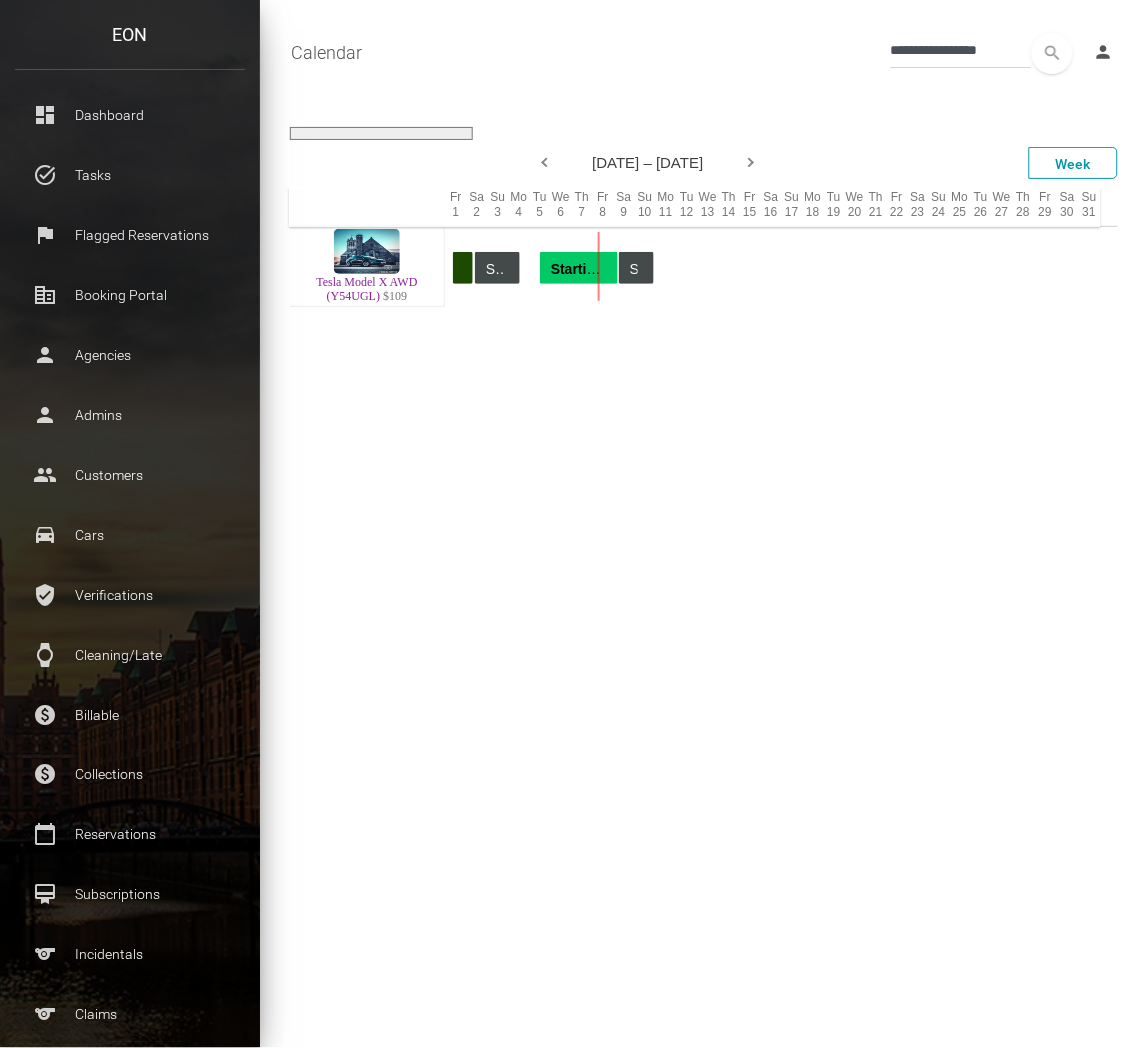 click on "Tesla Model X AWD (Y54UGL)" at bounding box center [366, 289] 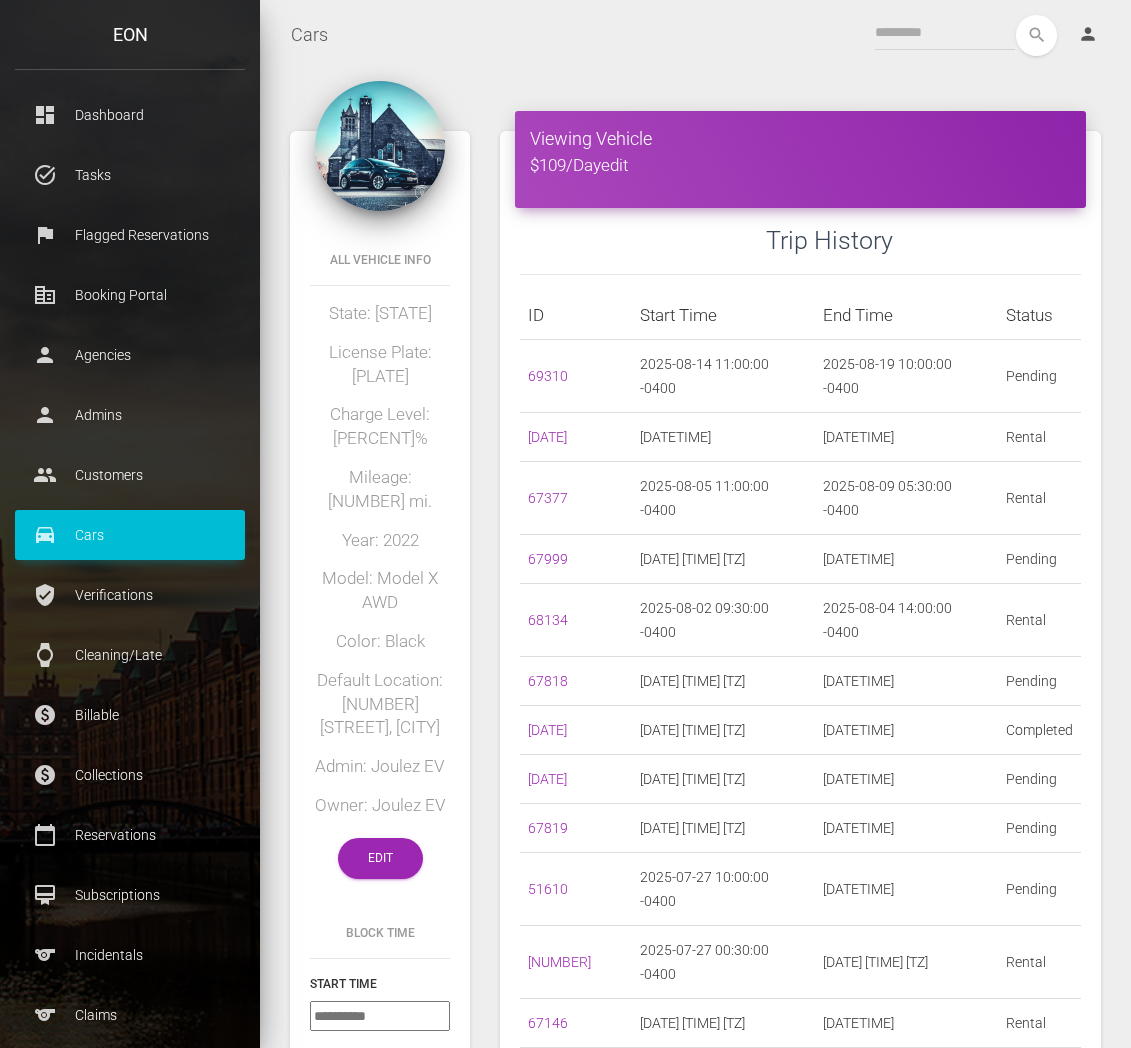 scroll, scrollTop: 0, scrollLeft: 0, axis: both 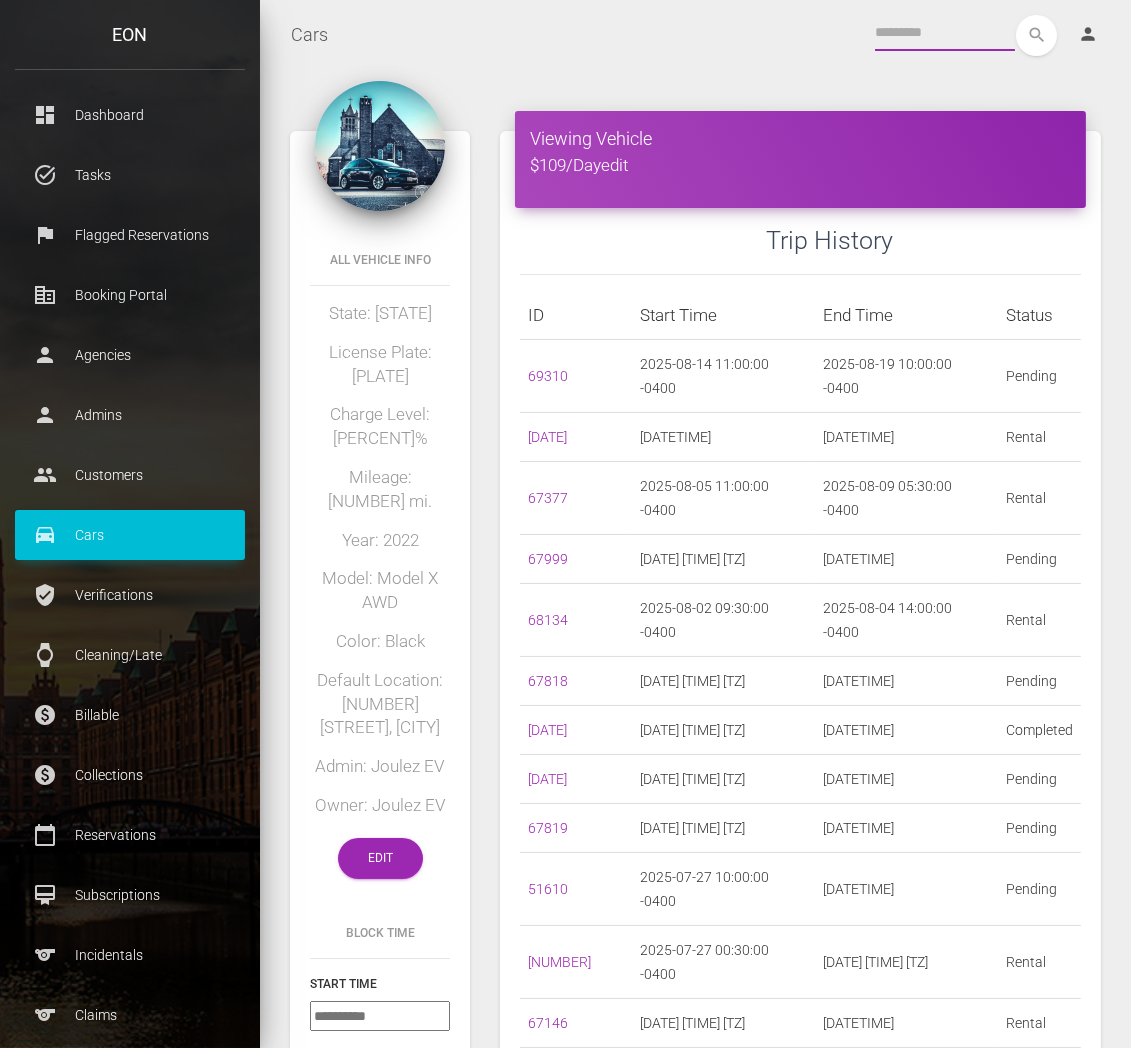 click at bounding box center [945, 33] 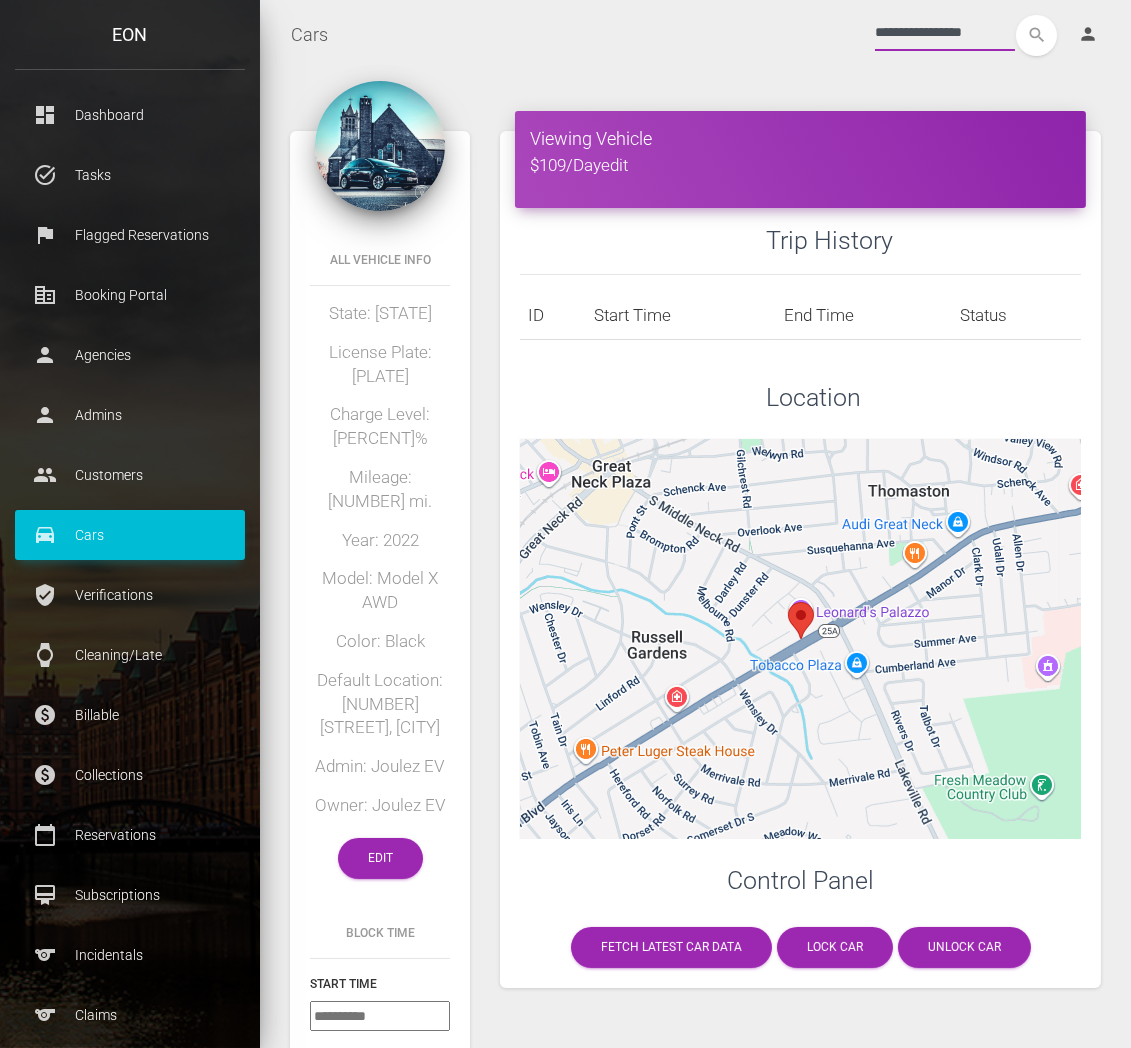 paste 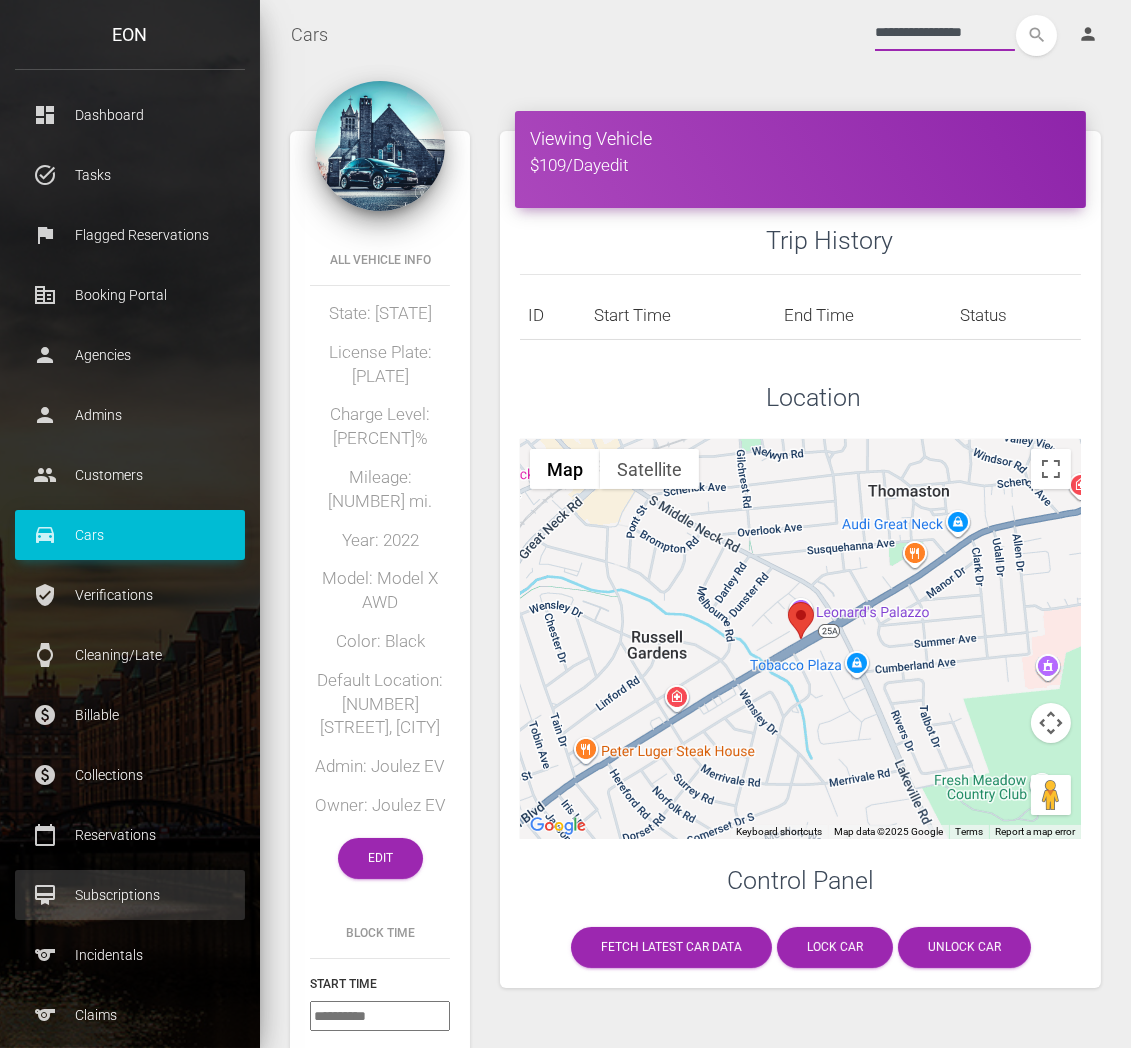 scroll, scrollTop: 111, scrollLeft: 0, axis: vertical 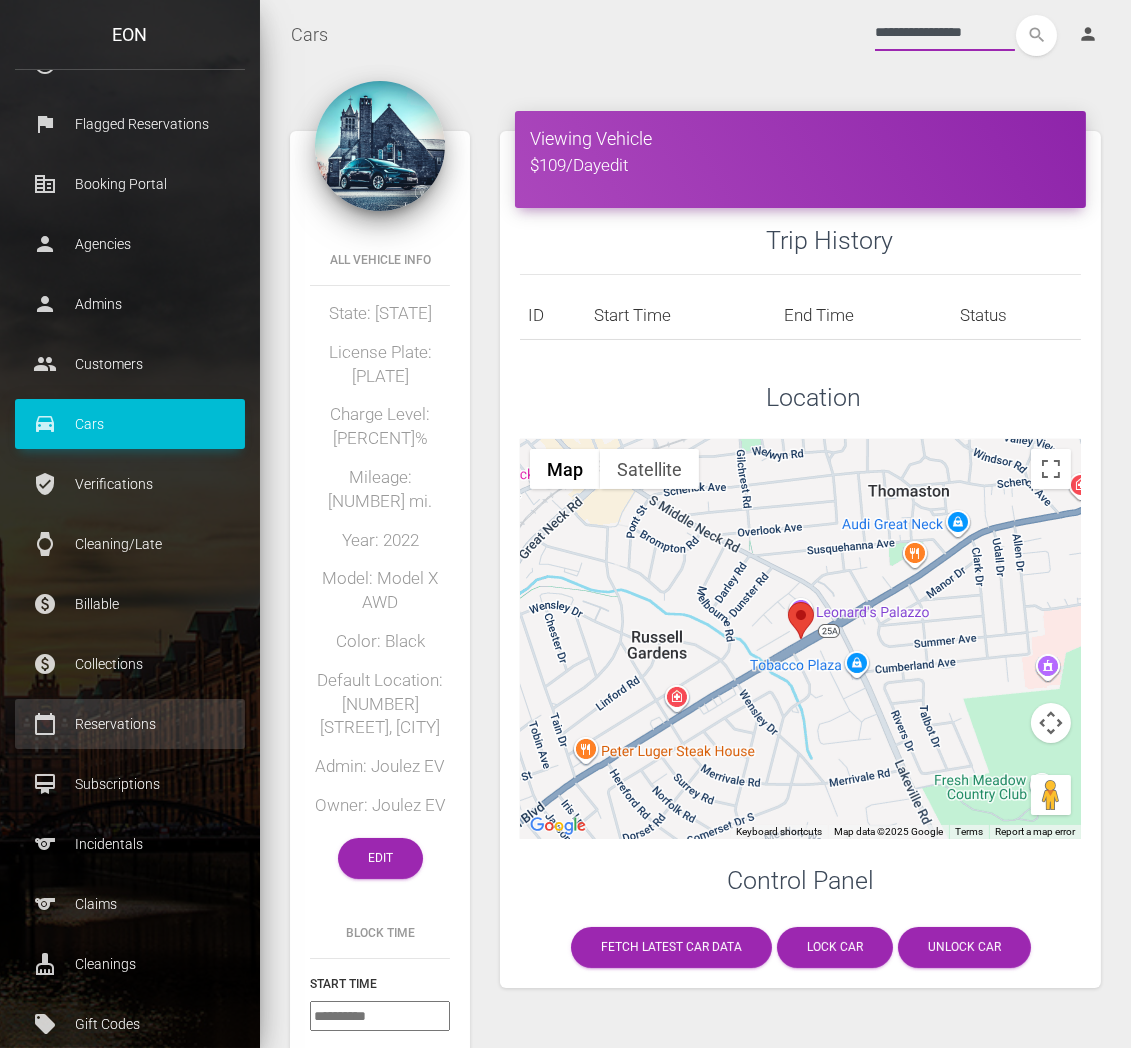 type on "**********" 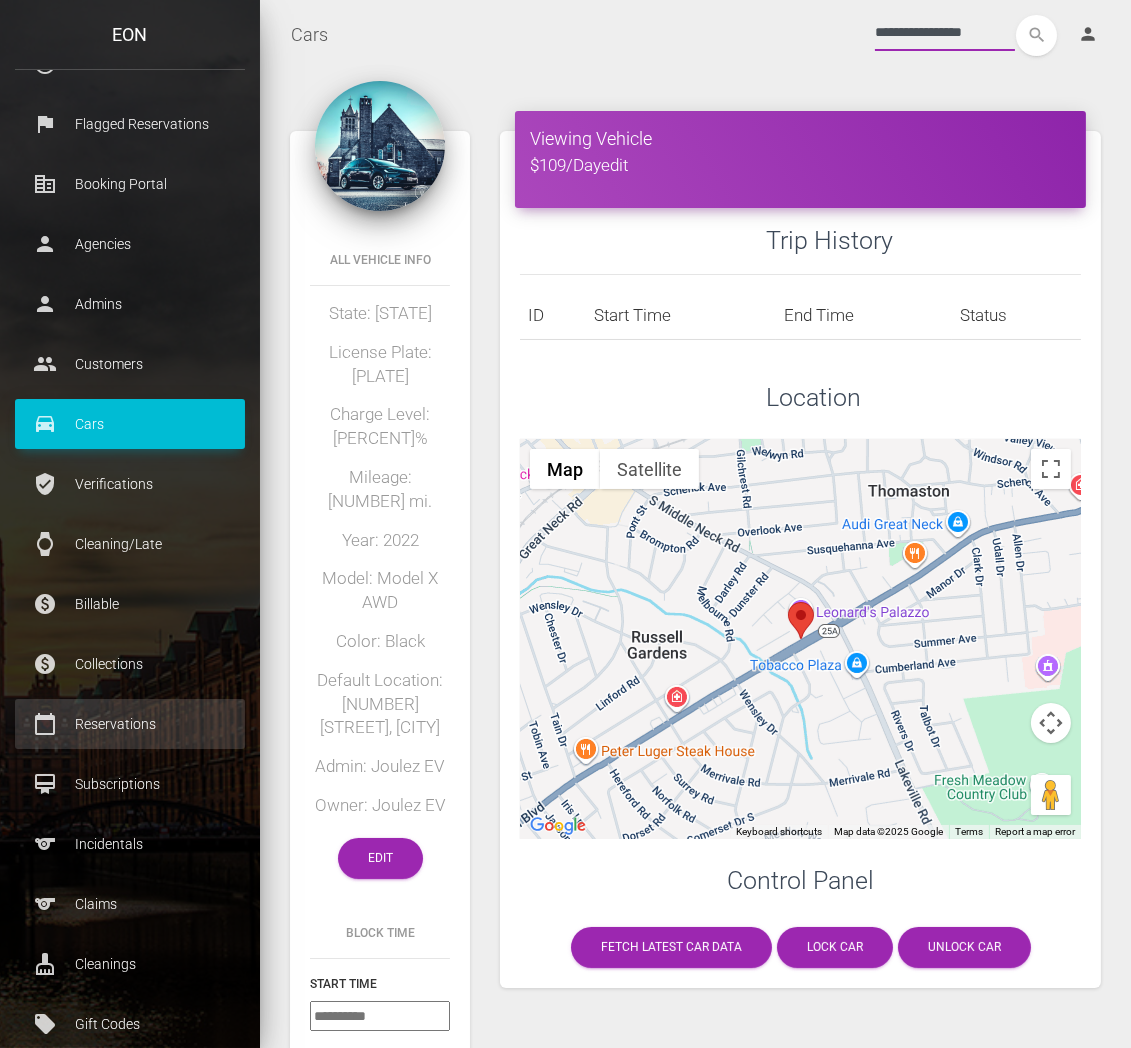 click on "Reservations" at bounding box center (130, 724) 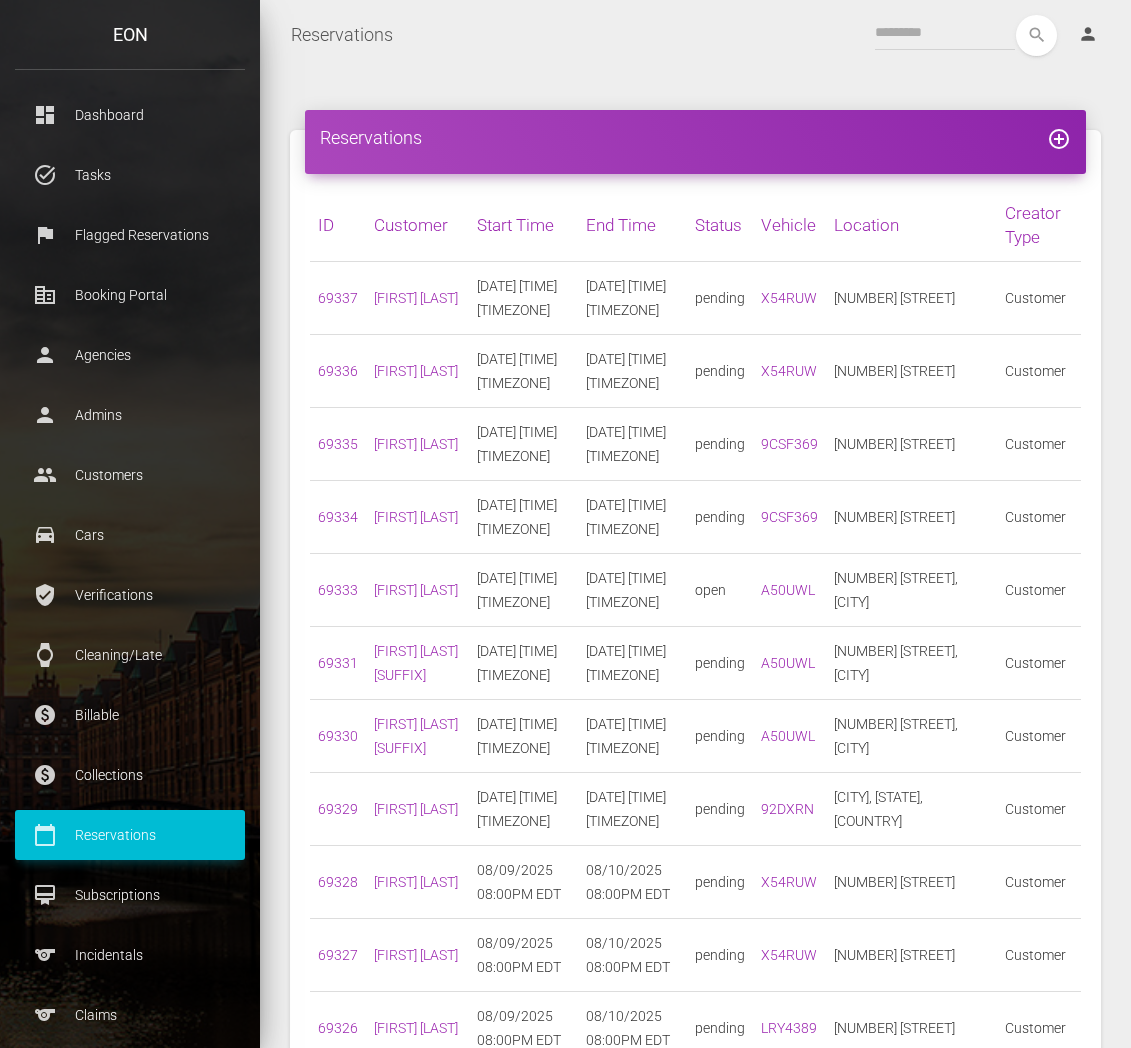 scroll, scrollTop: 0, scrollLeft: 0, axis: both 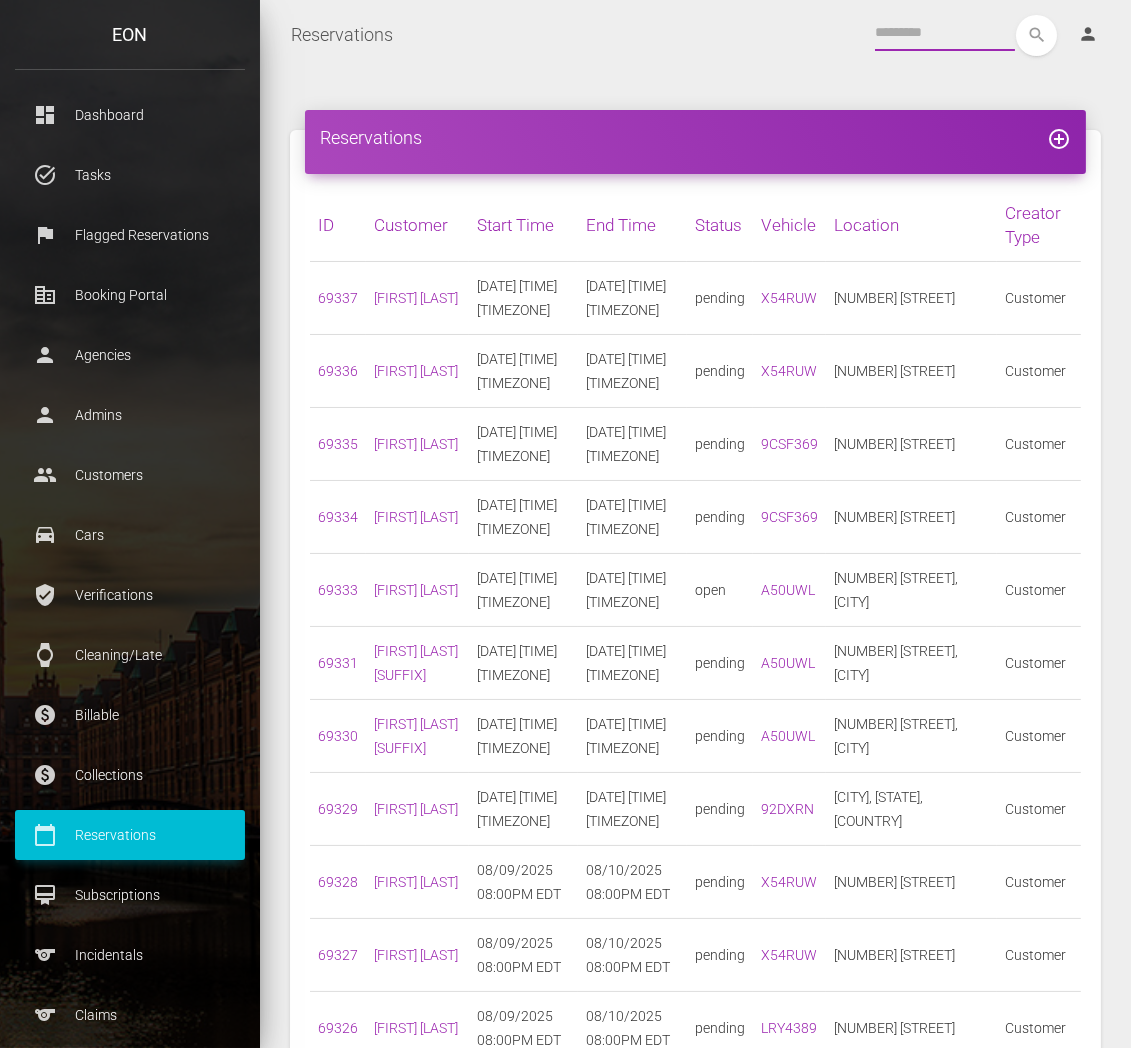 drag, startPoint x: 0, startPoint y: 0, endPoint x: 952, endPoint y: 34, distance: 952.60693 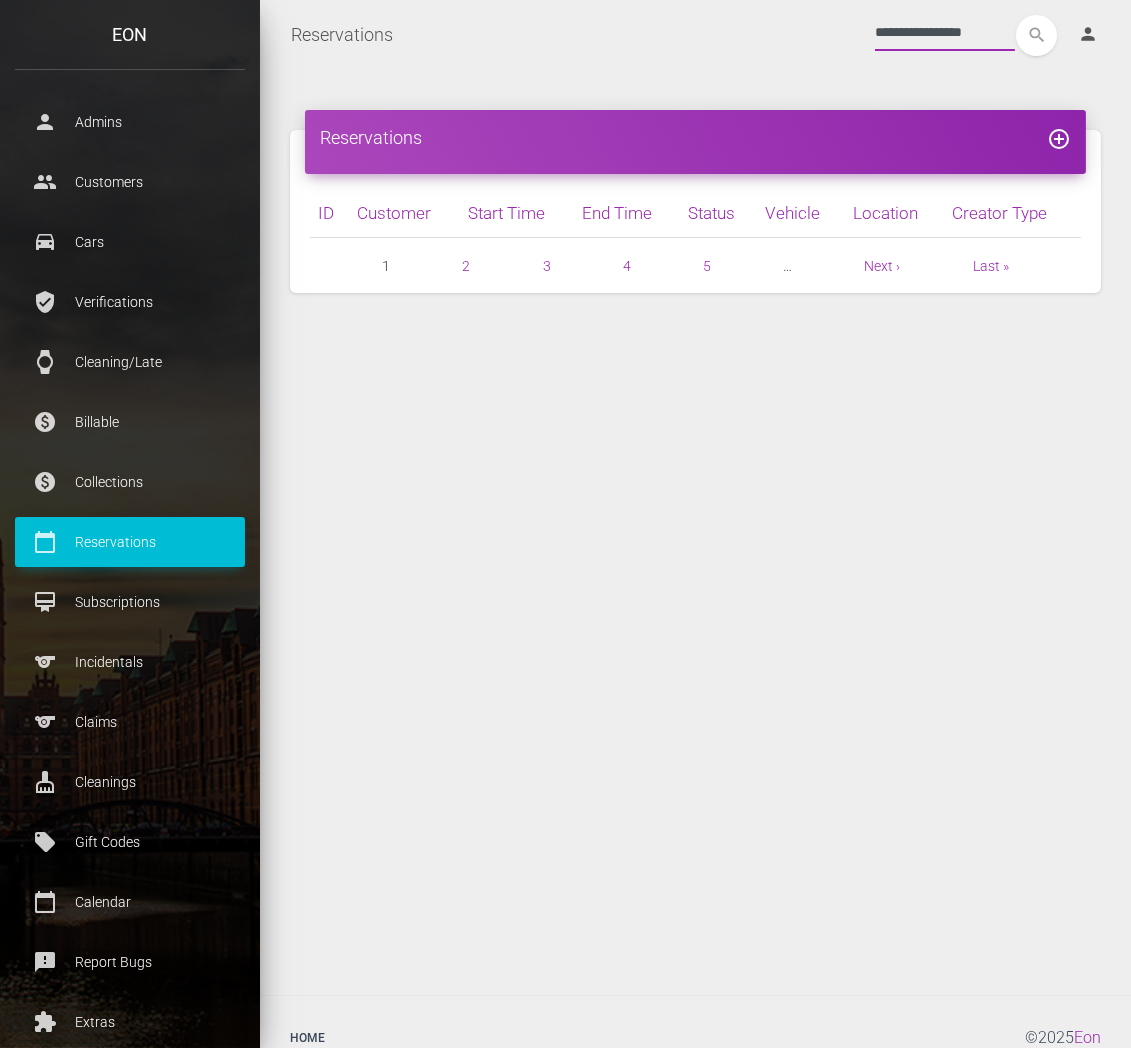 scroll, scrollTop: 385, scrollLeft: 0, axis: vertical 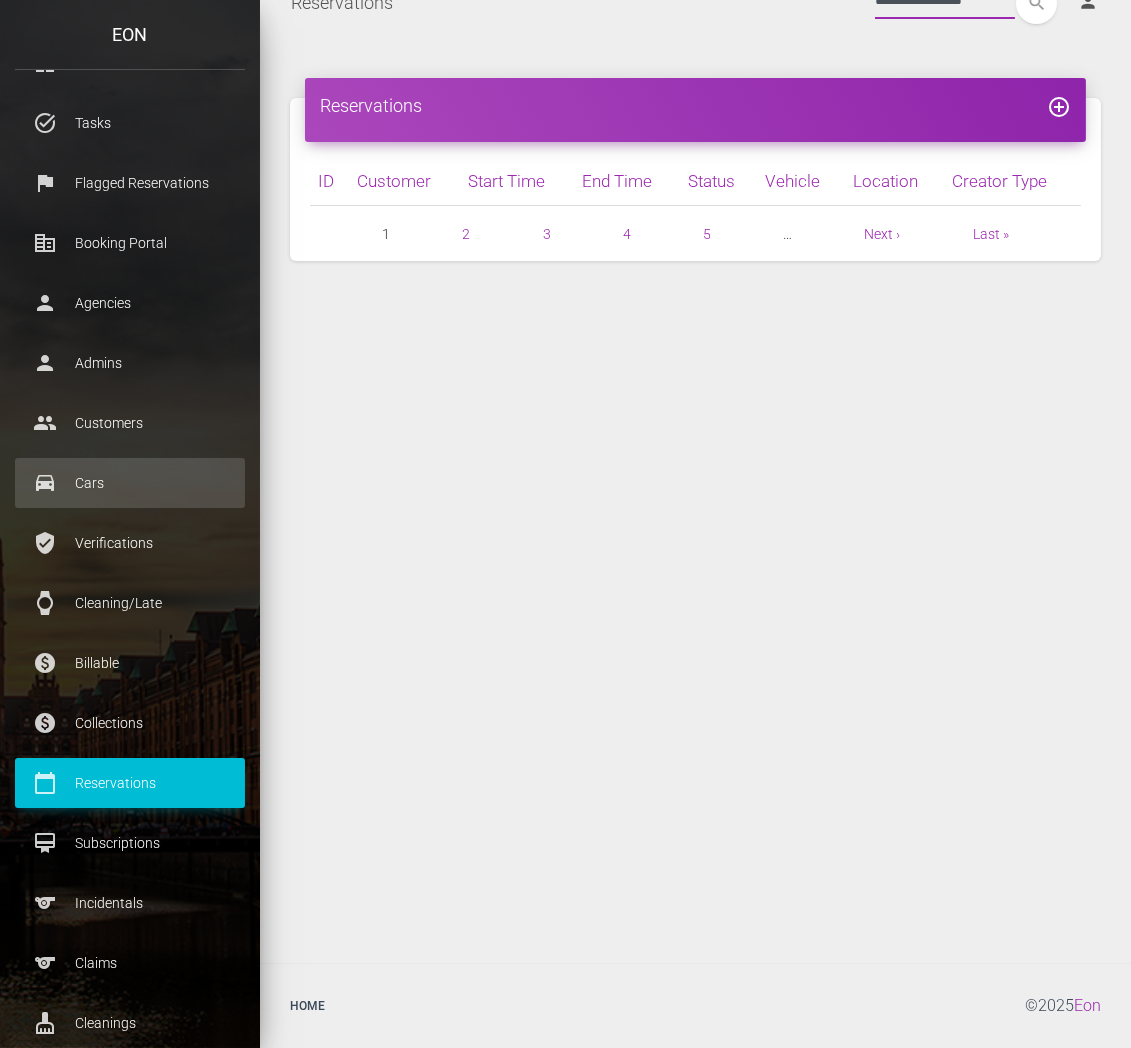 type on "**********" 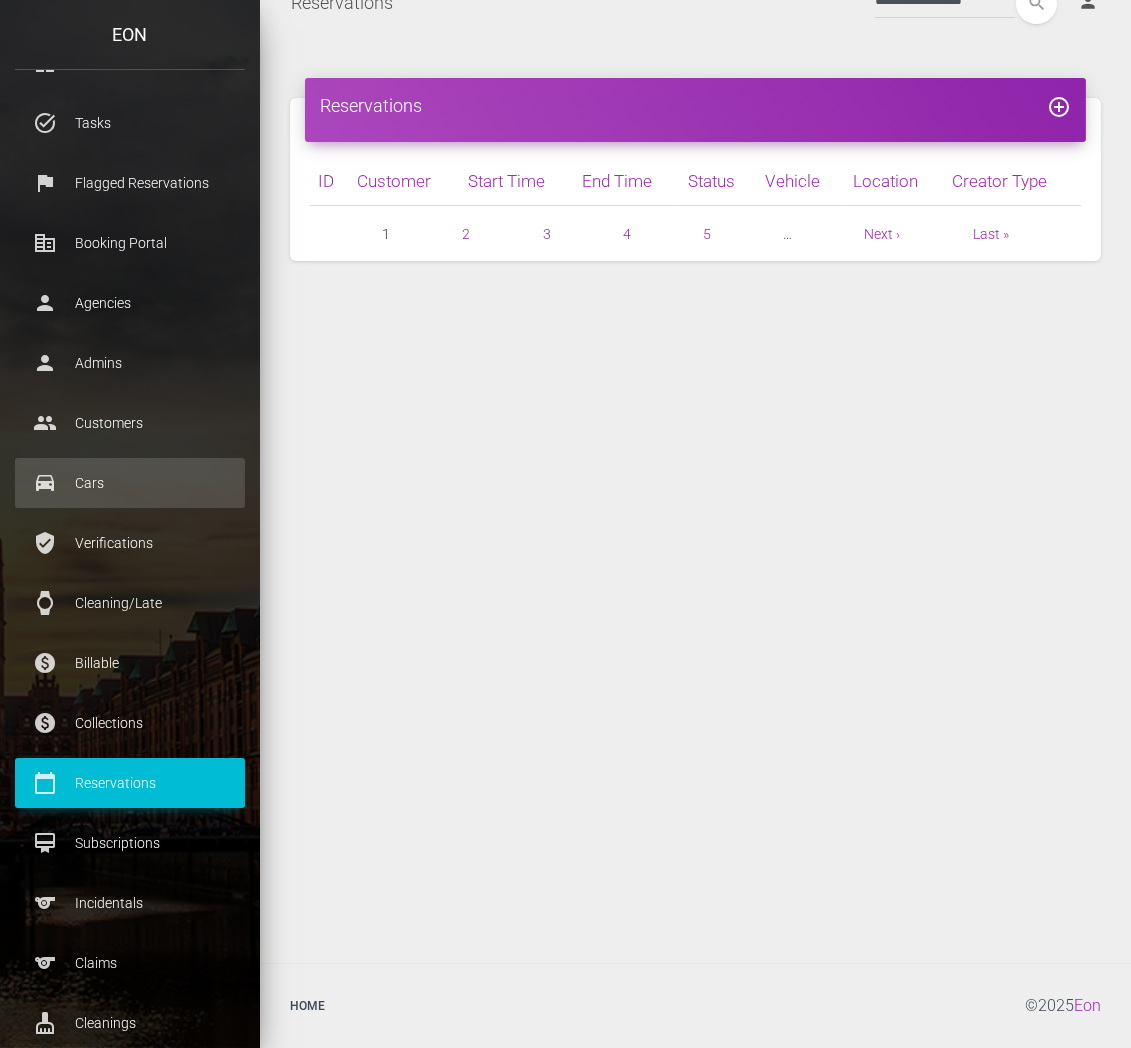 click on "Cars" at bounding box center (130, 483) 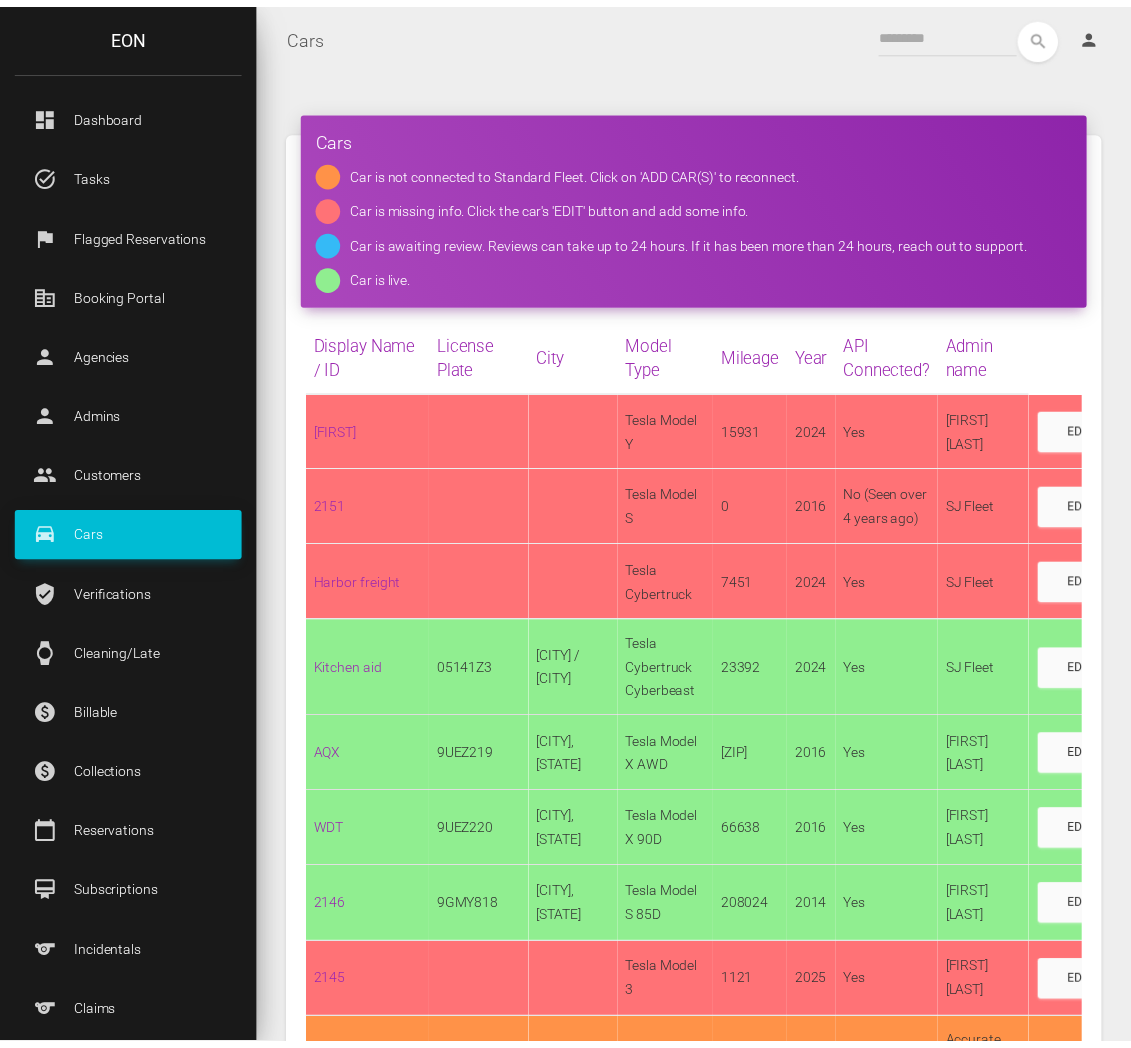scroll, scrollTop: 0, scrollLeft: 0, axis: both 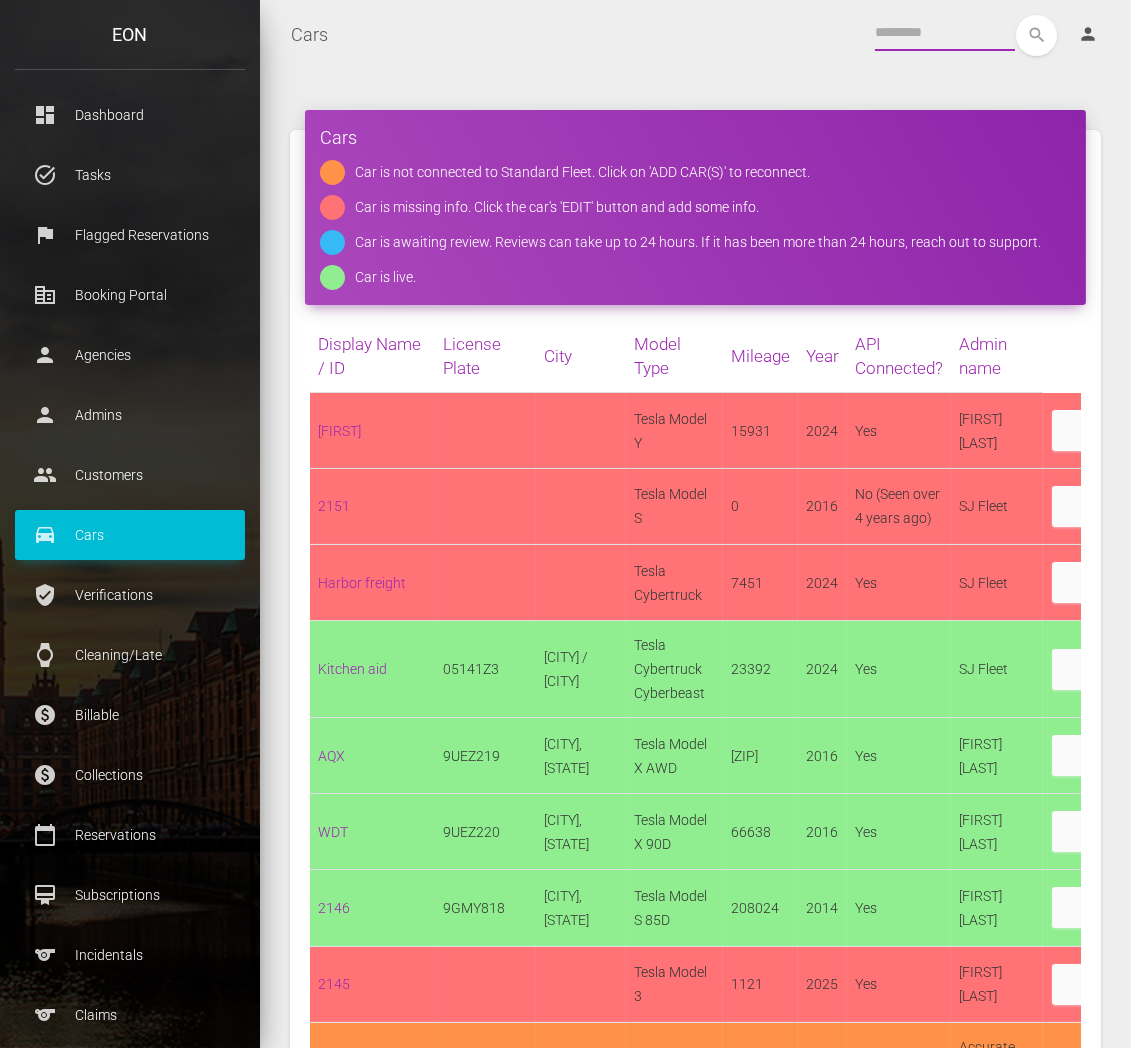 click at bounding box center [945, 33] 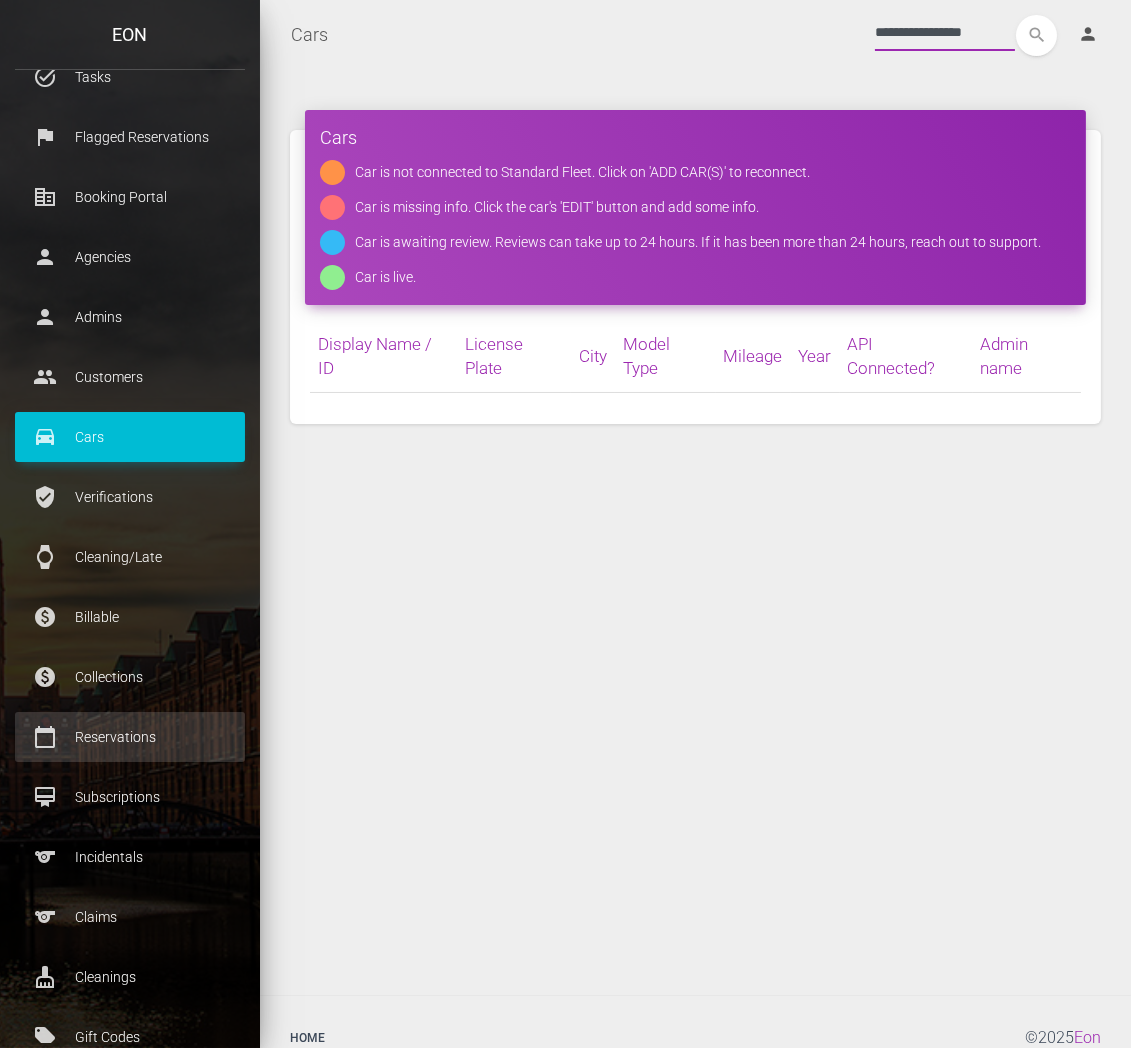scroll, scrollTop: 333, scrollLeft: 0, axis: vertical 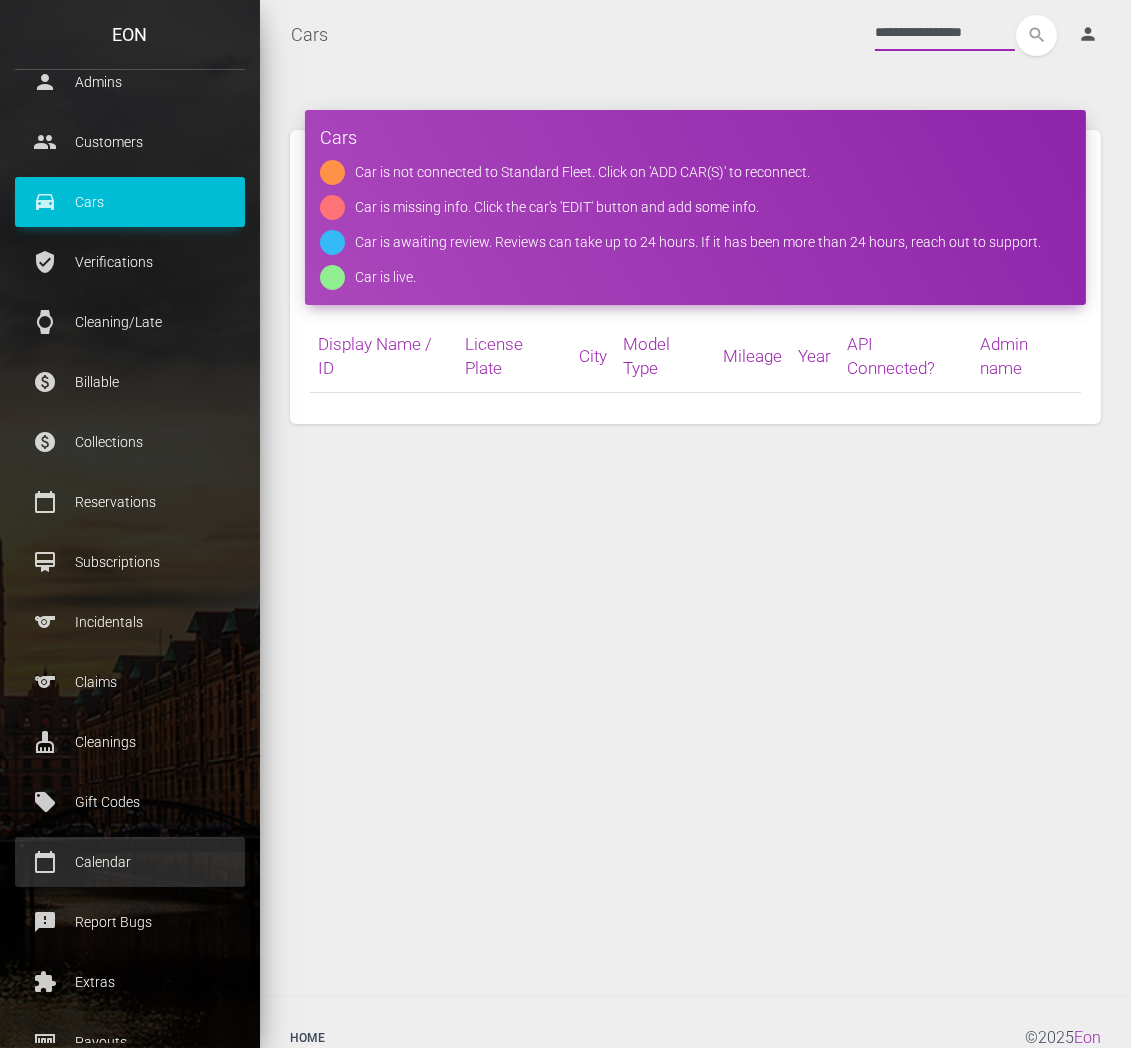 type on "**********" 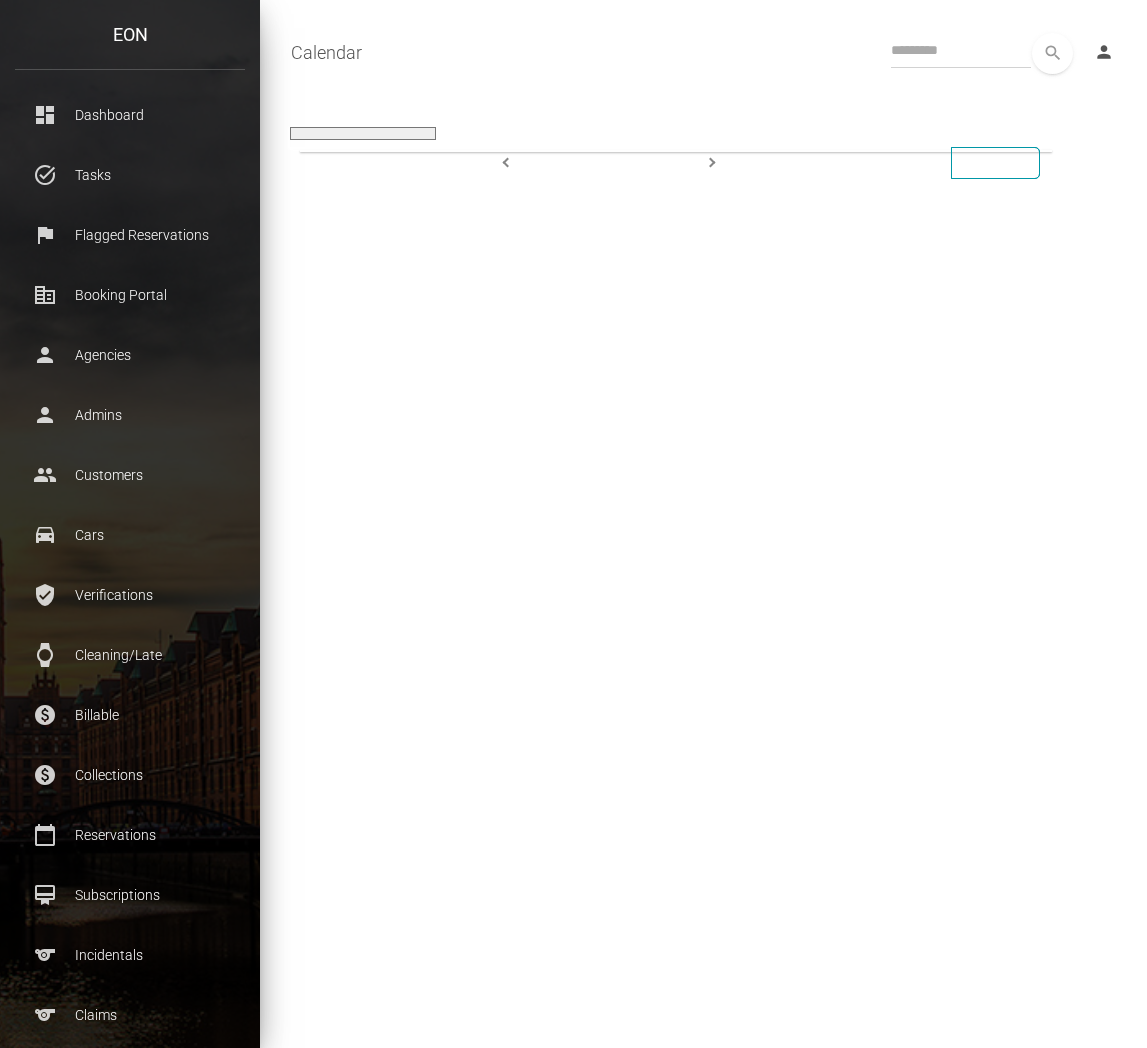 select 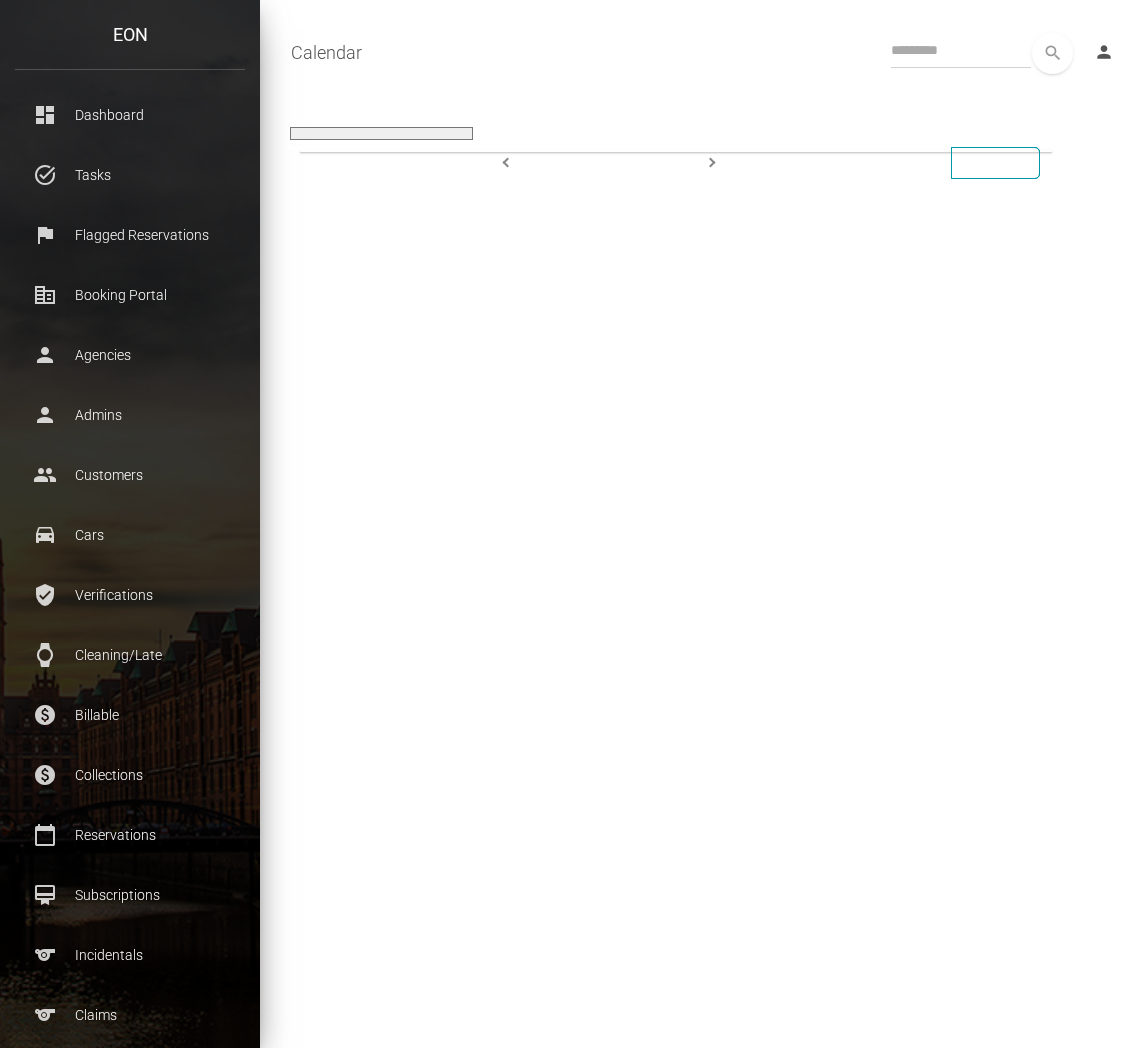 scroll, scrollTop: 0, scrollLeft: 0, axis: both 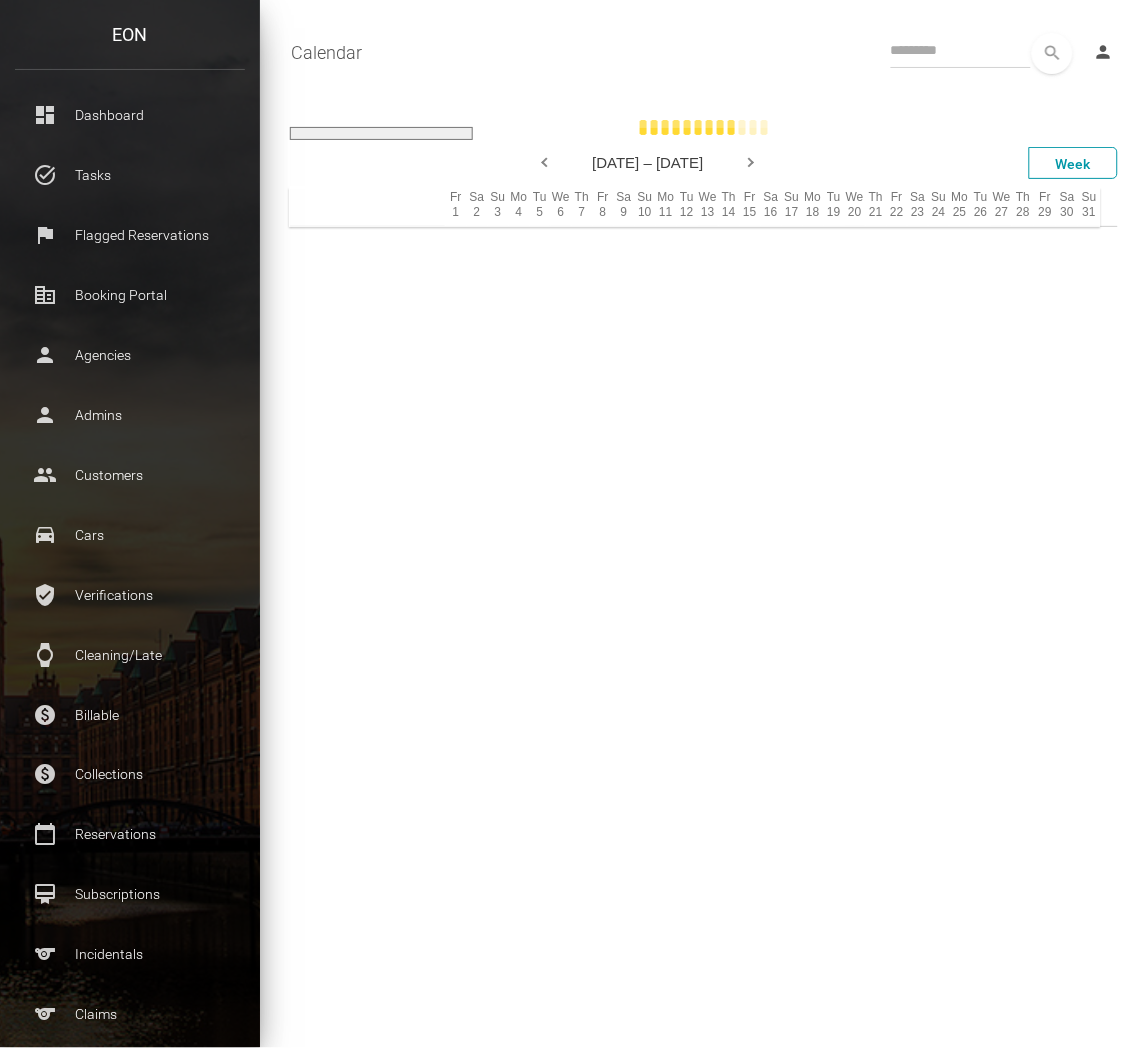 click on "Calendar
Toggle navigation
search
person
Account
Profile
Settings
Host Rights & Responsibilities
Log out" at bounding box center [703, 53] 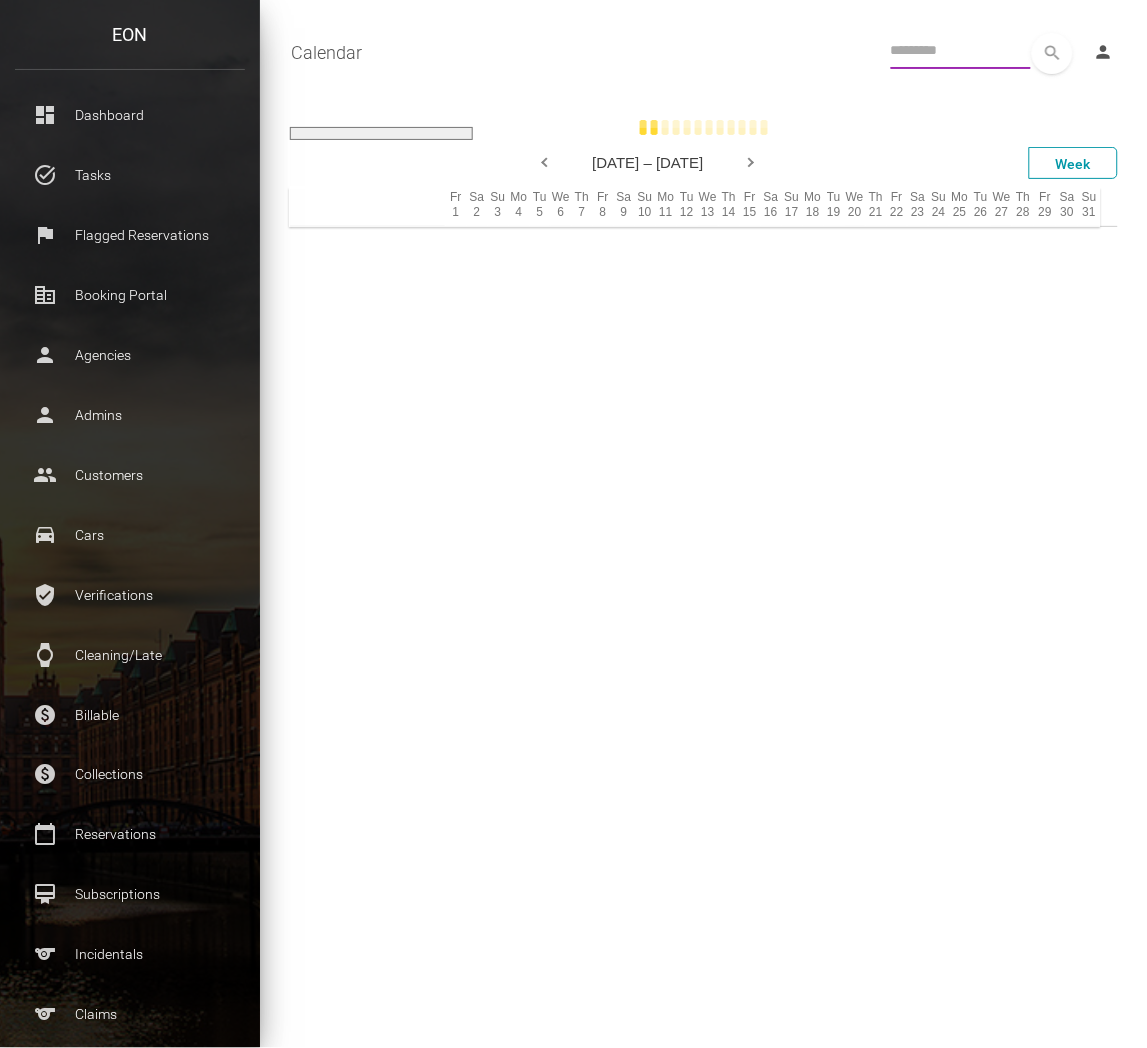 click at bounding box center [961, 51] 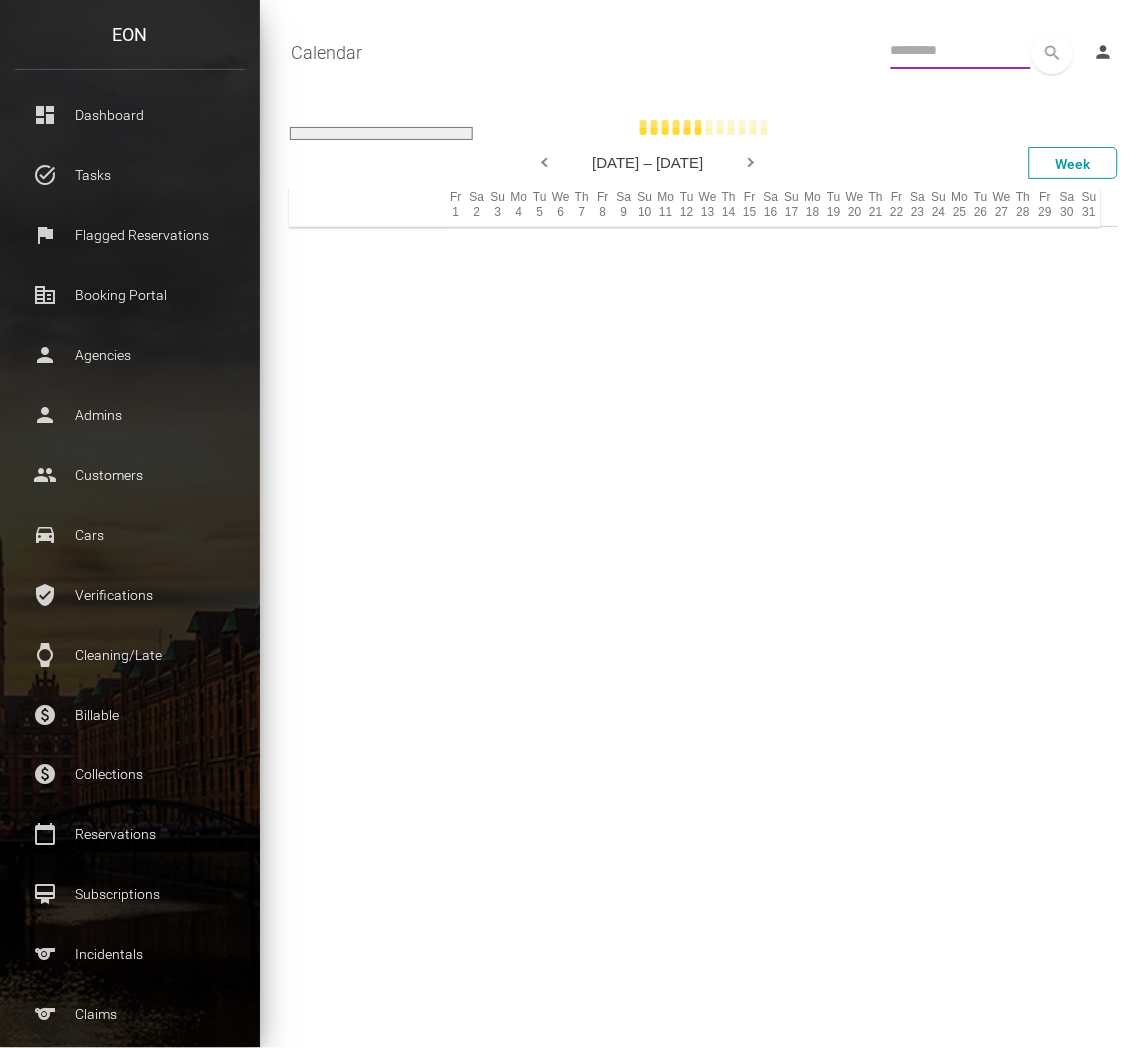 paste on "**********" 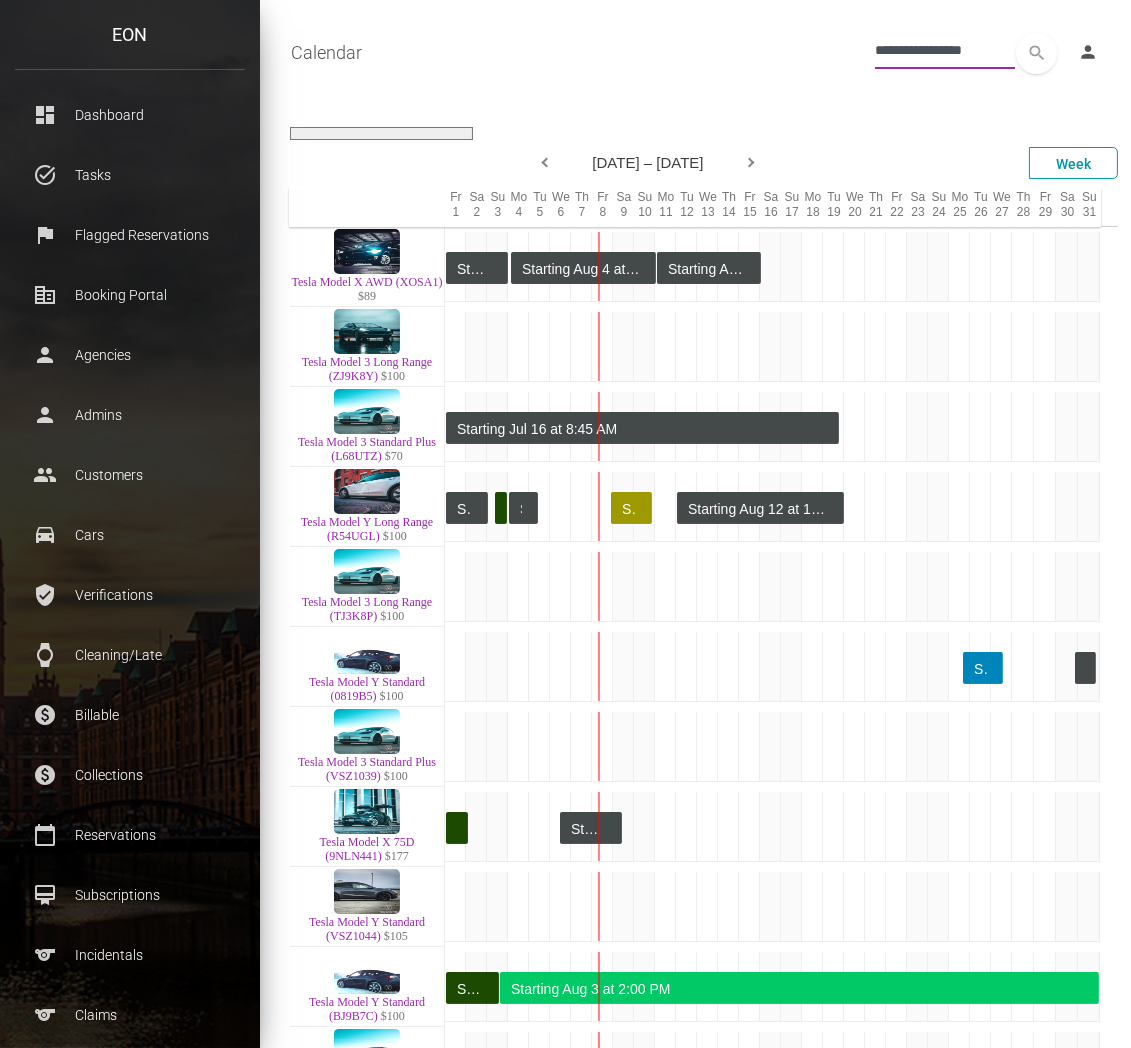 click on "**********" at bounding box center (945, 51) 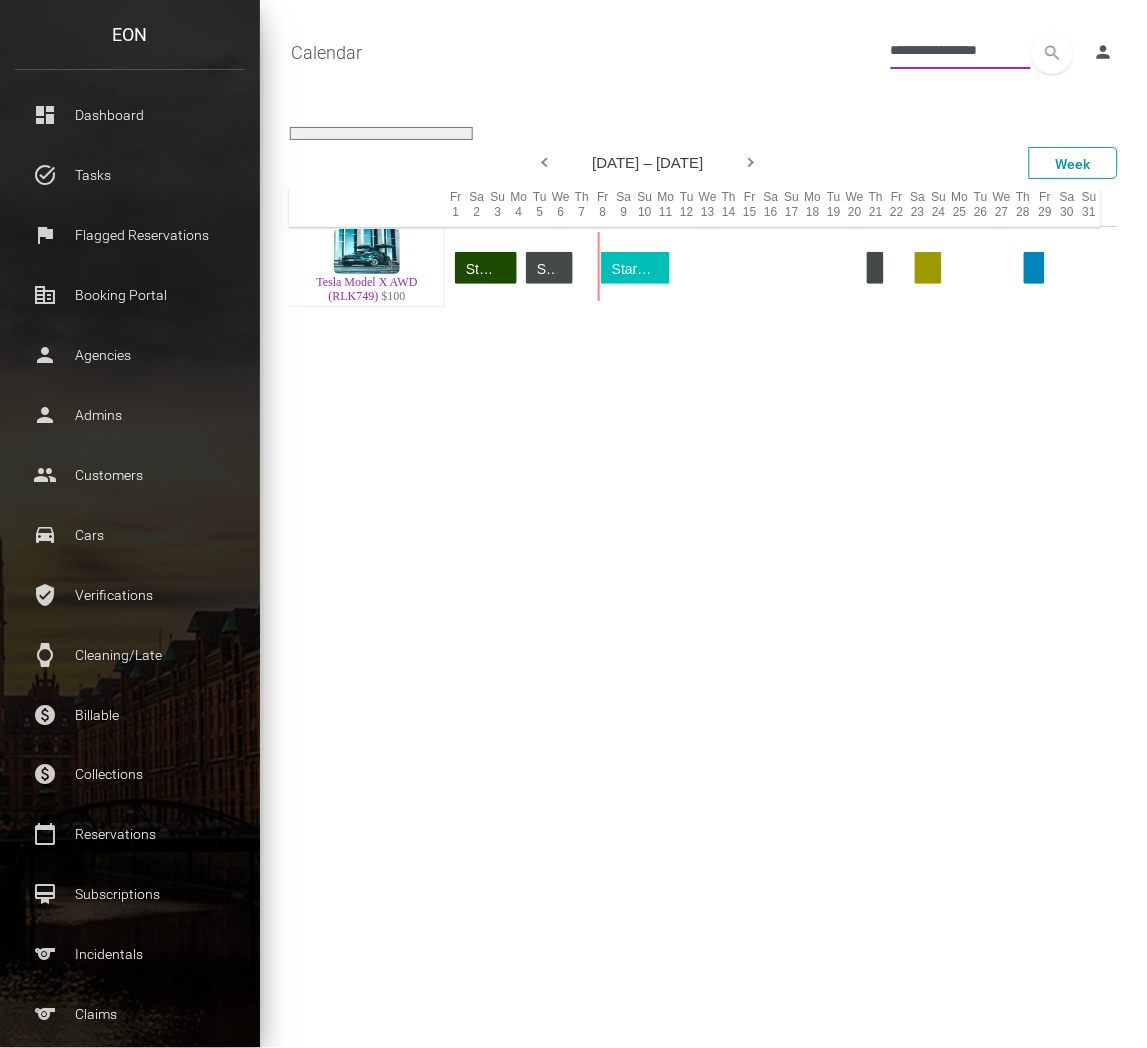 type on "**********" 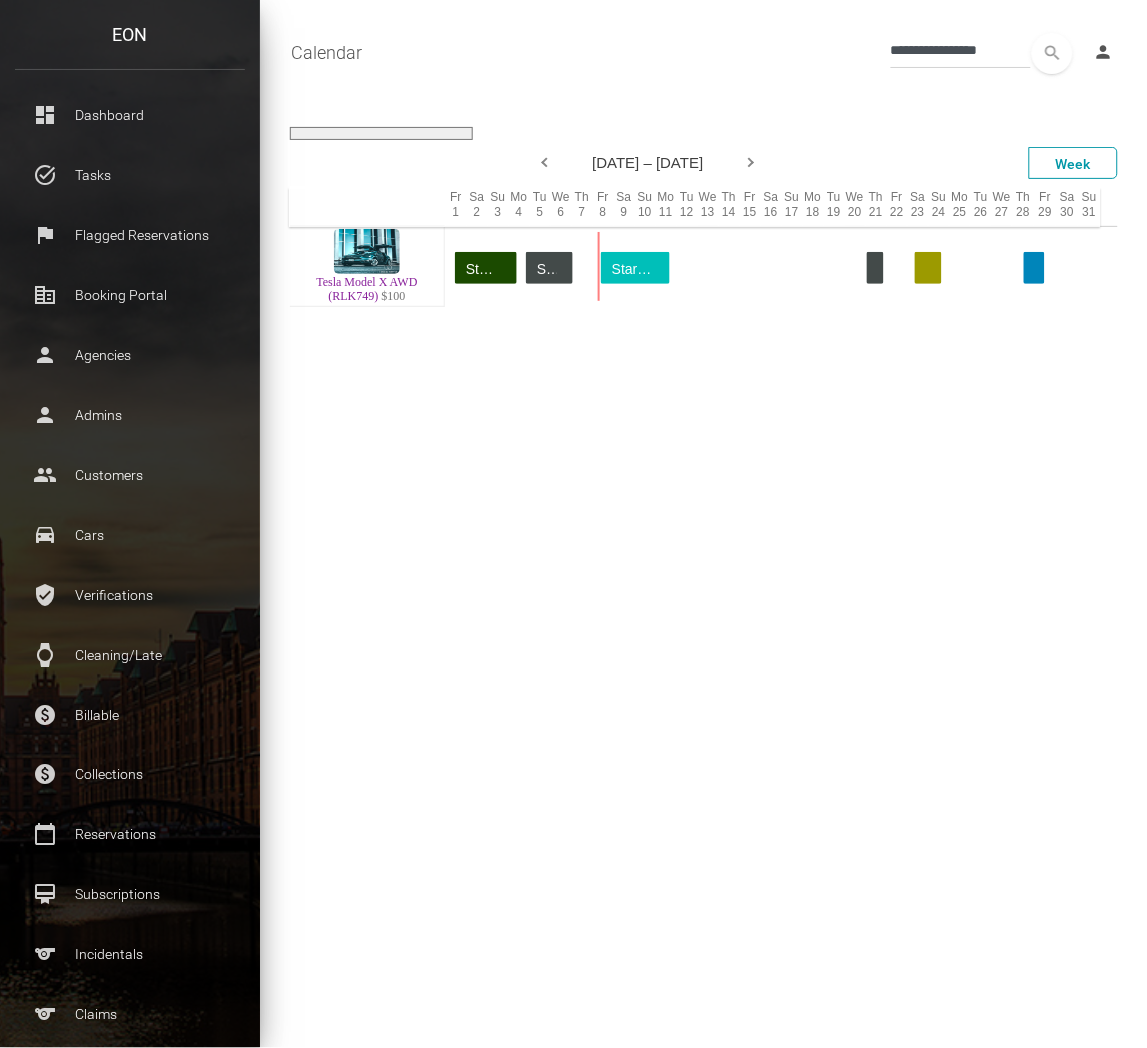 click on "Tesla Model X AWD (RLK749)" at bounding box center (366, 289) 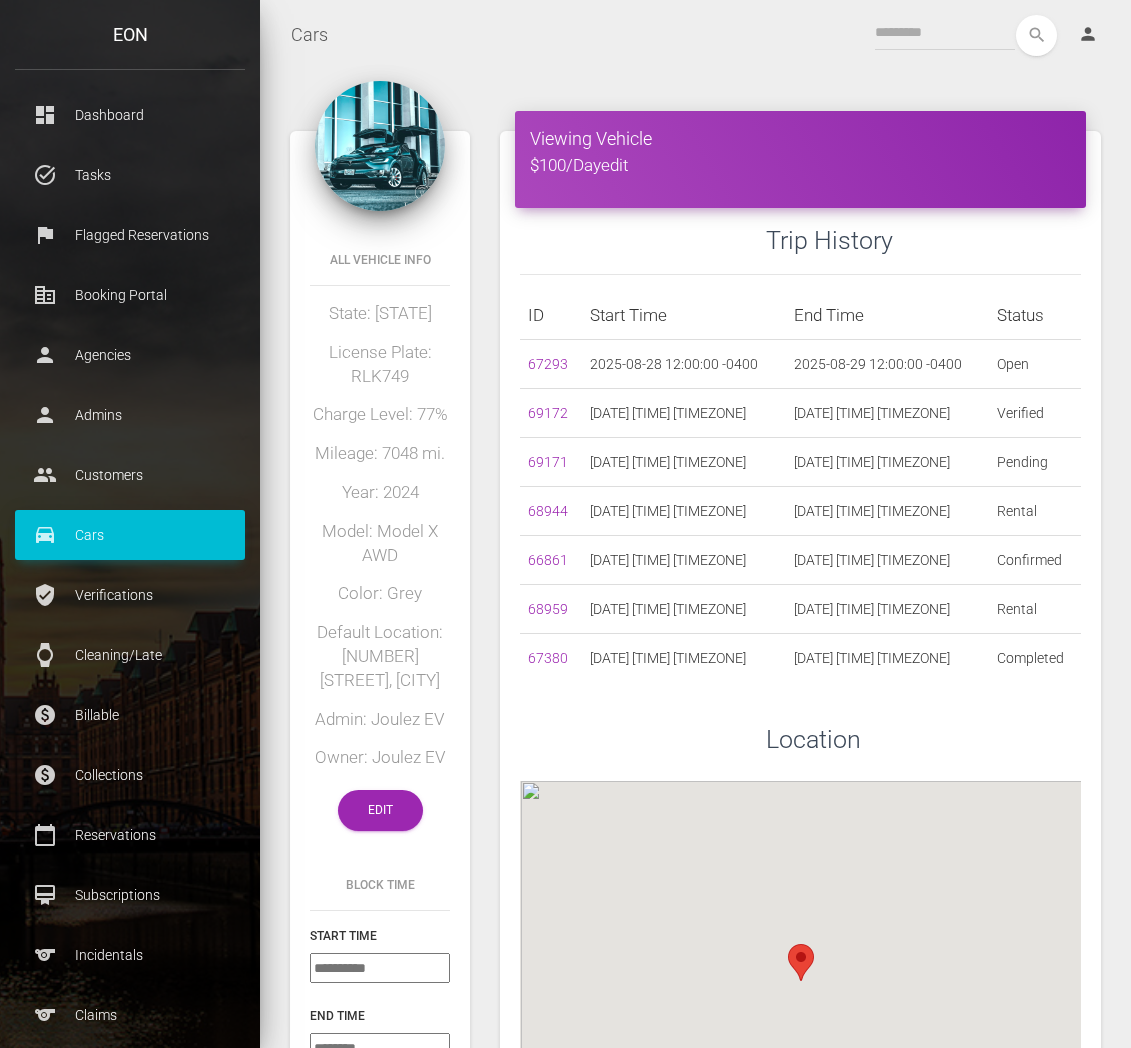 scroll, scrollTop: 0, scrollLeft: 0, axis: both 